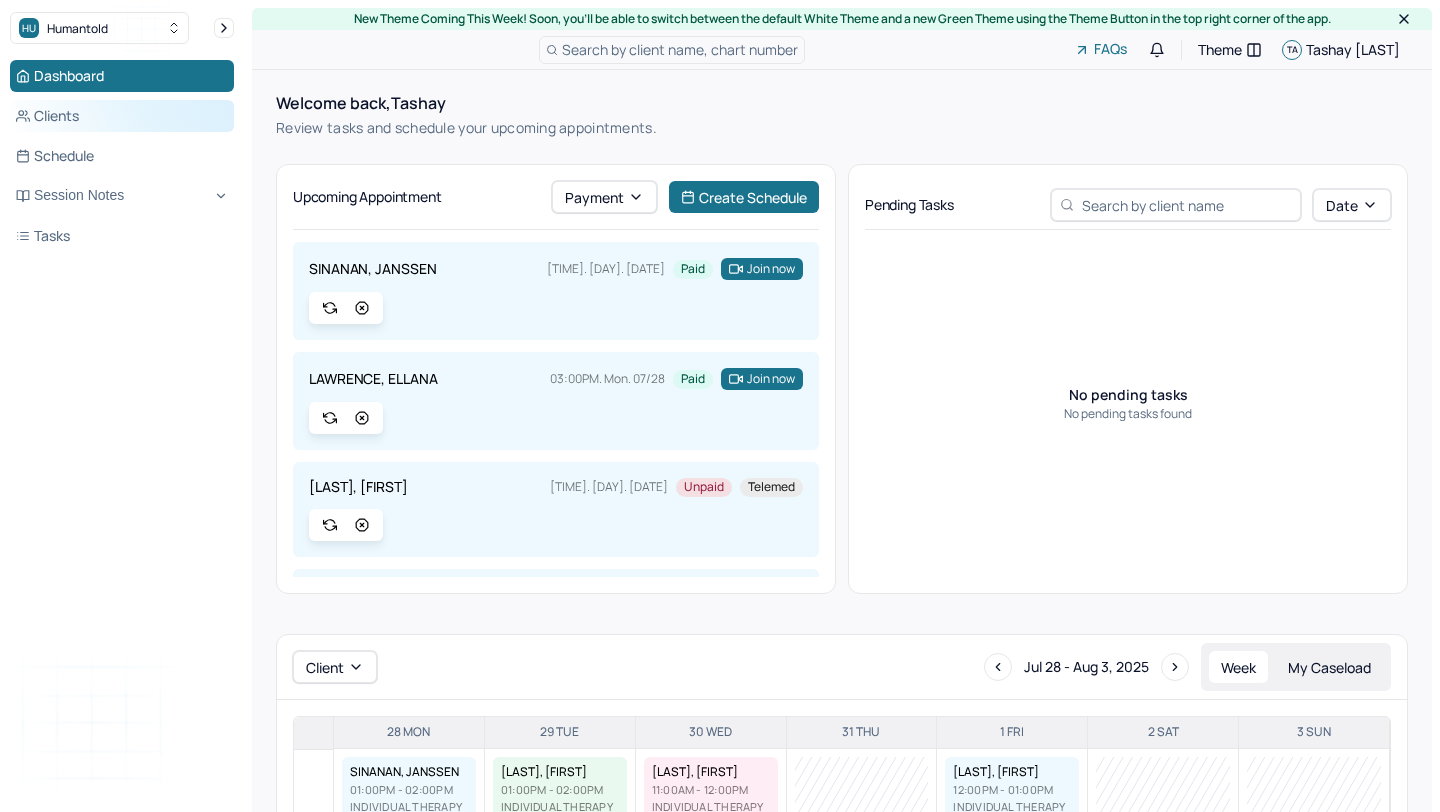 scroll, scrollTop: 0, scrollLeft: 0, axis: both 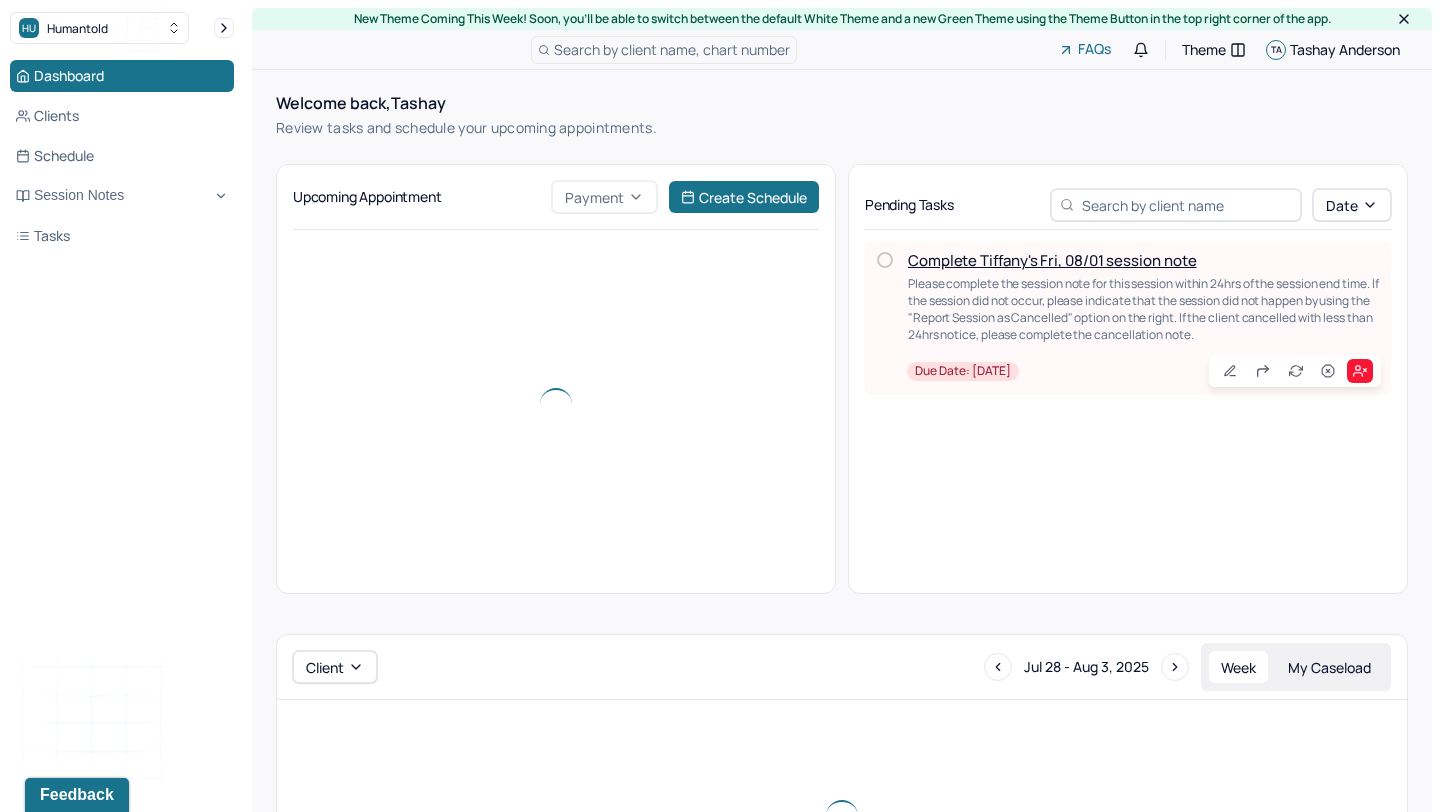 click on "Complete Tiffany's Fri, 08/01 session note" at bounding box center [1052, 260] 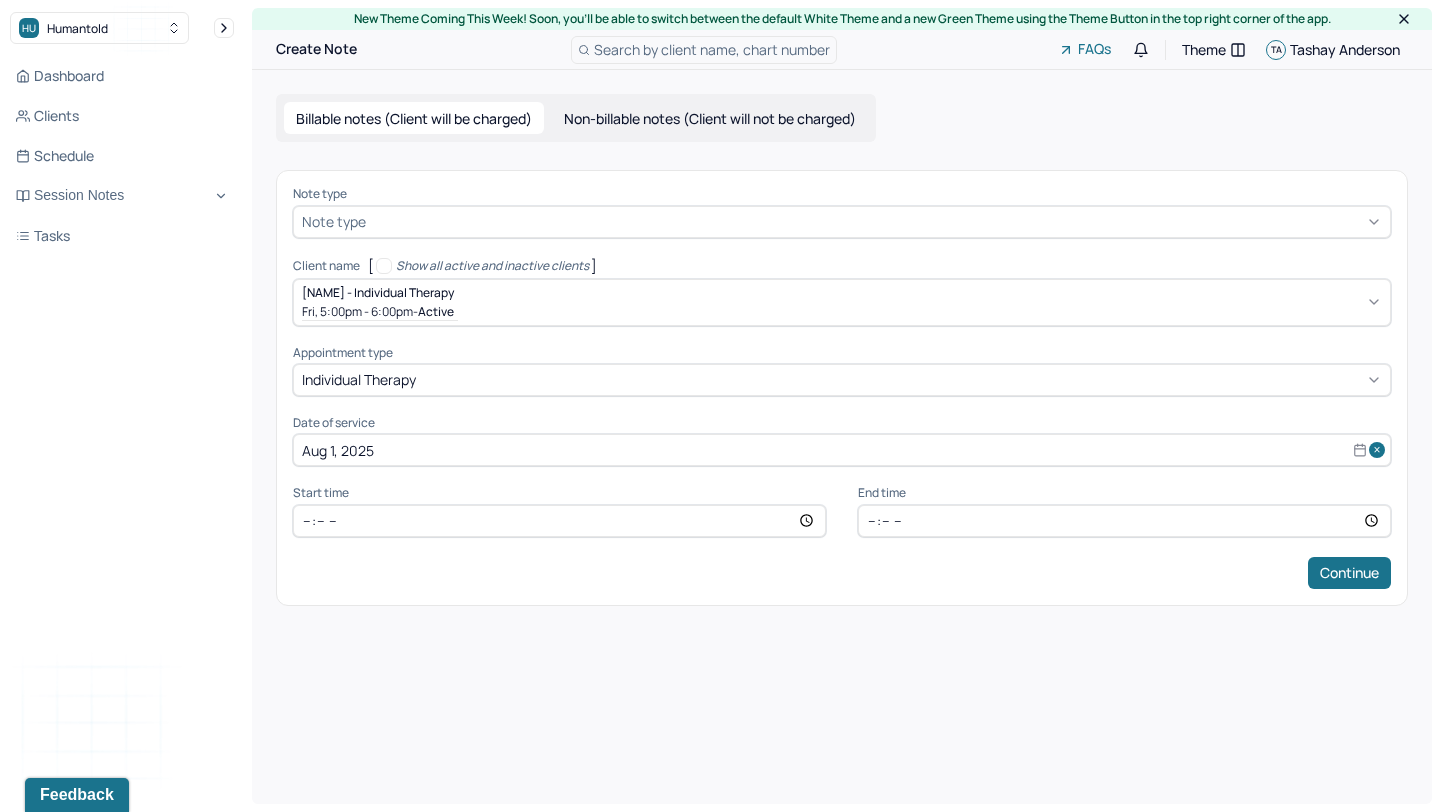 click at bounding box center [876, 221] 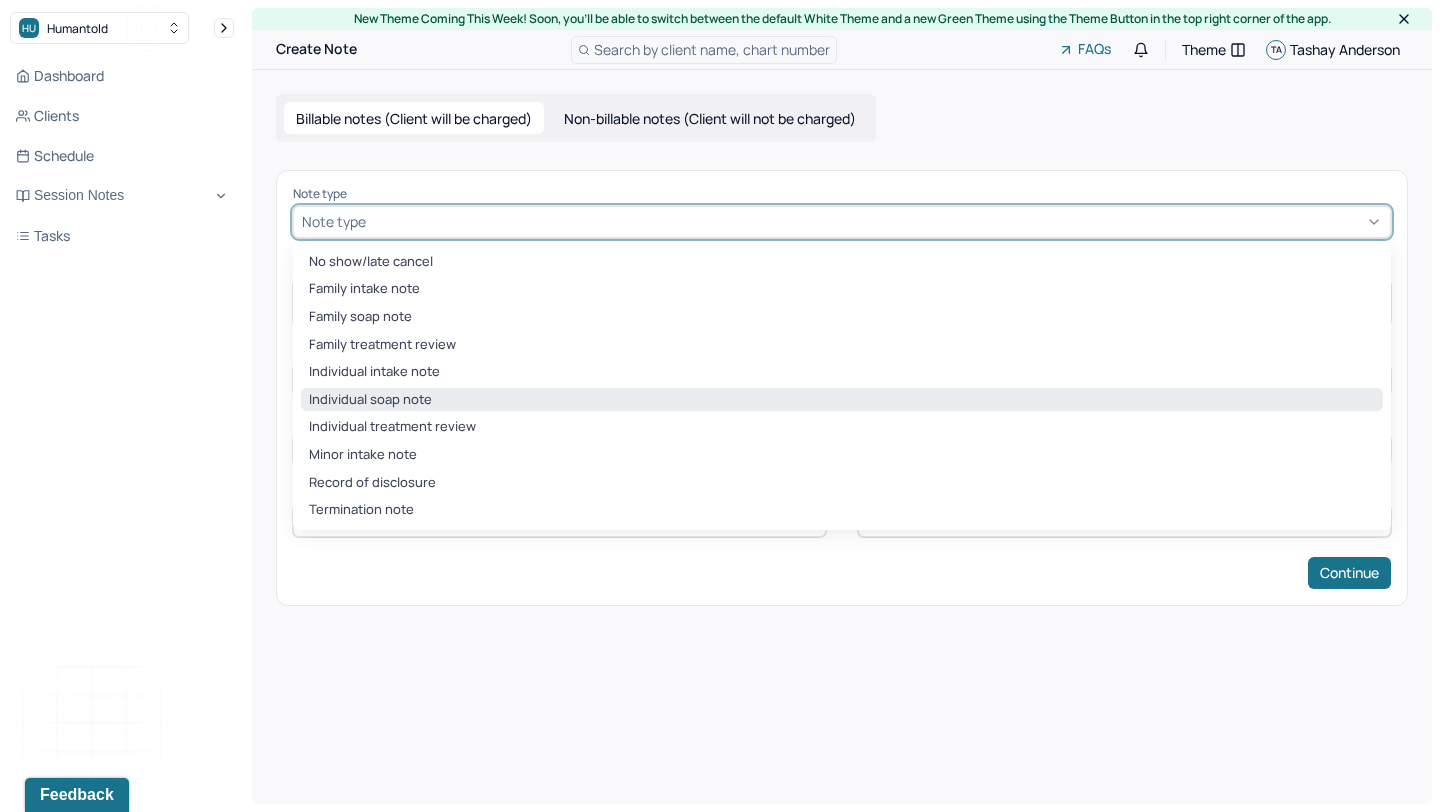 click on "Individual soap note" at bounding box center (842, 400) 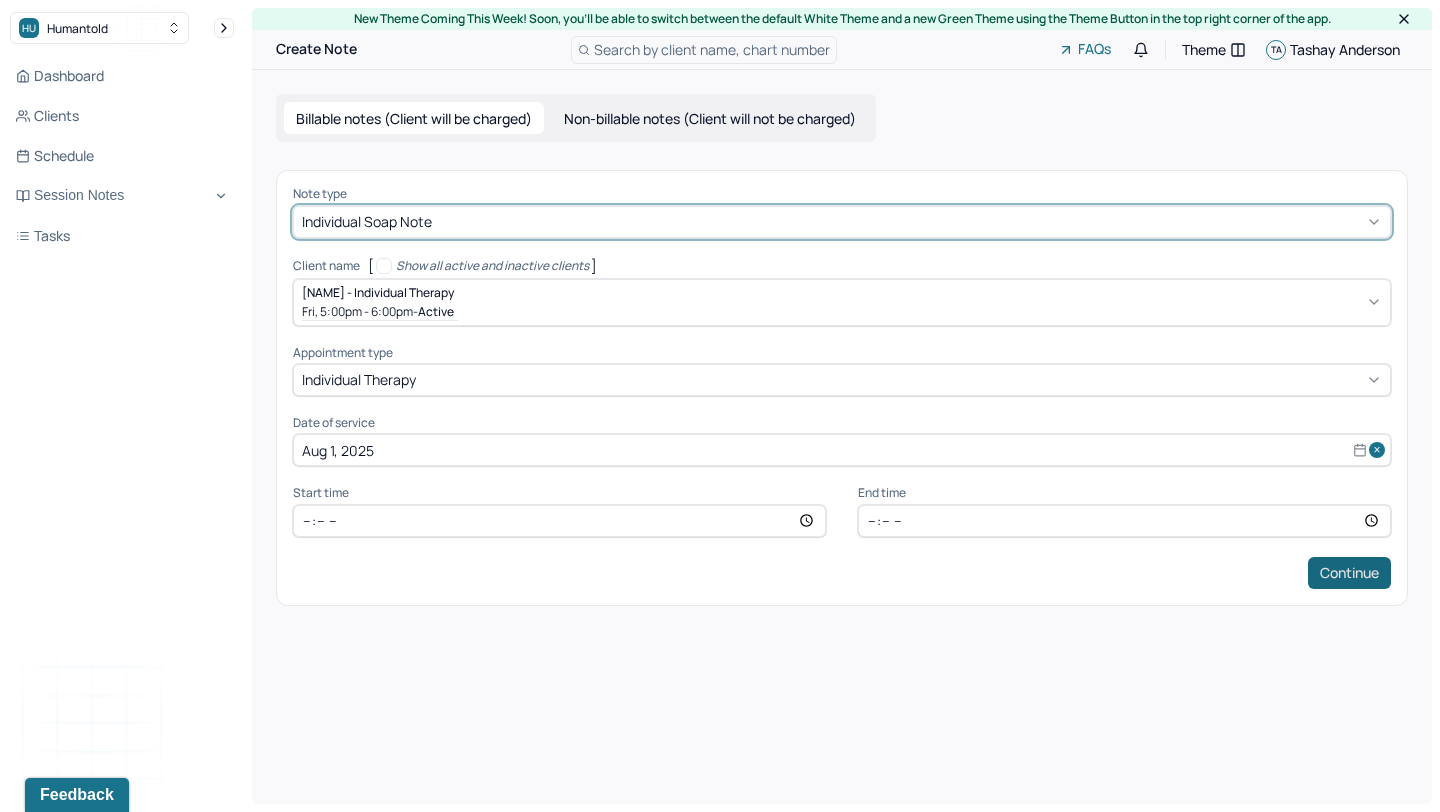 click on "Continue" at bounding box center [1349, 573] 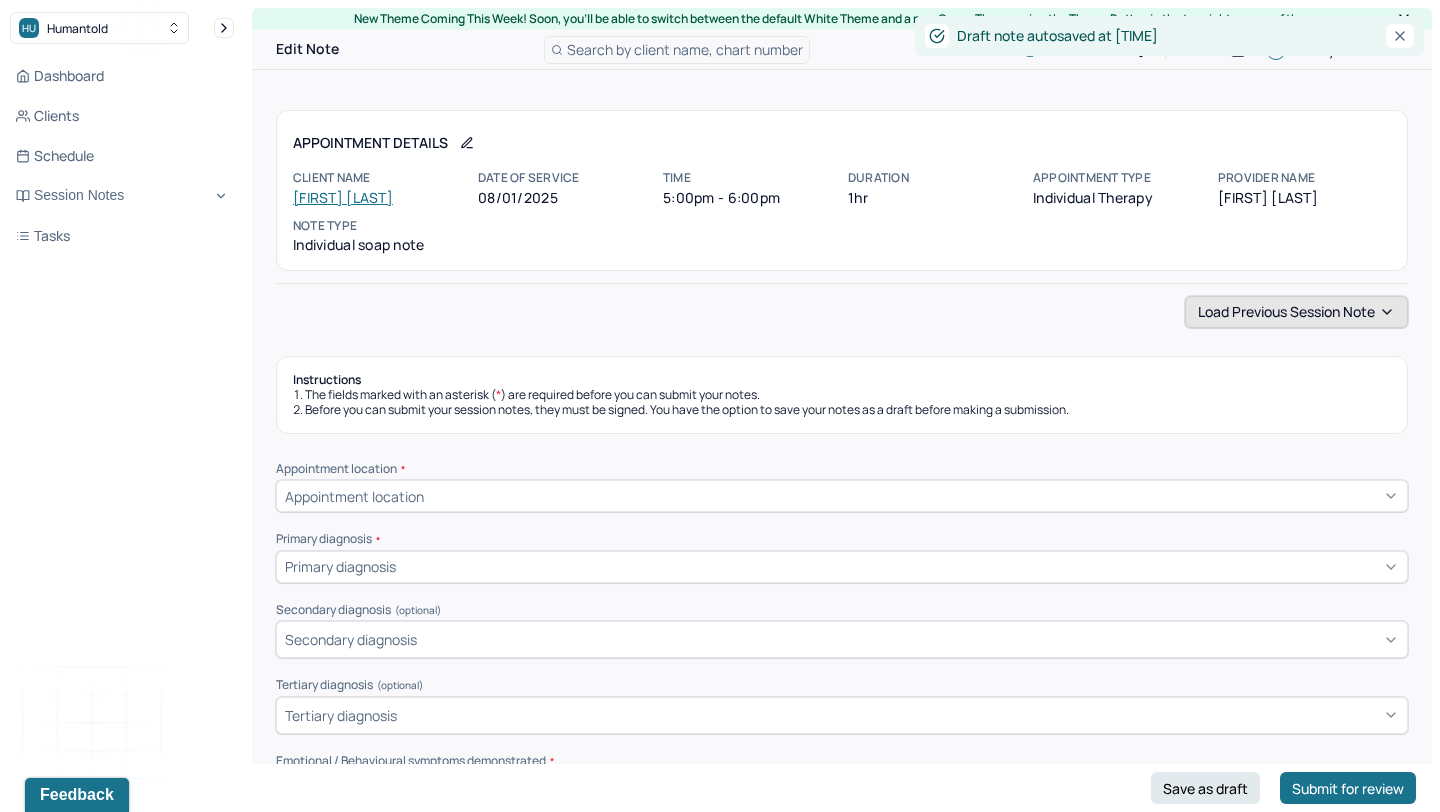 click on "Load previous session note" at bounding box center [1296, 312] 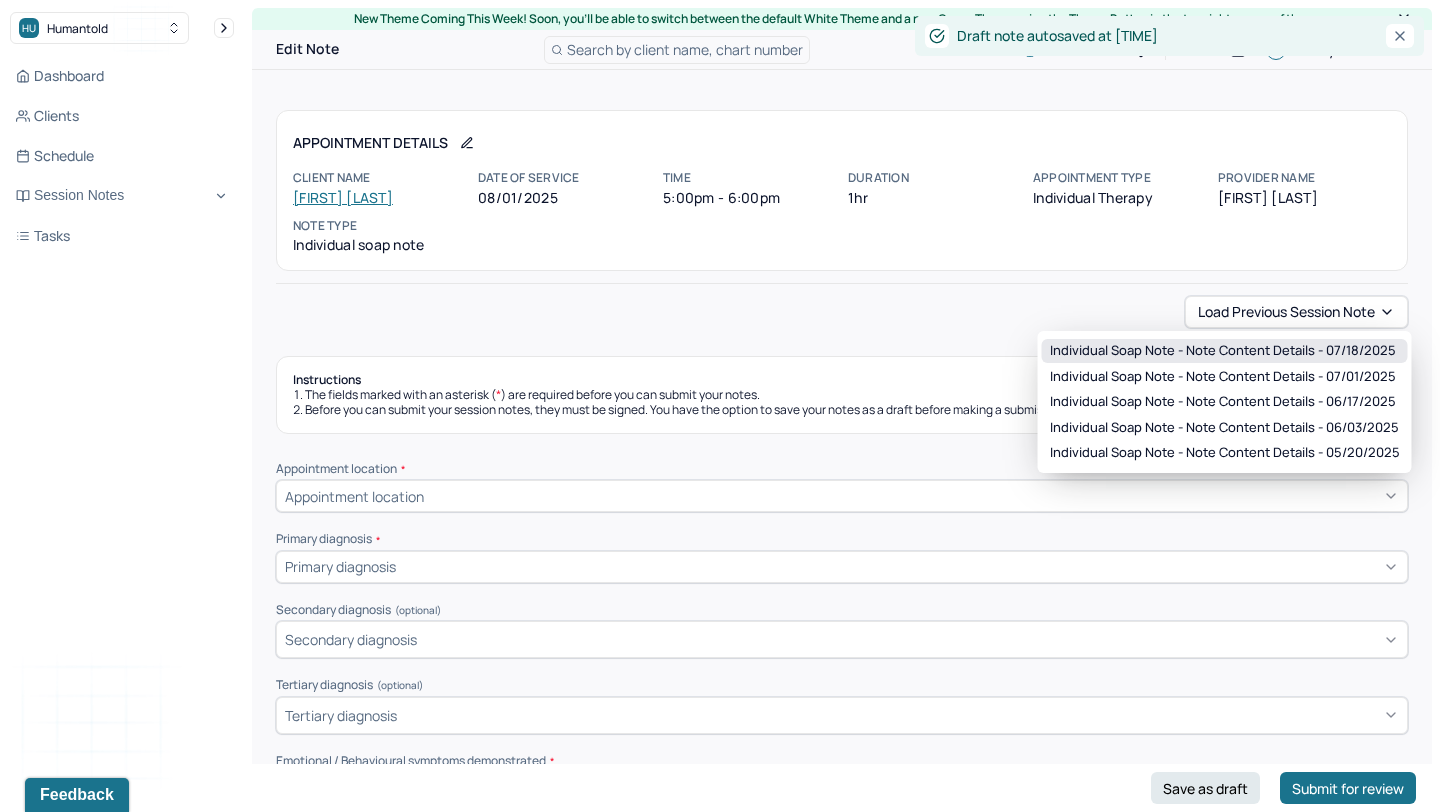 click on "Individual soap note   - Note content Details -   07/18/2025" at bounding box center [1225, 351] 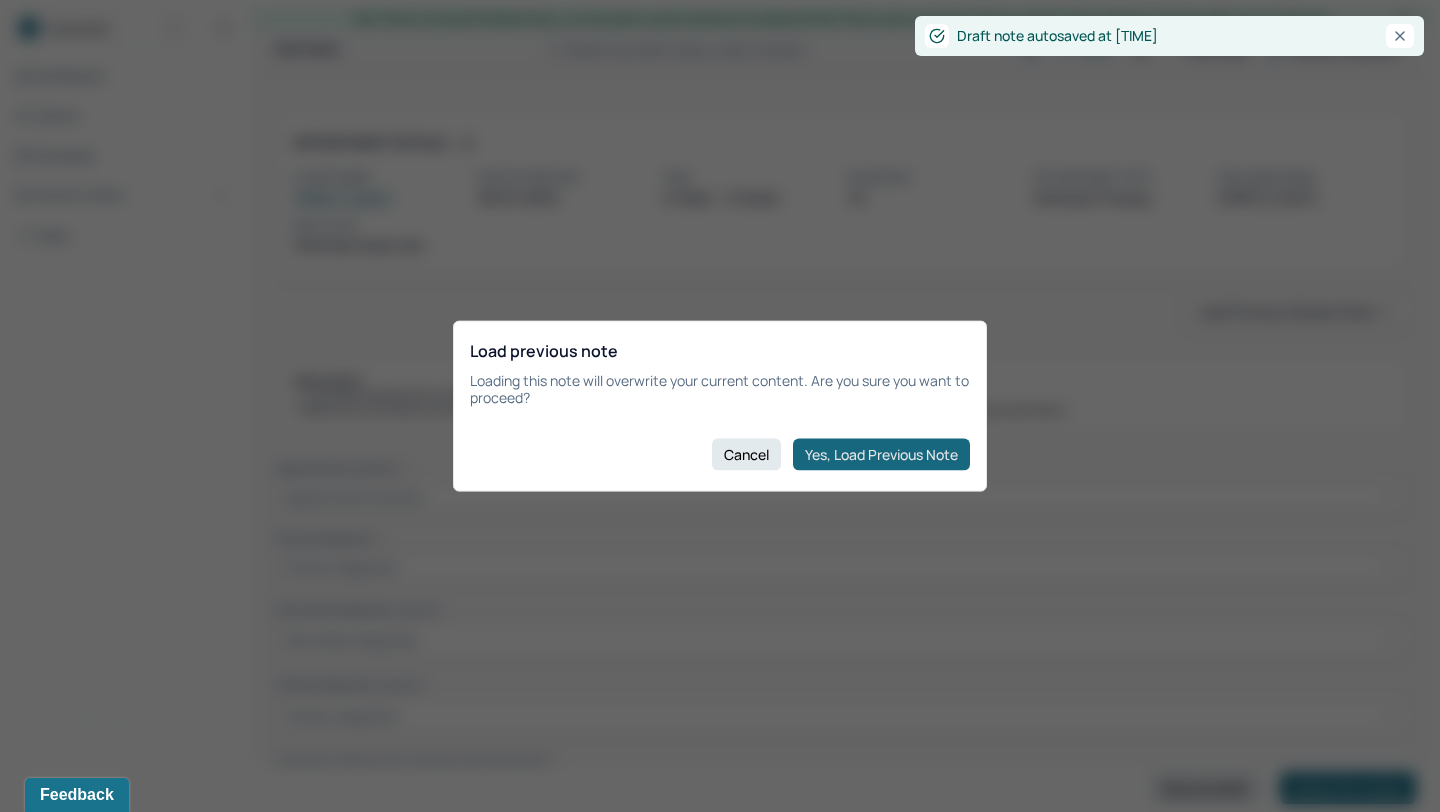 click on "Yes, Load Previous Note" at bounding box center [881, 454] 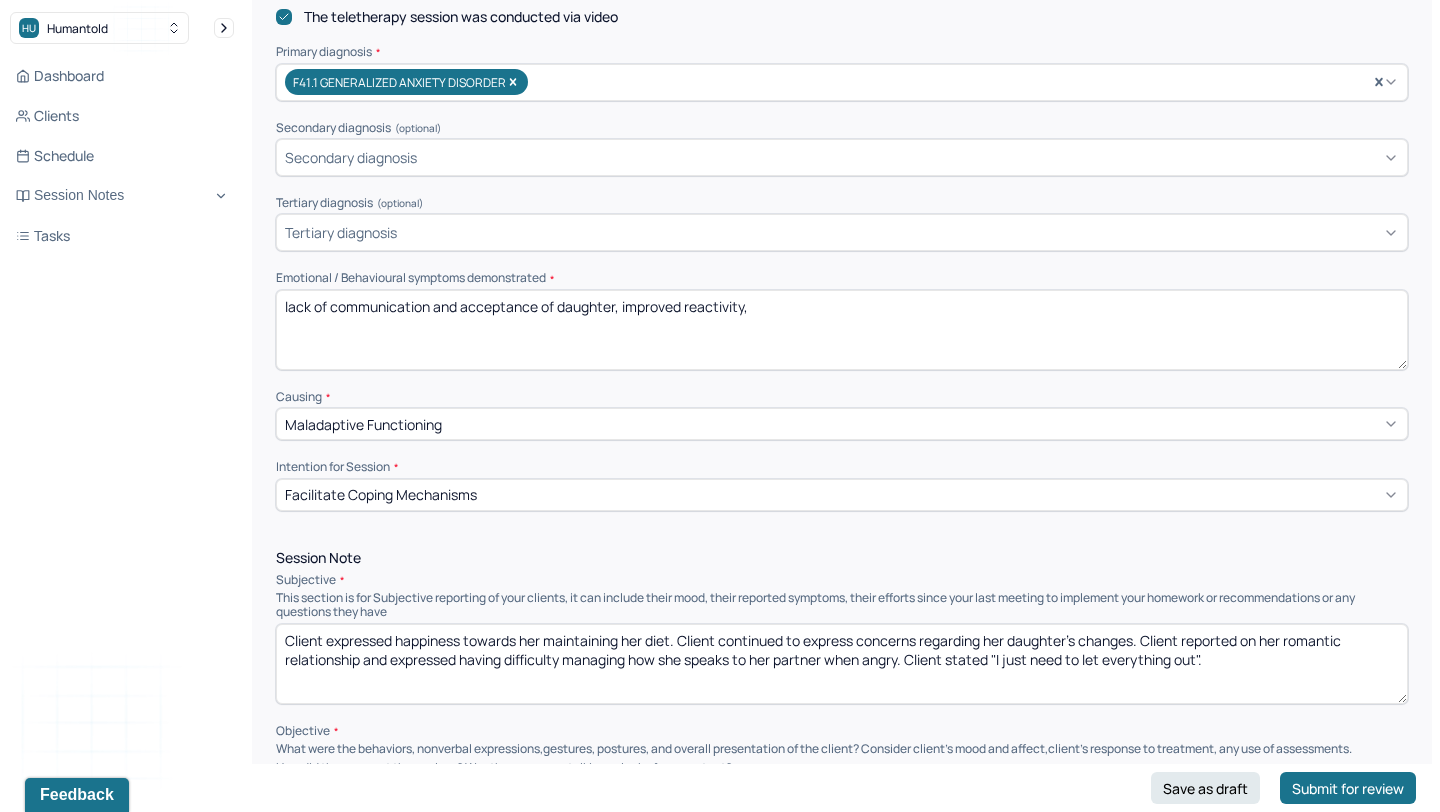 scroll, scrollTop: 771, scrollLeft: 0, axis: vertical 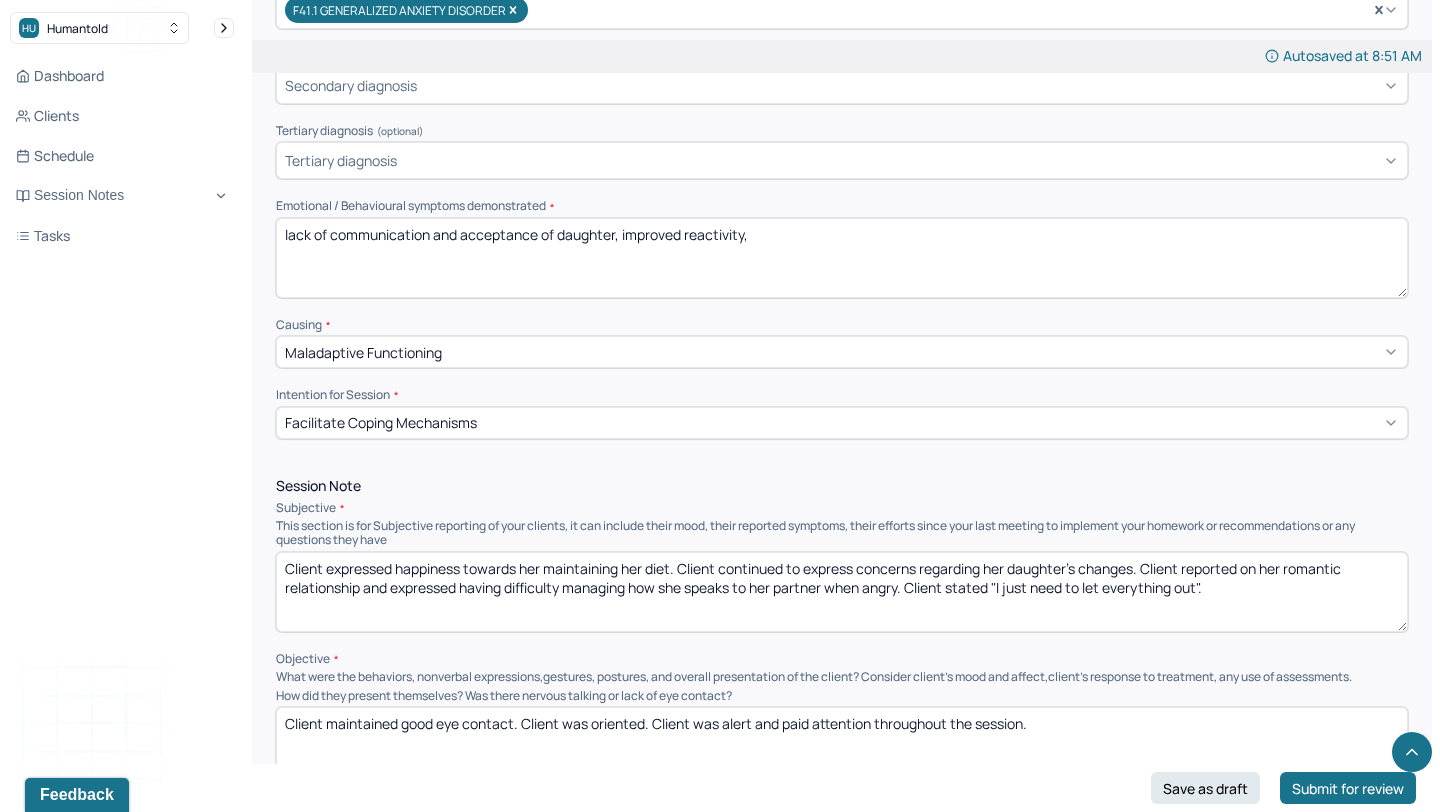 click on "lack of communication and acceptance of daughter, improved reactivity," at bounding box center [842, 258] 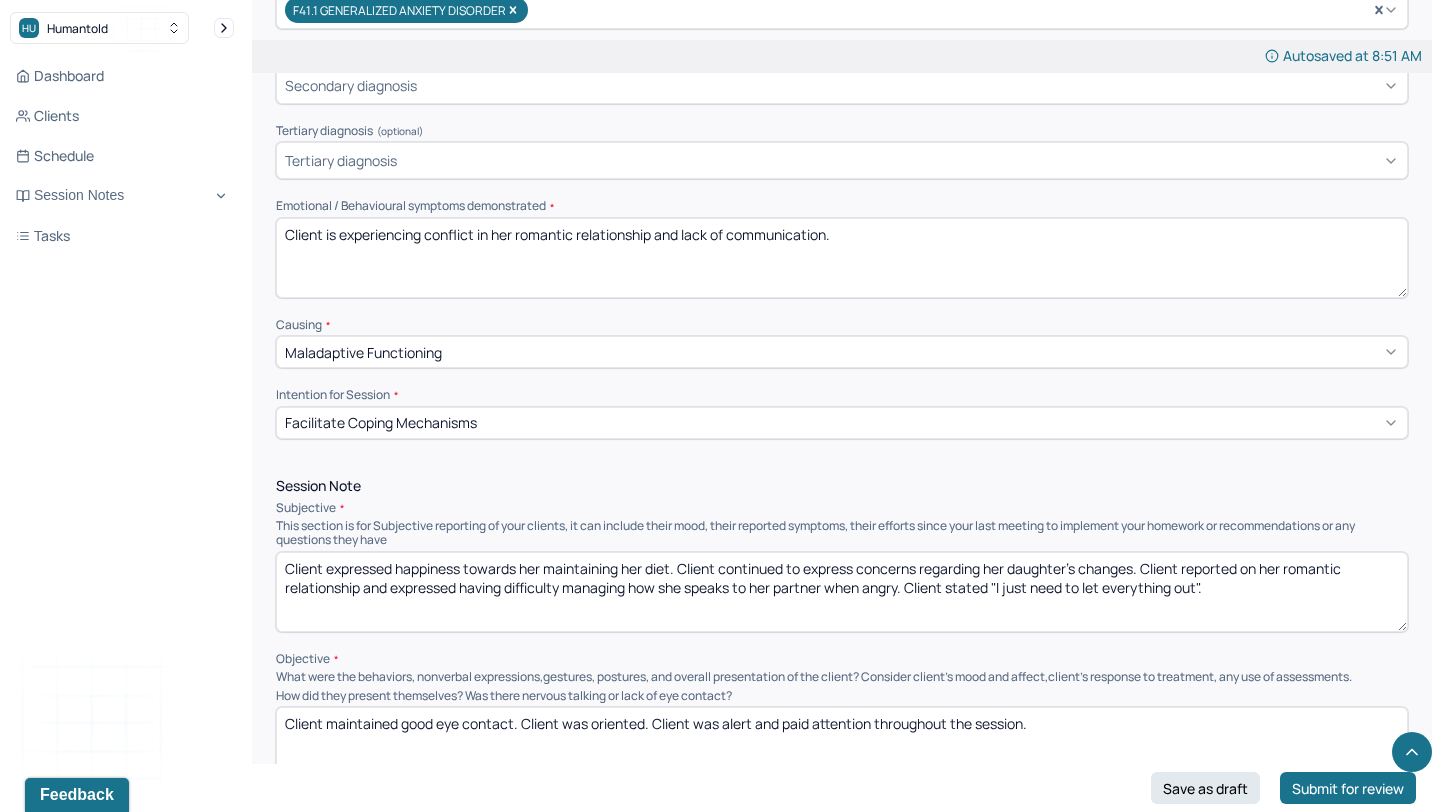 type on "Client is experiencing conflict in her romantic relationship and lack of communication." 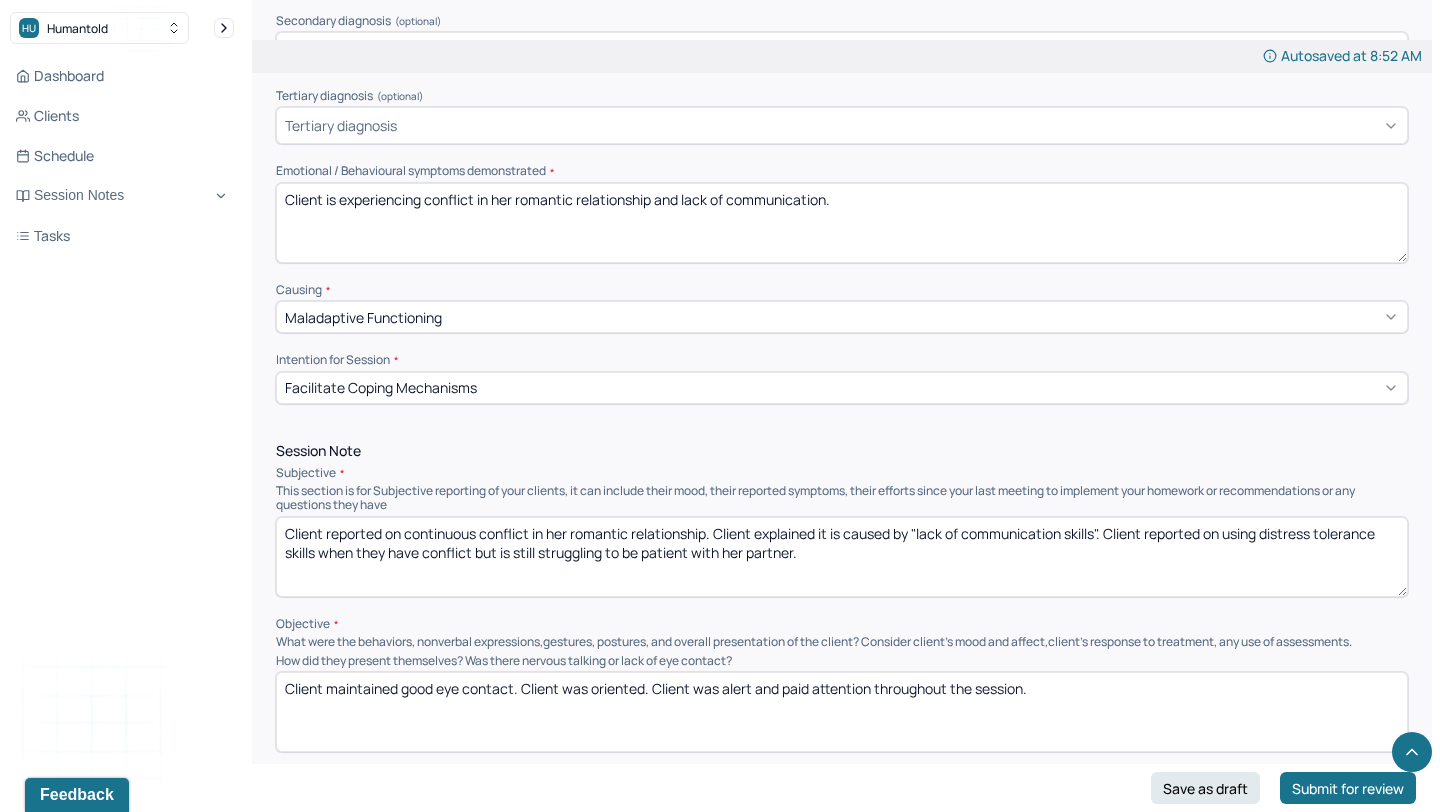 scroll, scrollTop: 849, scrollLeft: 0, axis: vertical 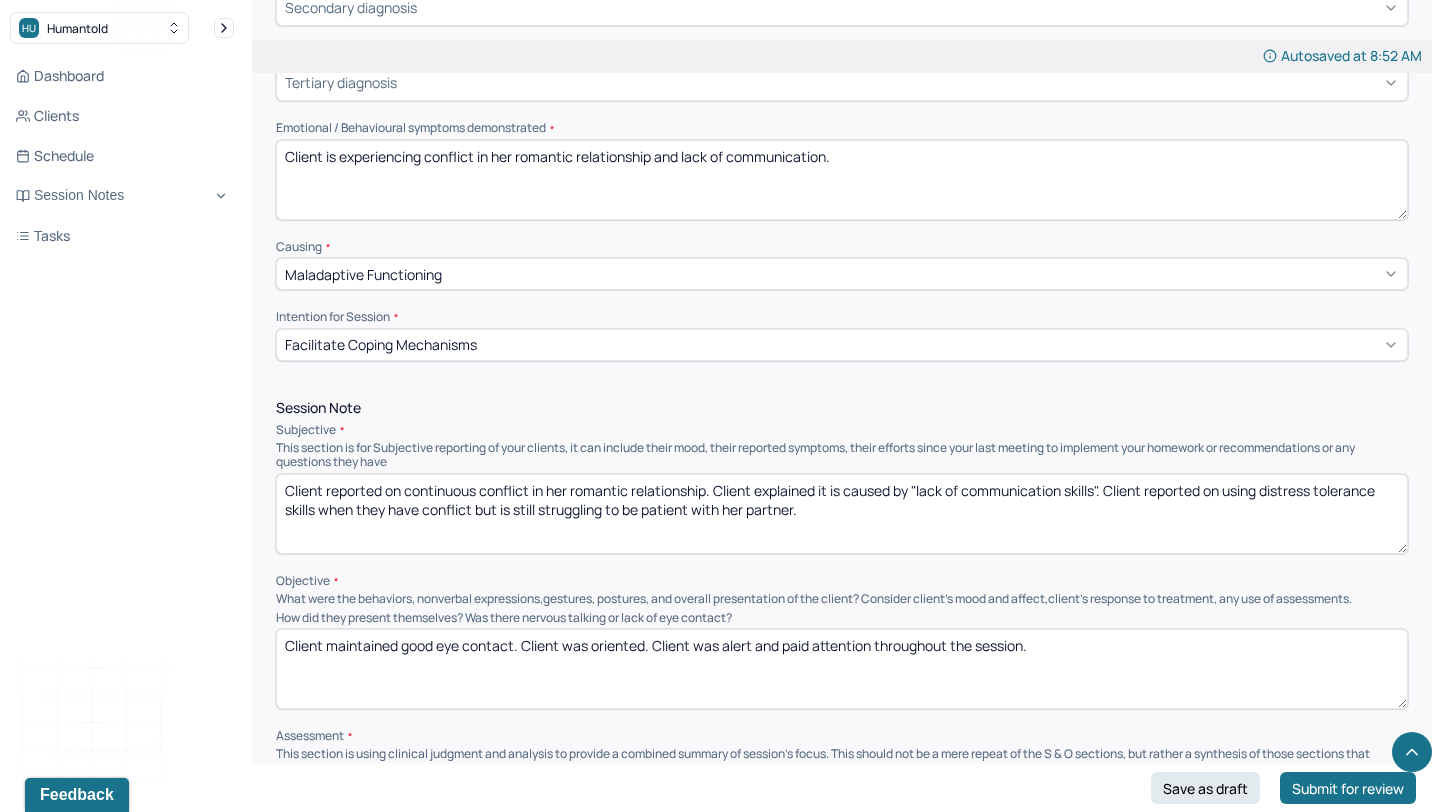 type on "Client reported on continuous conflict in her romantic relationship. Client explained it is caused by "lack of communication skills". Client reported on using distress tolerance skills when they have conflict but is still struggling to be patient with her partner." 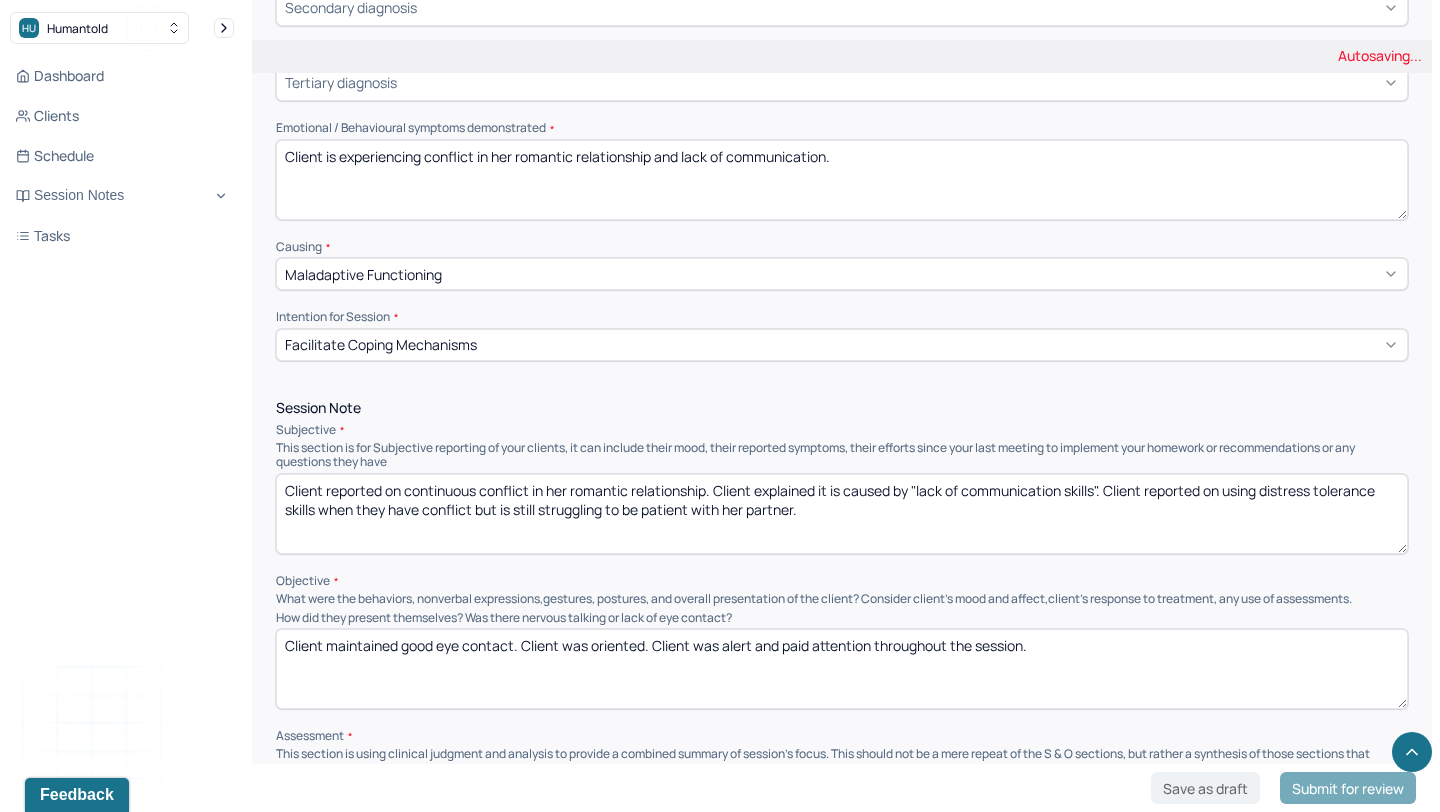 click on "Client maintained good eye contact. Client was oriented. Client was alert and paid attention throughout the session." at bounding box center (842, 669) 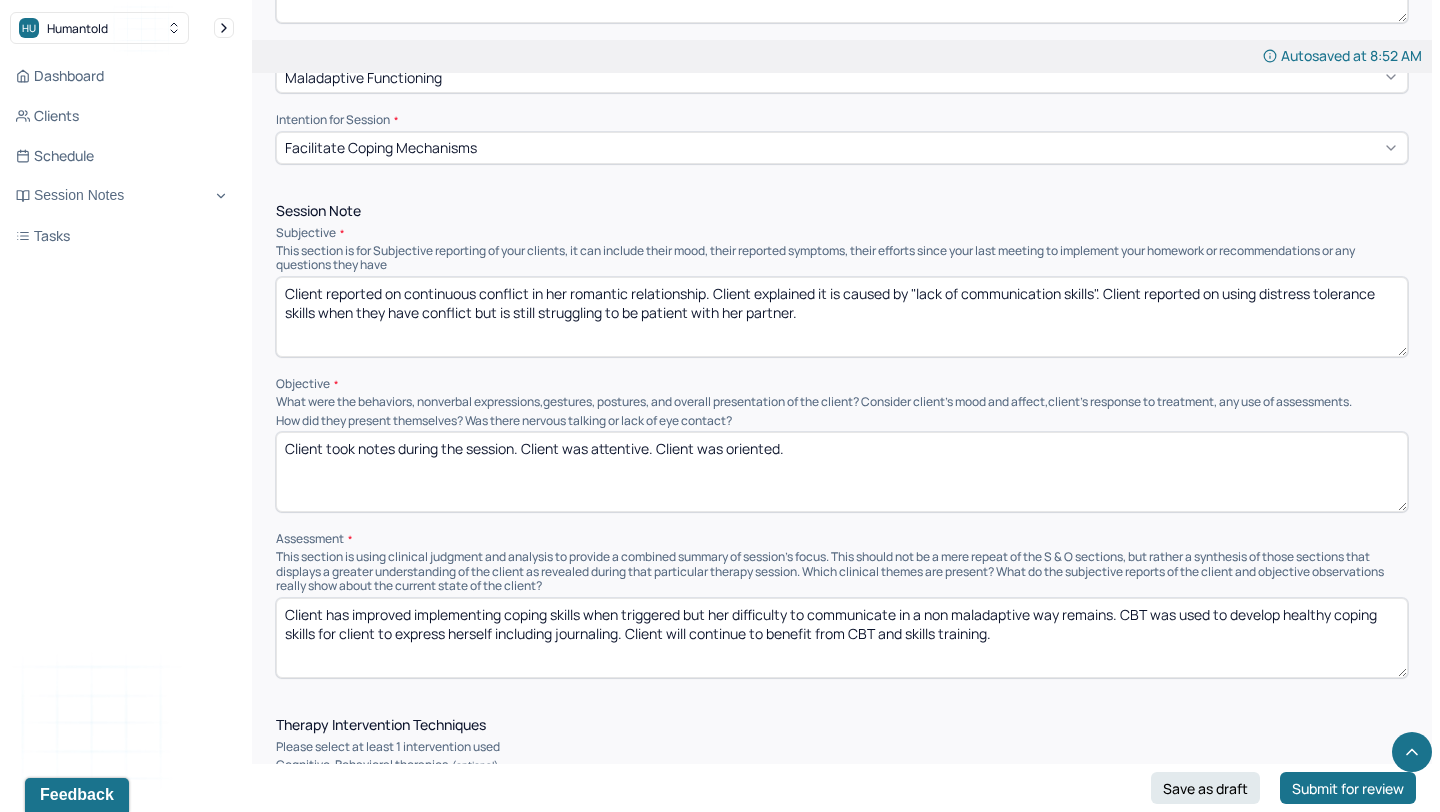 scroll, scrollTop: 1087, scrollLeft: 0, axis: vertical 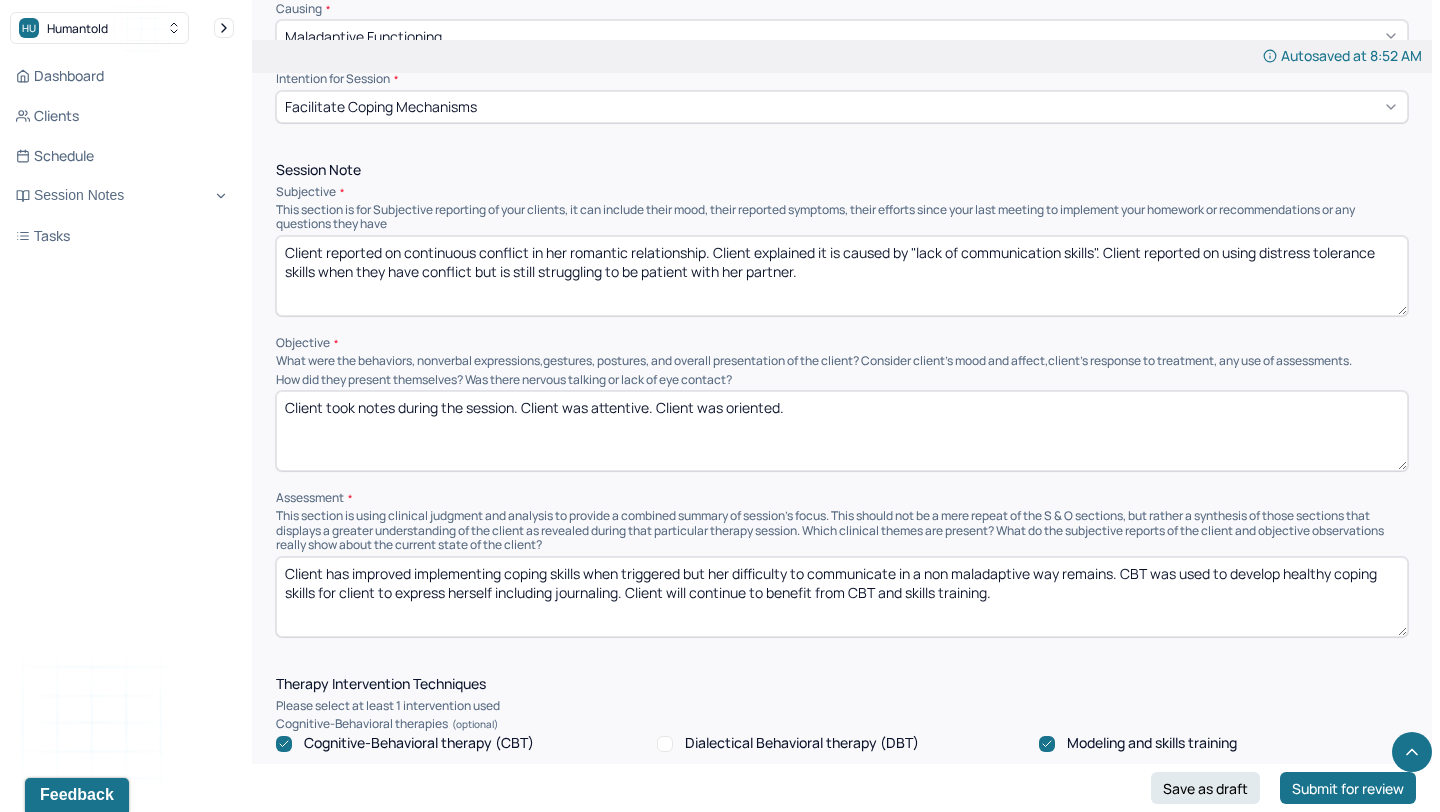 type on "Client took notes during the session. Client was attentive. Client was oriented." 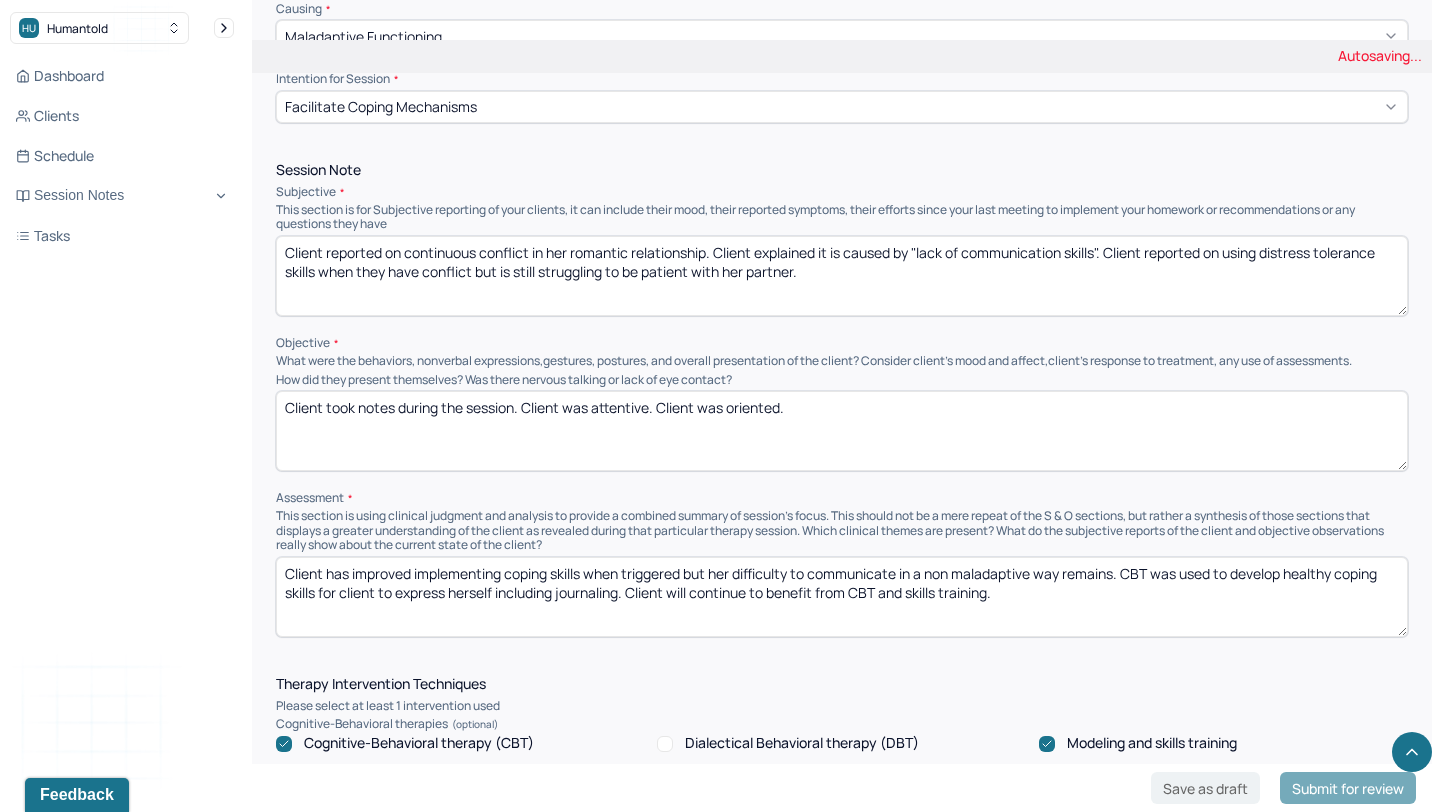 click on "Client has improved implementing coping skills when triggered but her difficulty to communicate in a non maladaptive way remains. CBT was used to develop healthy coping skills for client to express herself including journaling. Client will continue to benefit from CBT and skills training." at bounding box center [842, 597] 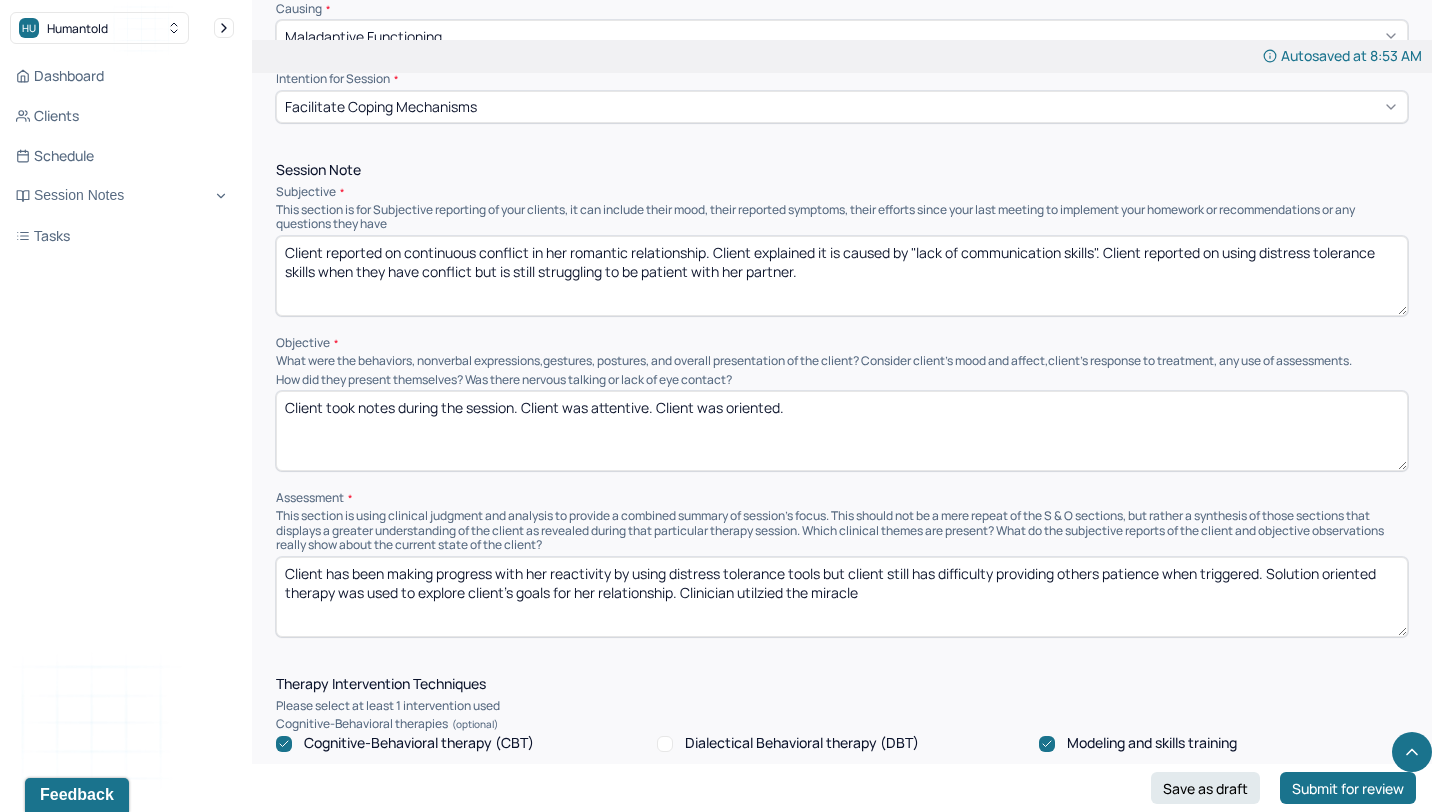 click on "Client has been making progress with her reactivity by using distress tolerance tools but client still has difficulty providing others patience when triggered. Solution oriented therapy was used to explore client's goals for her relationship. Clinician utilzied the miracle" at bounding box center [842, 597] 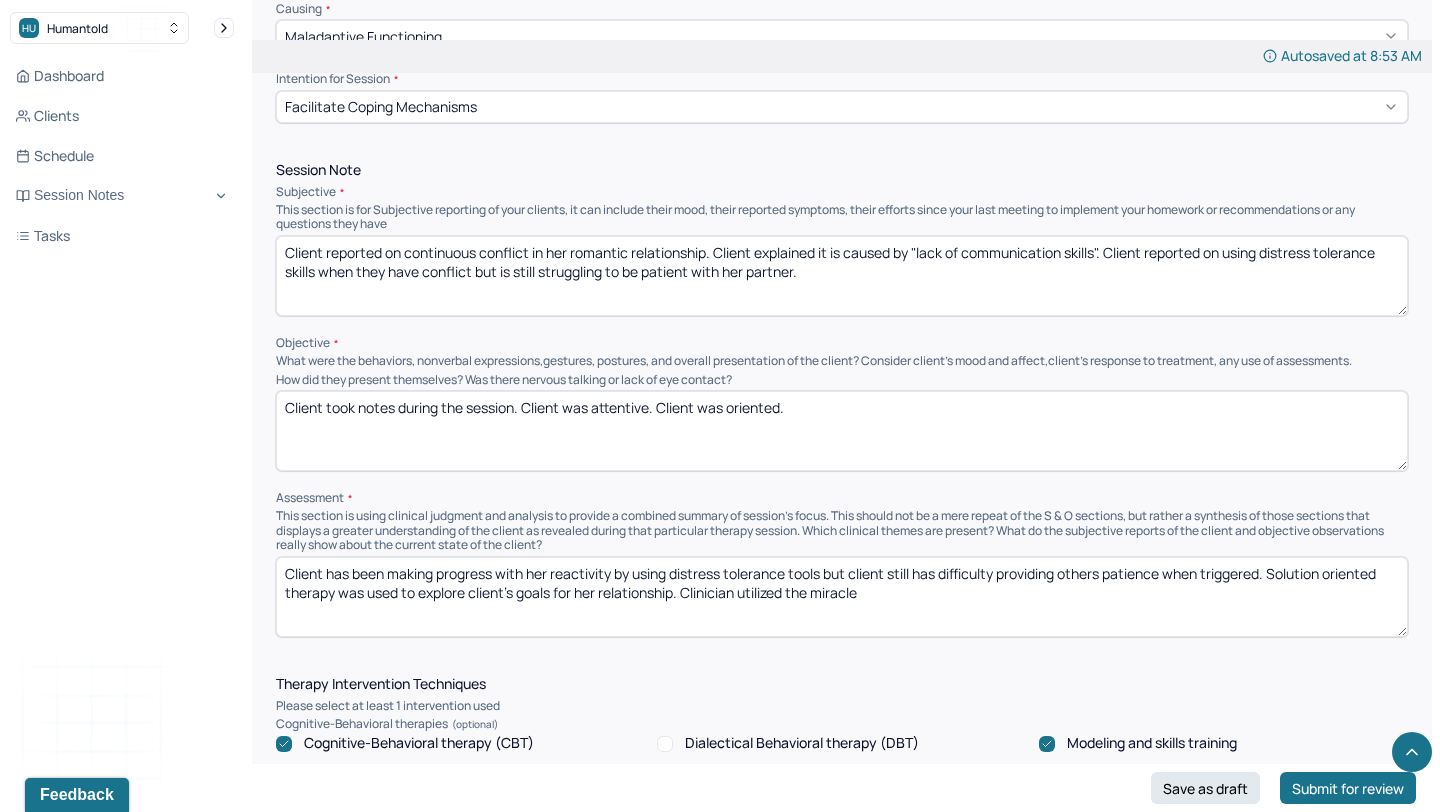 click on "Client has been making progress with her reactivity by using distress tolerance tools but client still has difficulty providing others patience when triggered. Solution oriented therapy was used to explore client's goals for her relationship. Clinician utilzied the miracle" at bounding box center (842, 597) 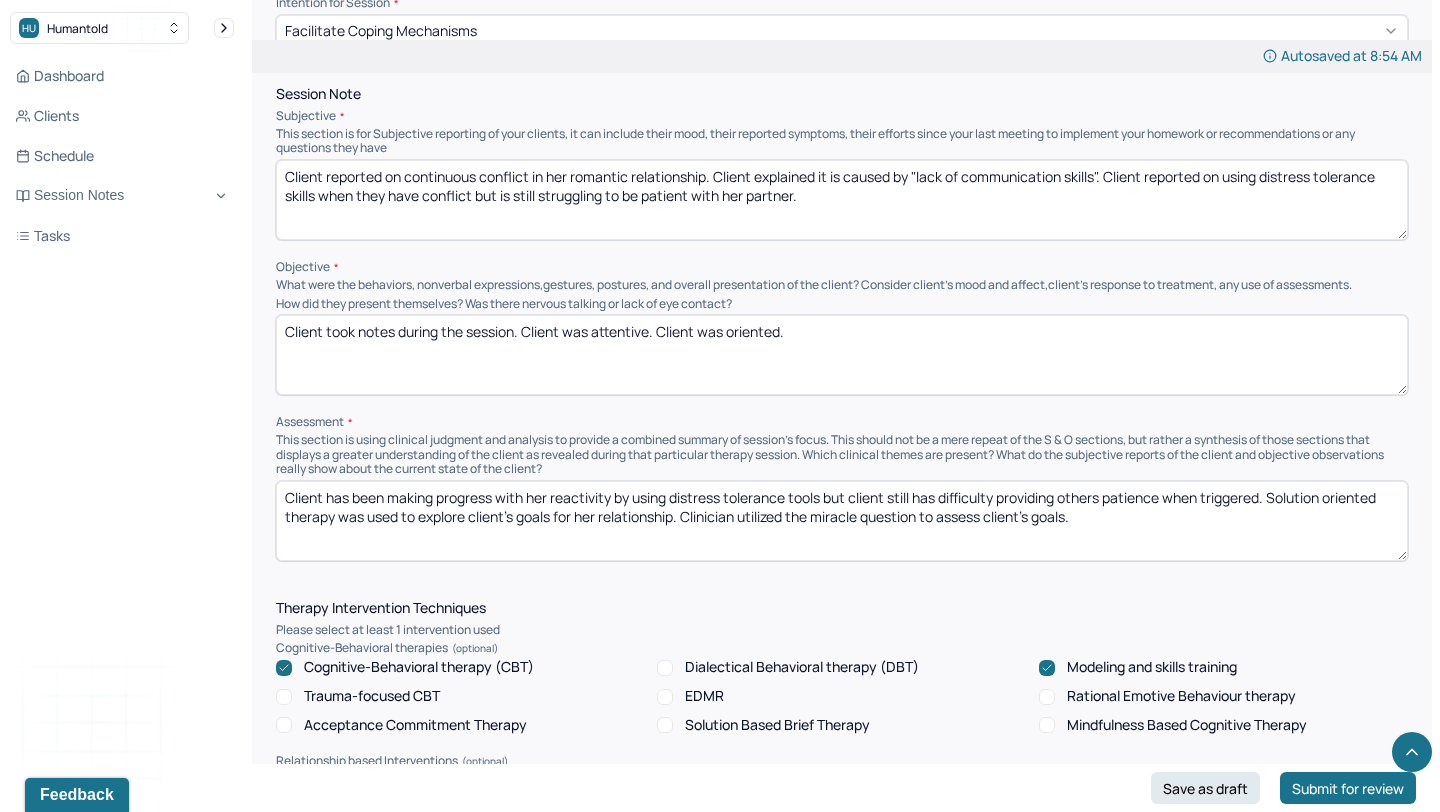scroll, scrollTop: 1265, scrollLeft: 0, axis: vertical 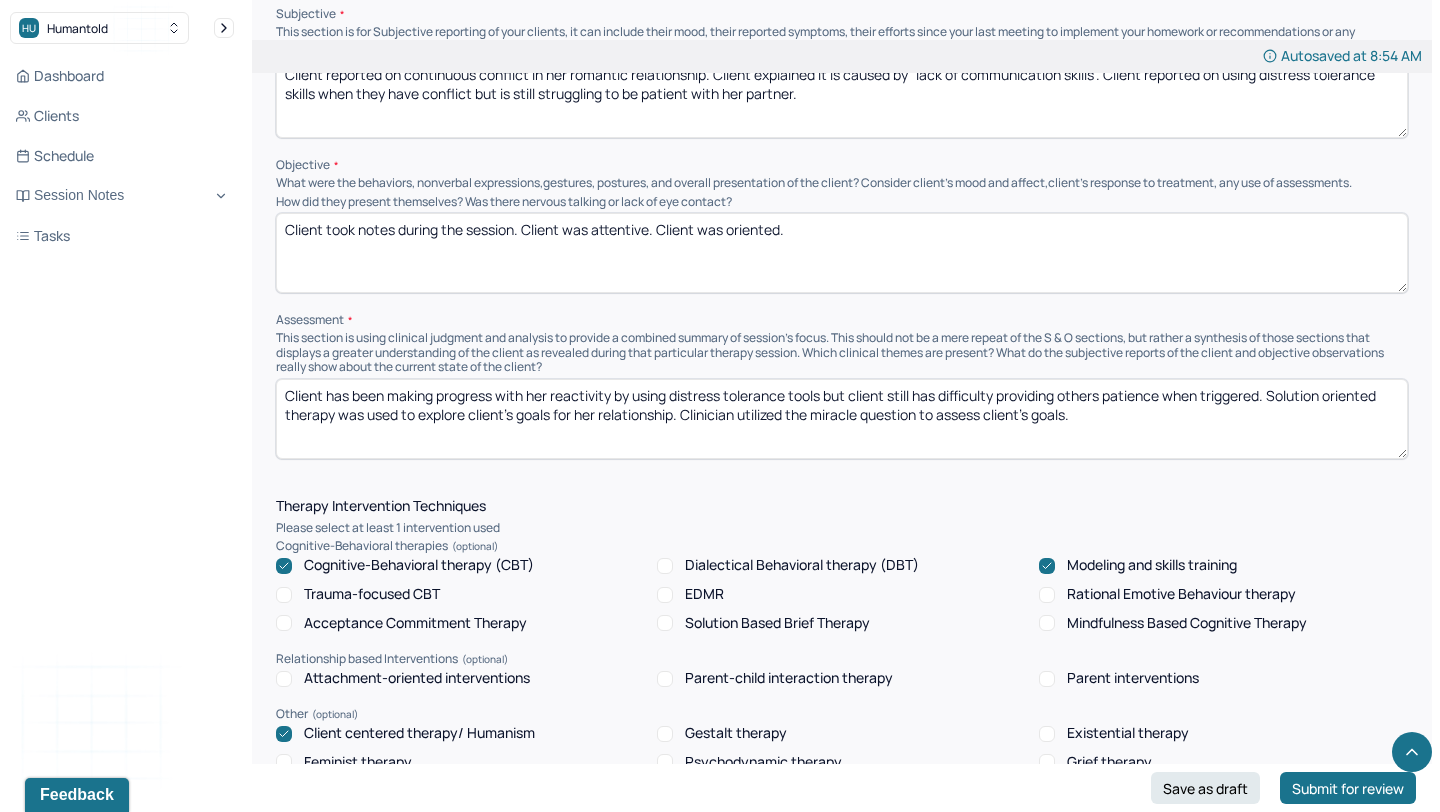 type on "Client has been making progress with her reactivity by using distress tolerance tools but client still has difficulty providing others patience when triggered. Solution oriented therapy was used to explore client's goals for her relationship. Clinician utilized the miracle question to assess client's goals." 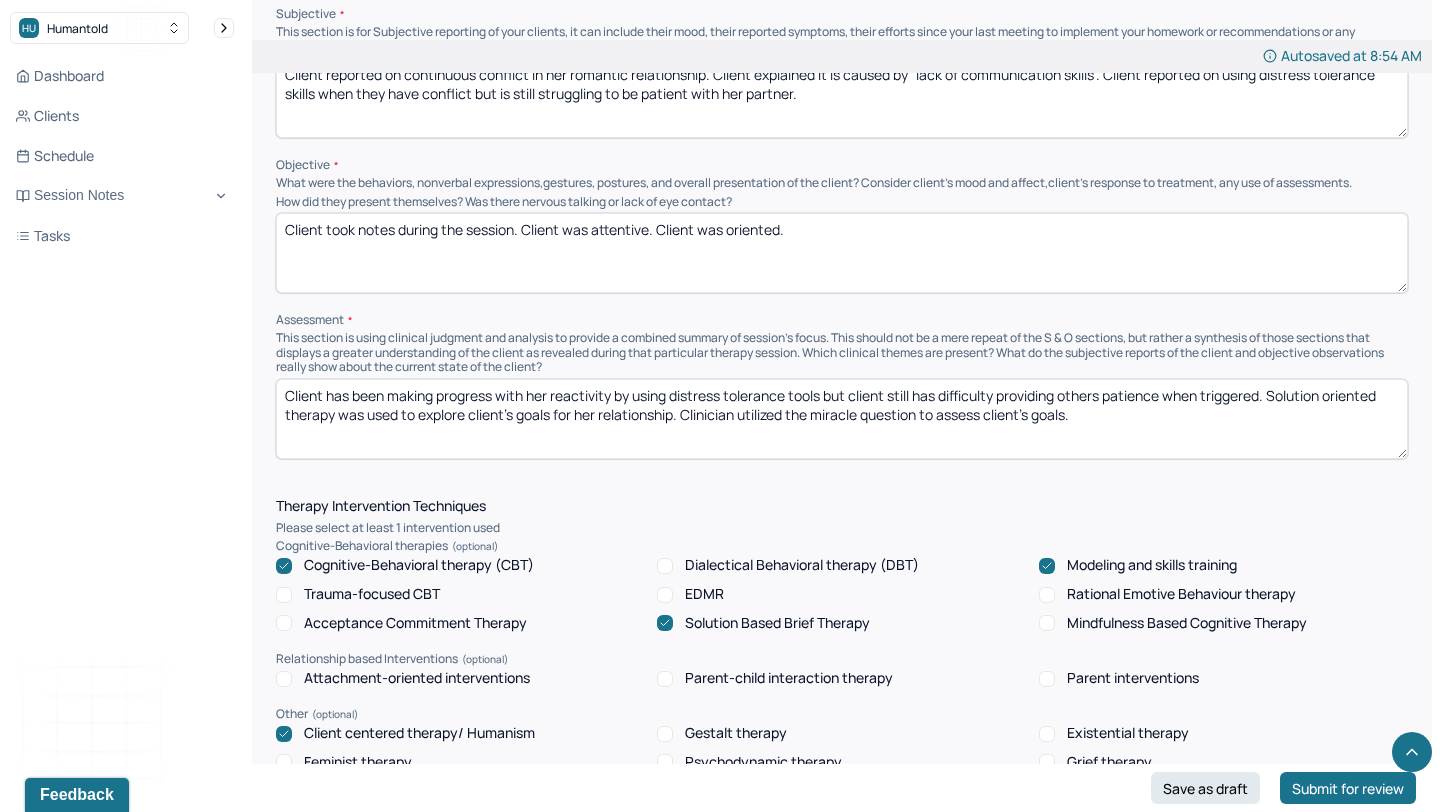 click on "Modeling and skills training" at bounding box center [1152, 565] 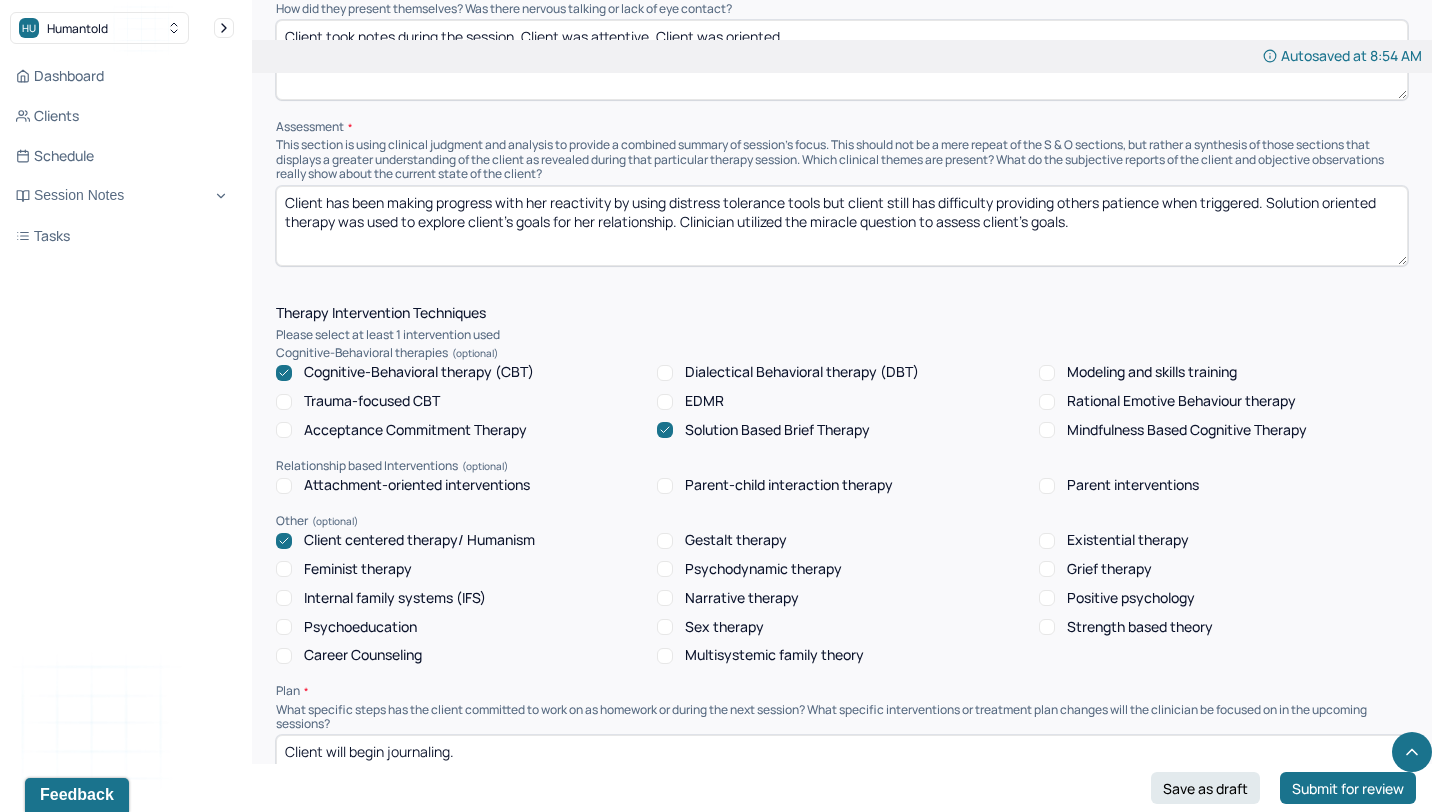 scroll, scrollTop: 1549, scrollLeft: 0, axis: vertical 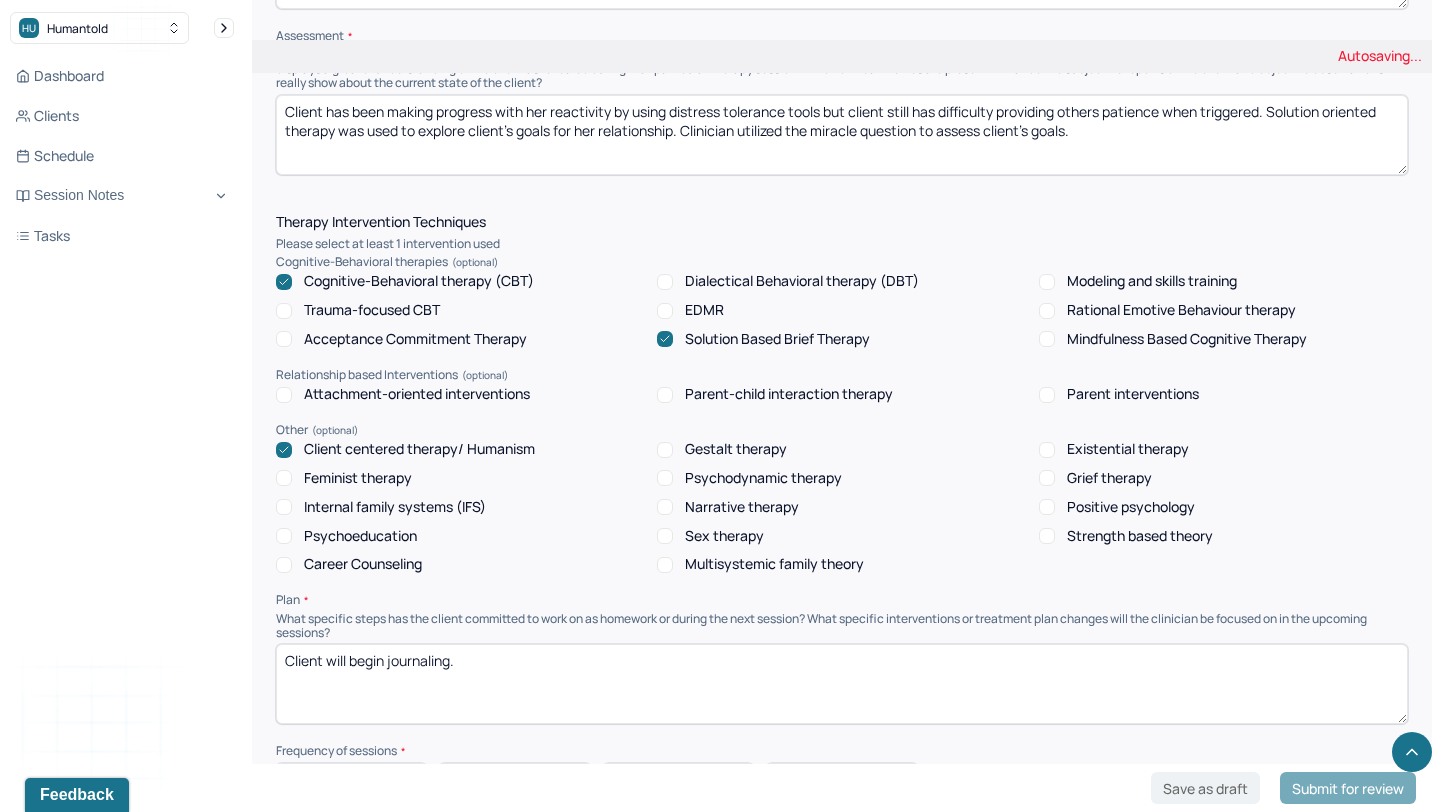 click on "Cognitive-Behavioral therapy (CBT)" at bounding box center [419, 281] 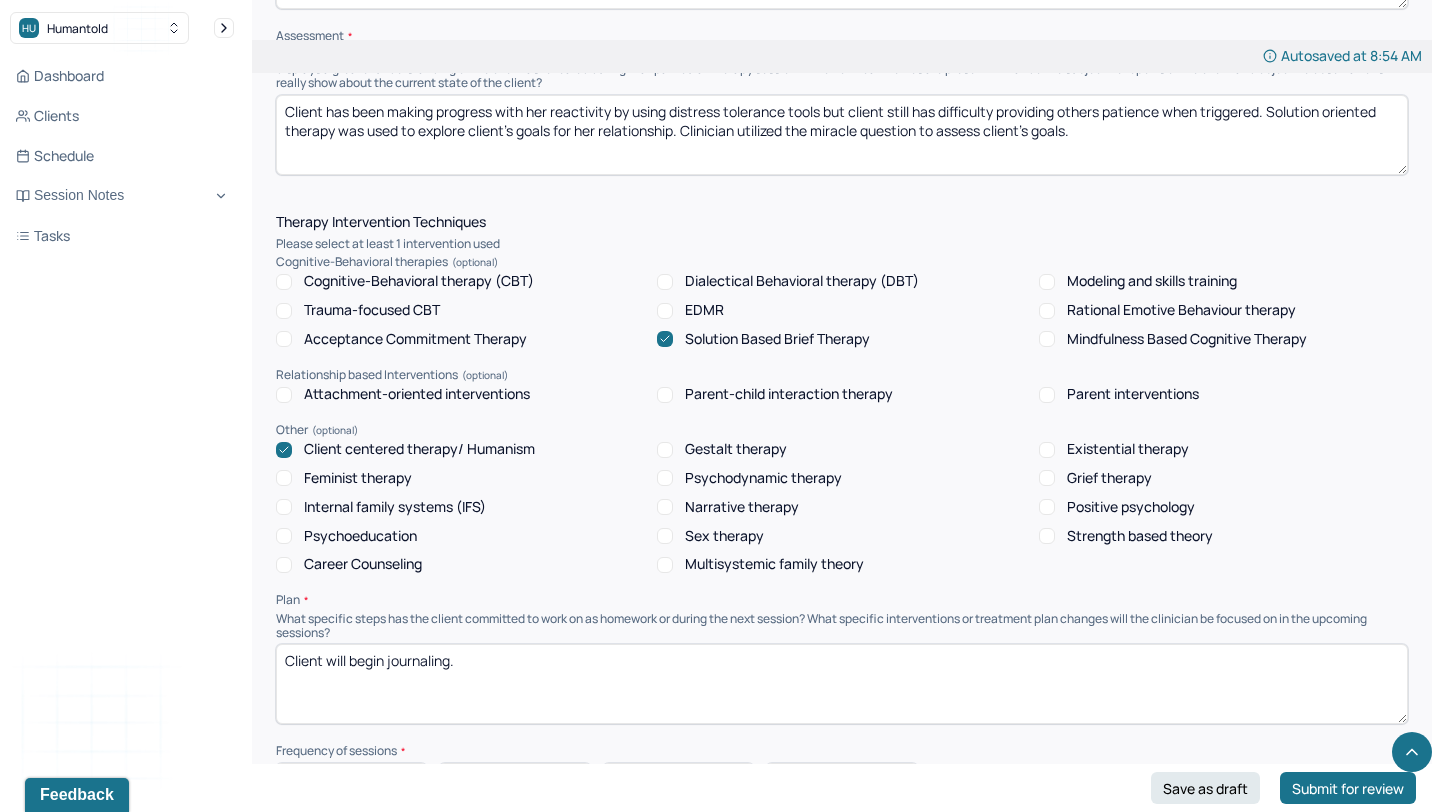 click on "Client will begin journaling." at bounding box center [842, 684] 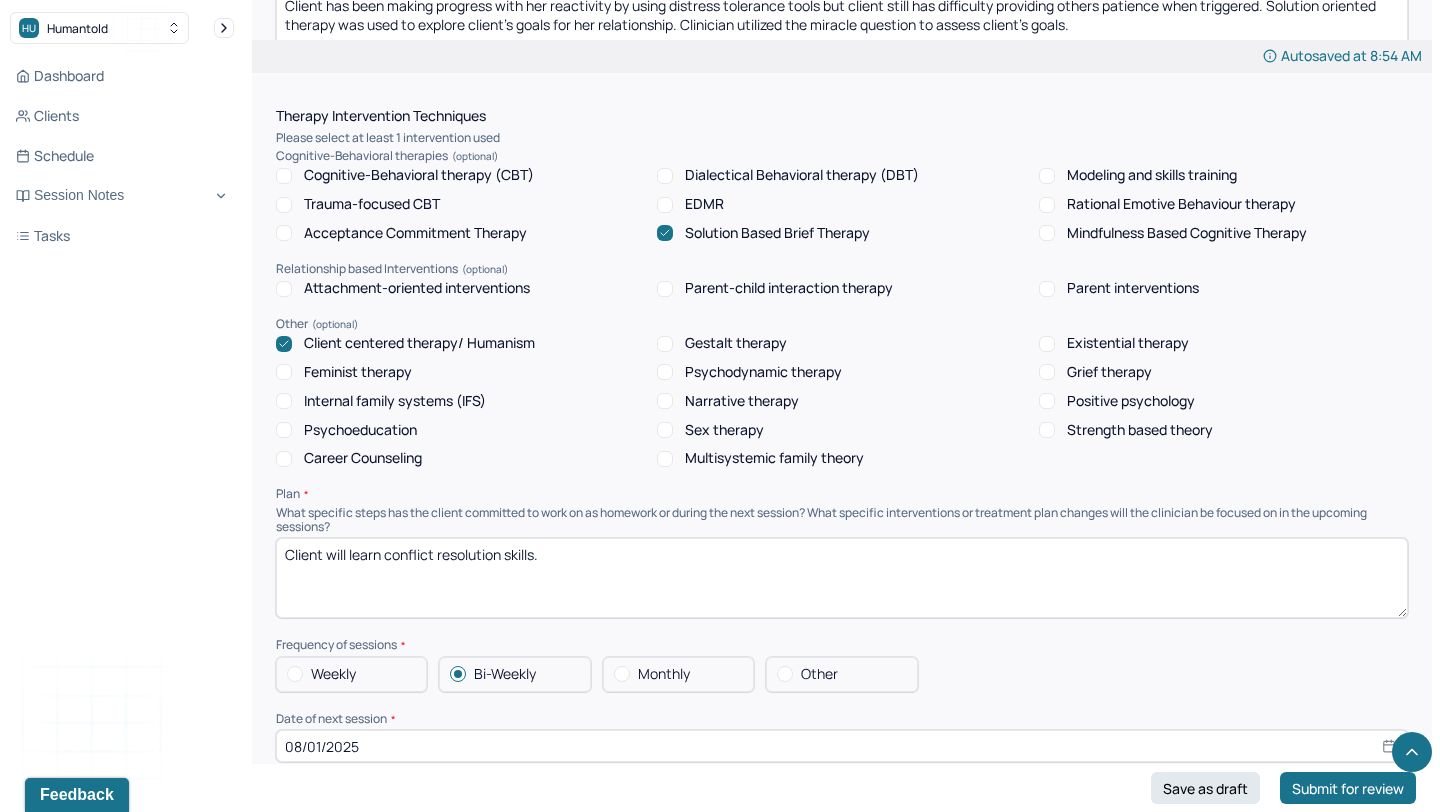 scroll, scrollTop: 1694, scrollLeft: 0, axis: vertical 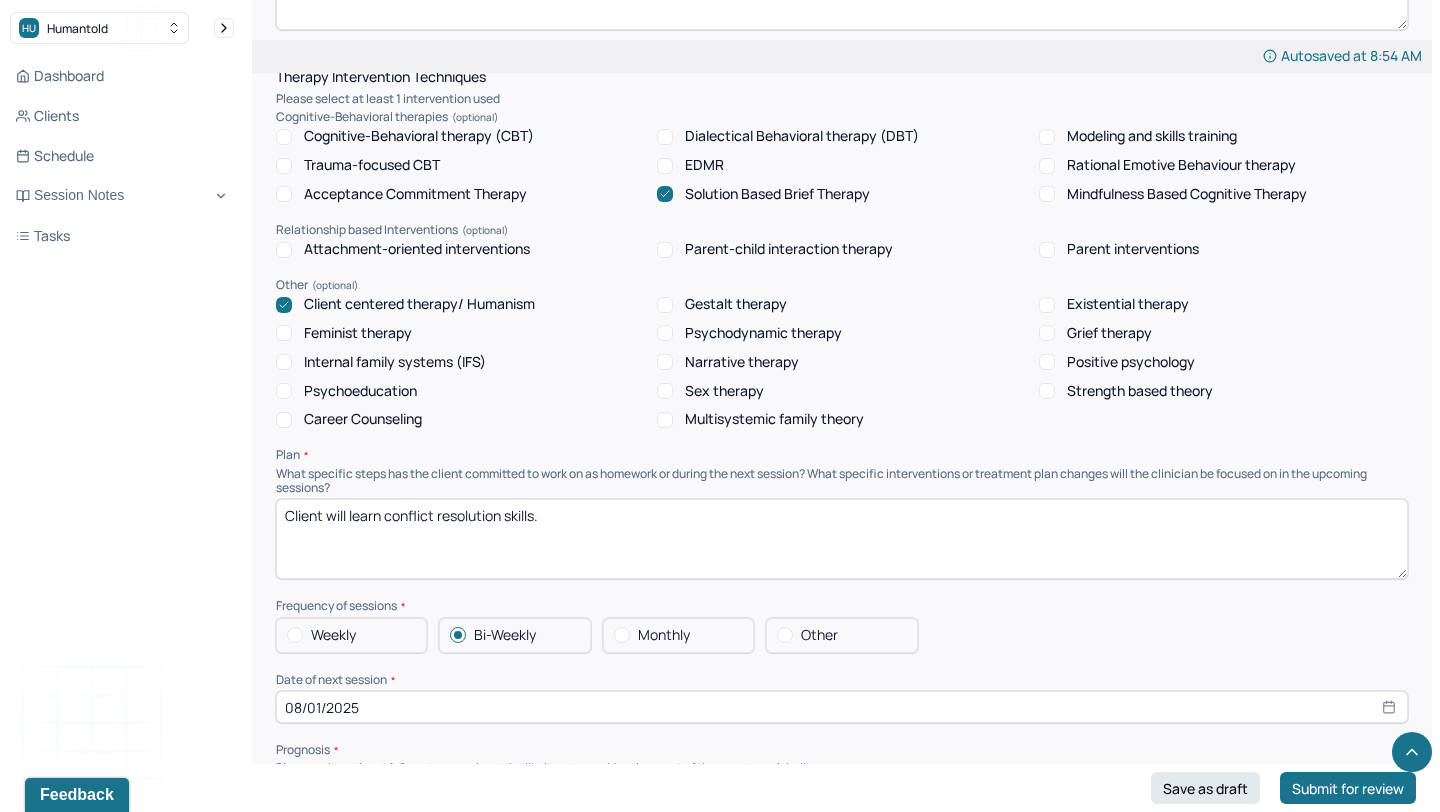 type on "Client will learn conflict resolution skills." 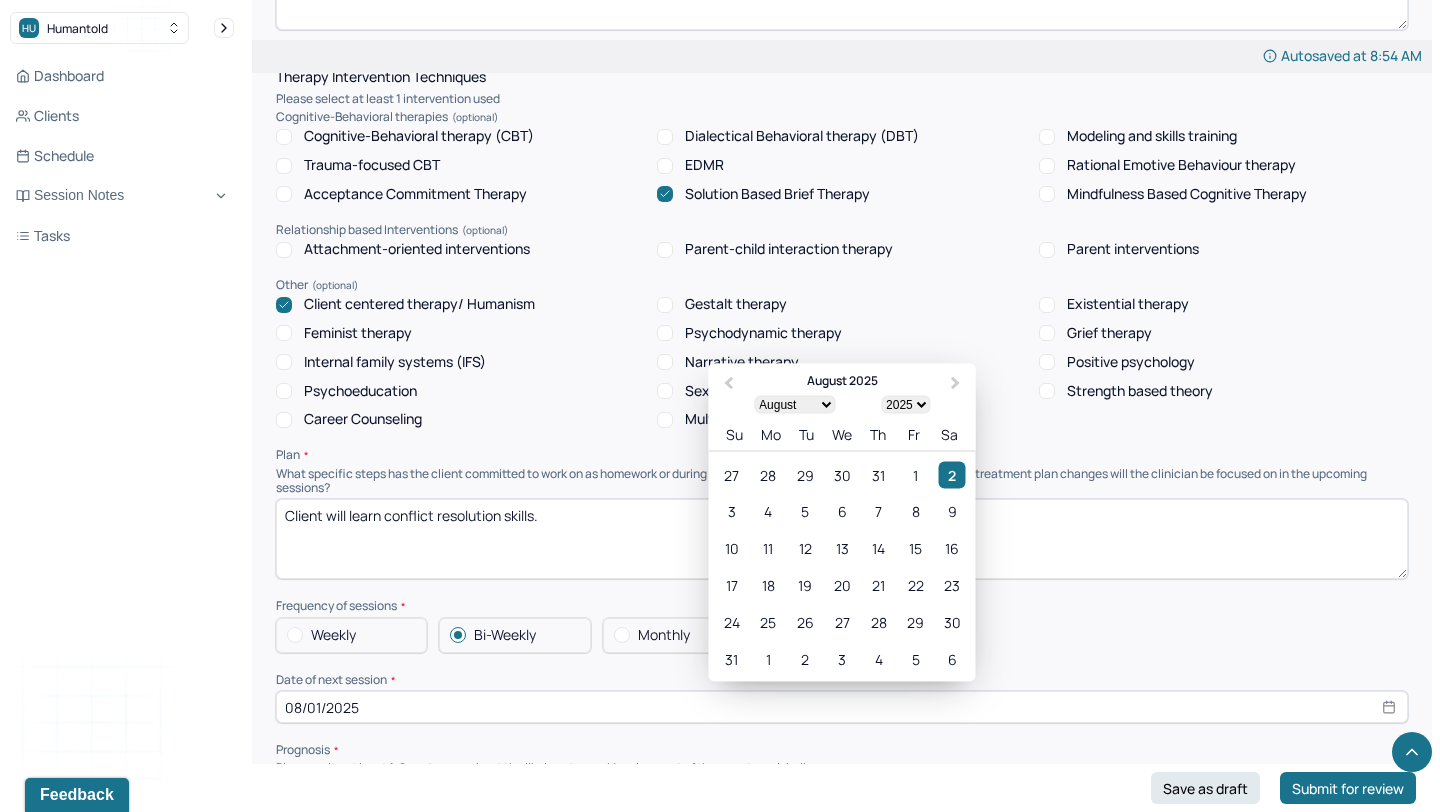 click on "08/01/2025" at bounding box center (842, 707) 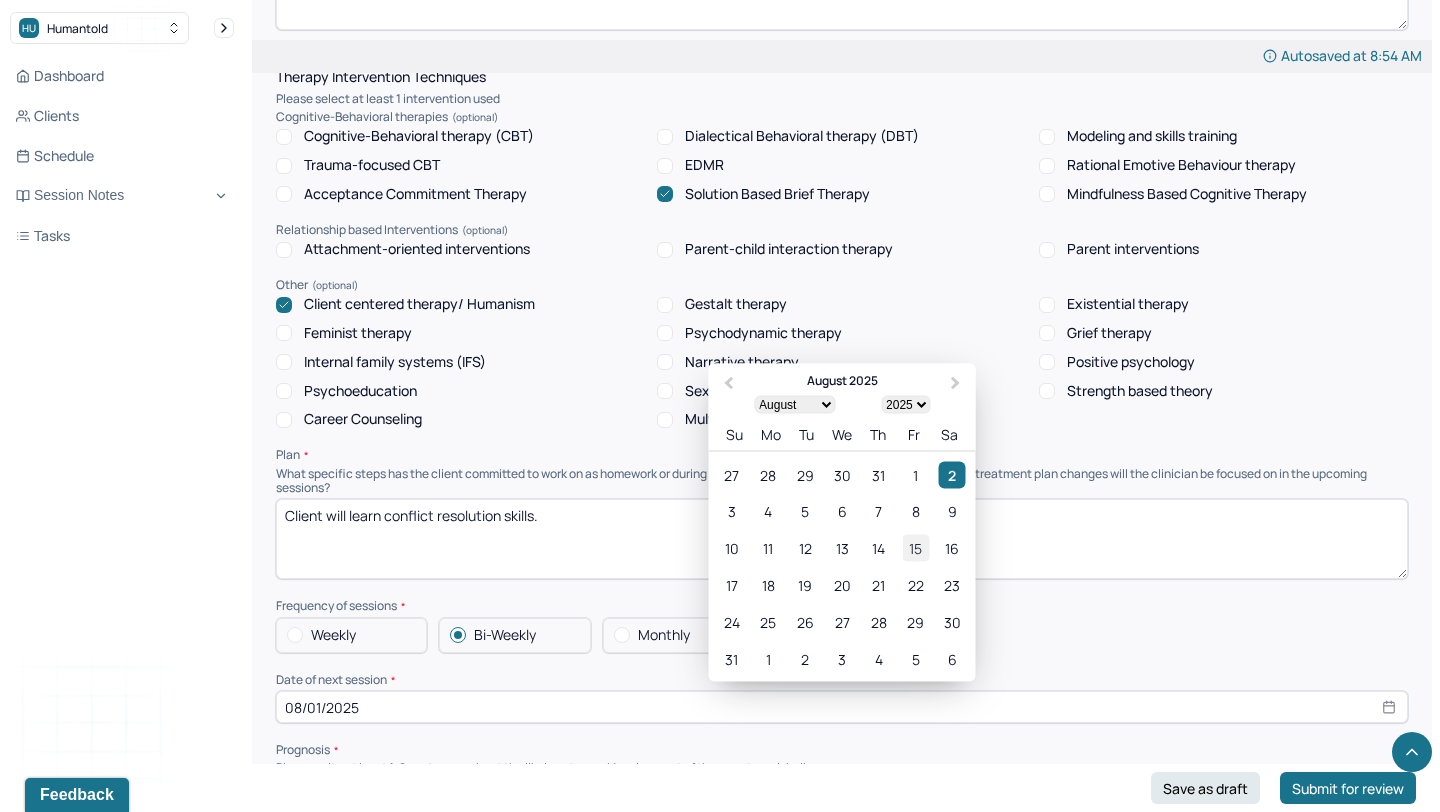 click on "15" at bounding box center (915, 548) 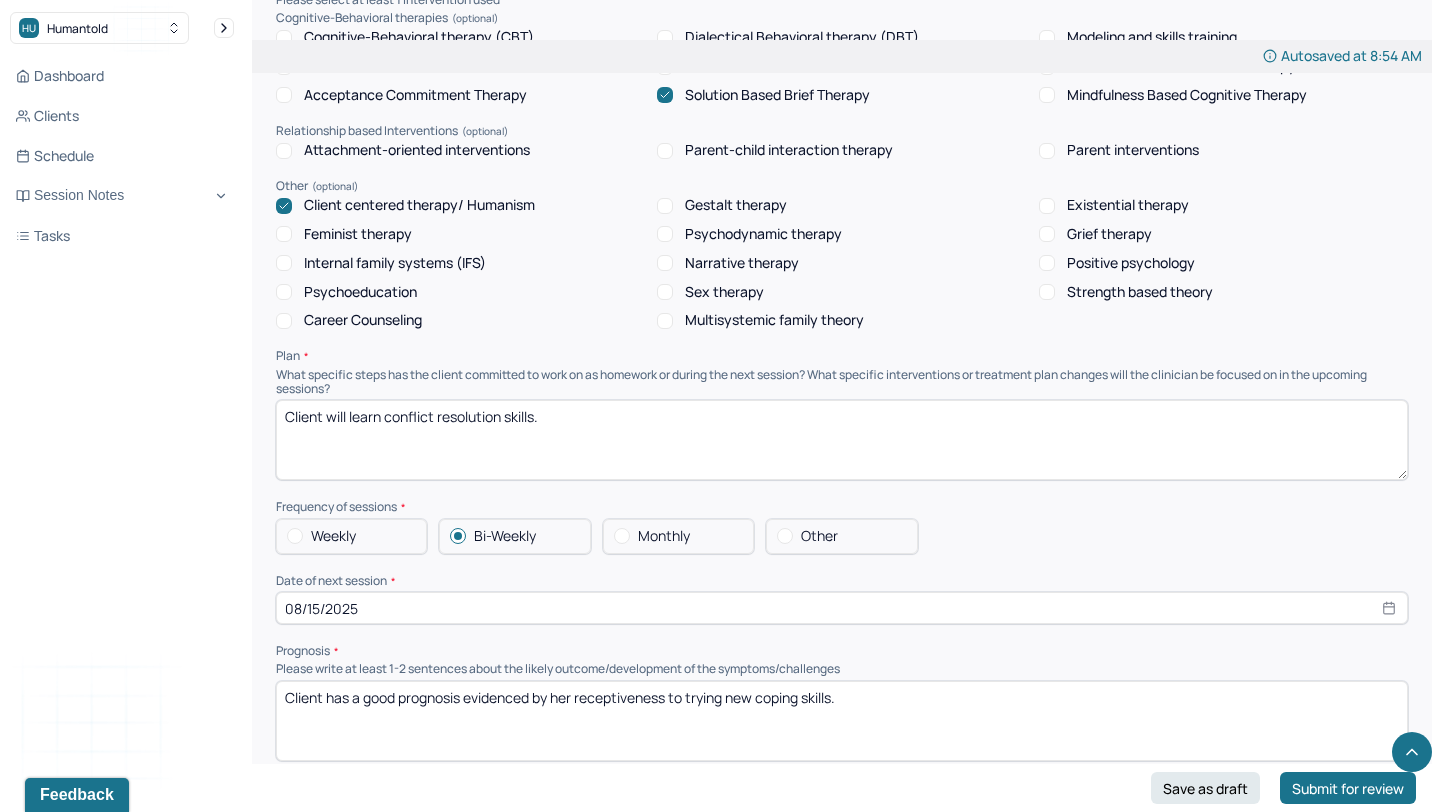 scroll, scrollTop: 1862, scrollLeft: 0, axis: vertical 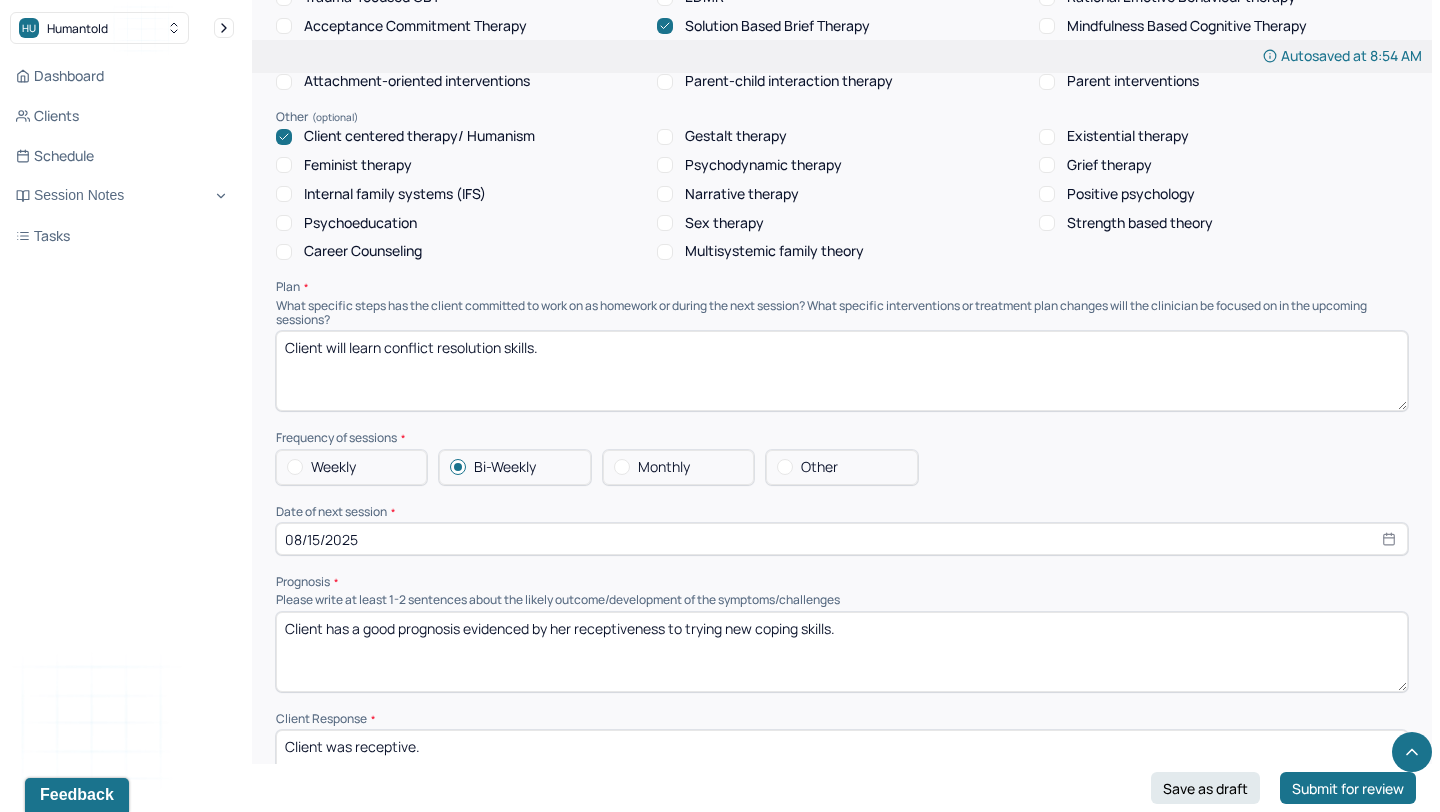 click on "Client has a good prognosis evidenced by her receptiveness to trying new coping skills." at bounding box center [842, 652] 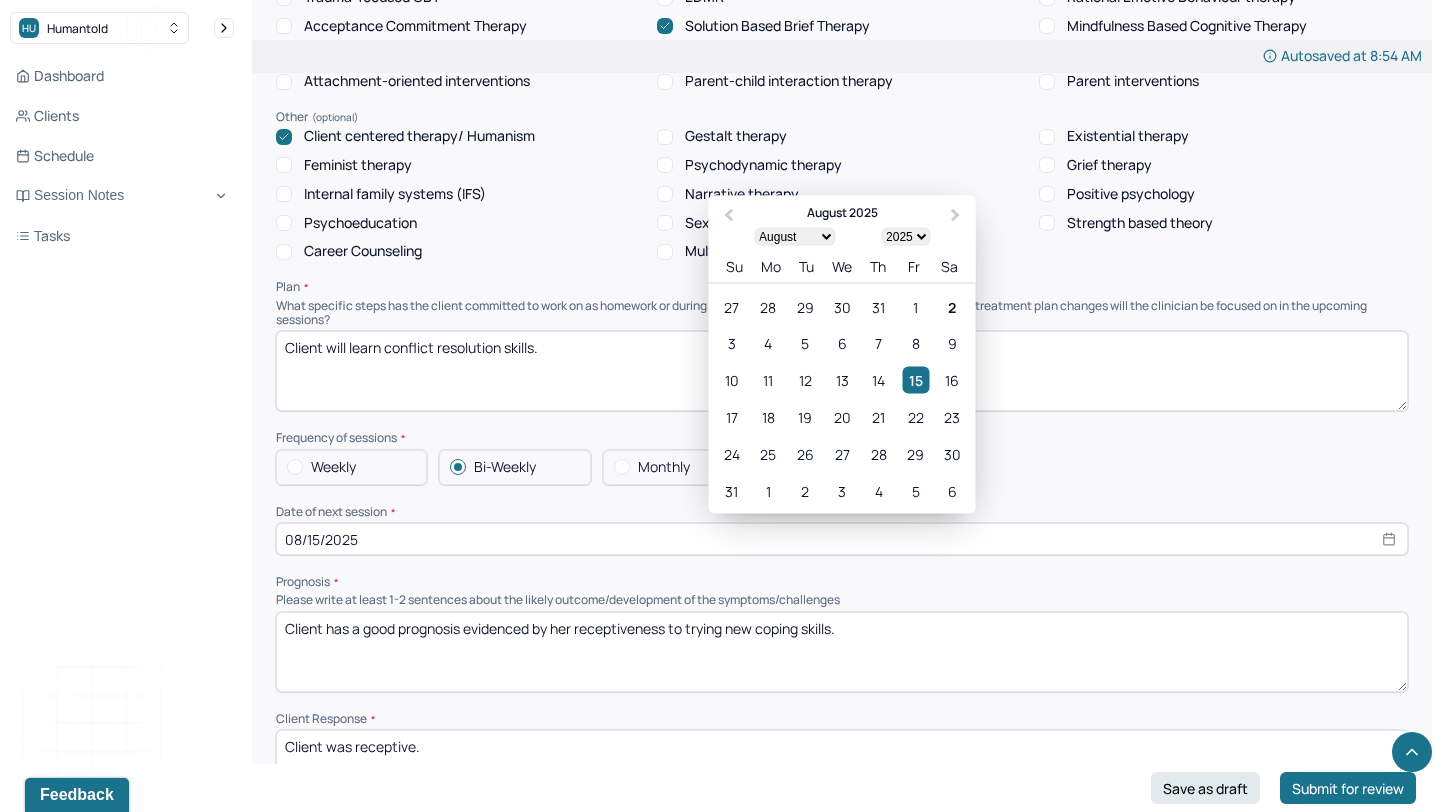 click on "08/15/2025" at bounding box center (842, 539) 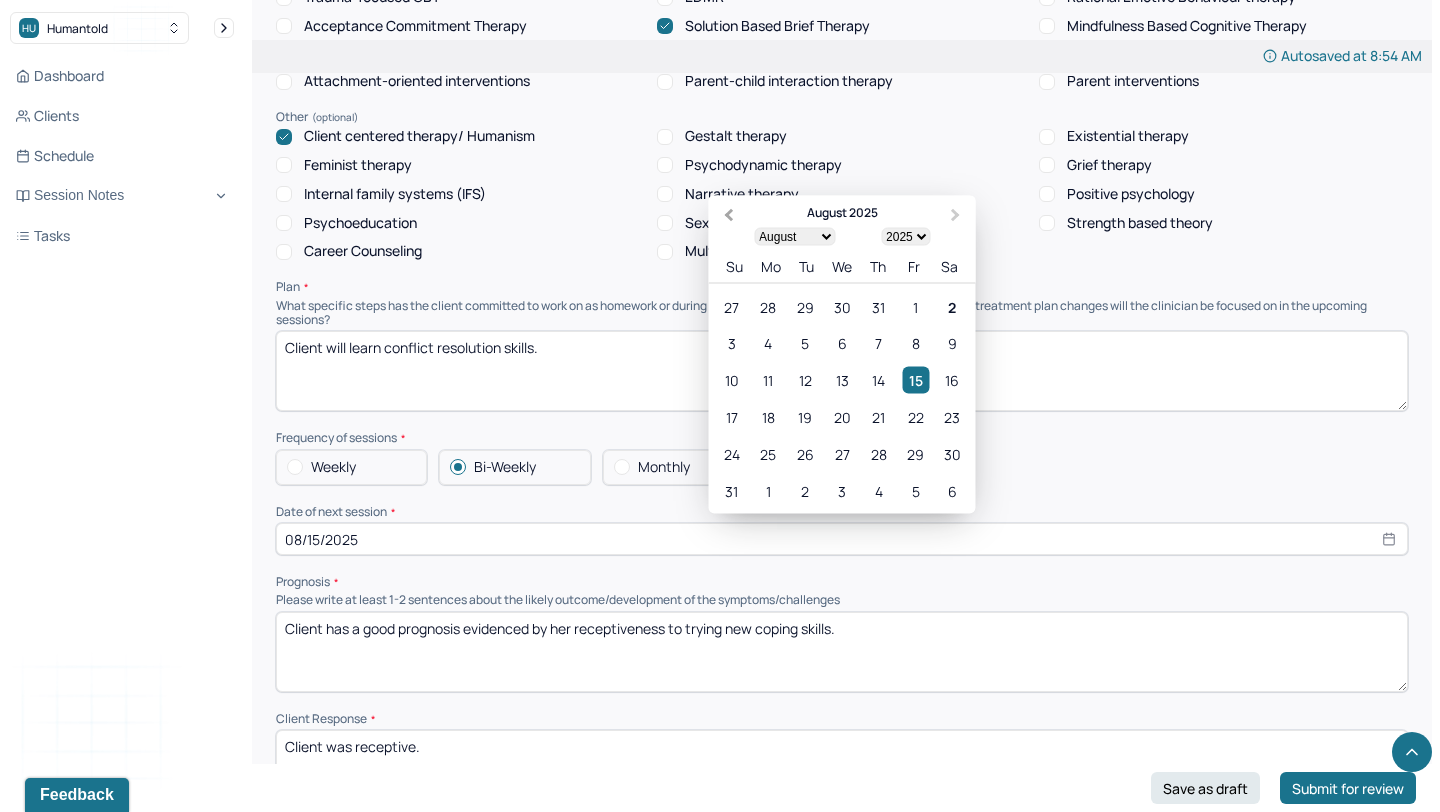 click on "Previous Month" at bounding box center (727, 217) 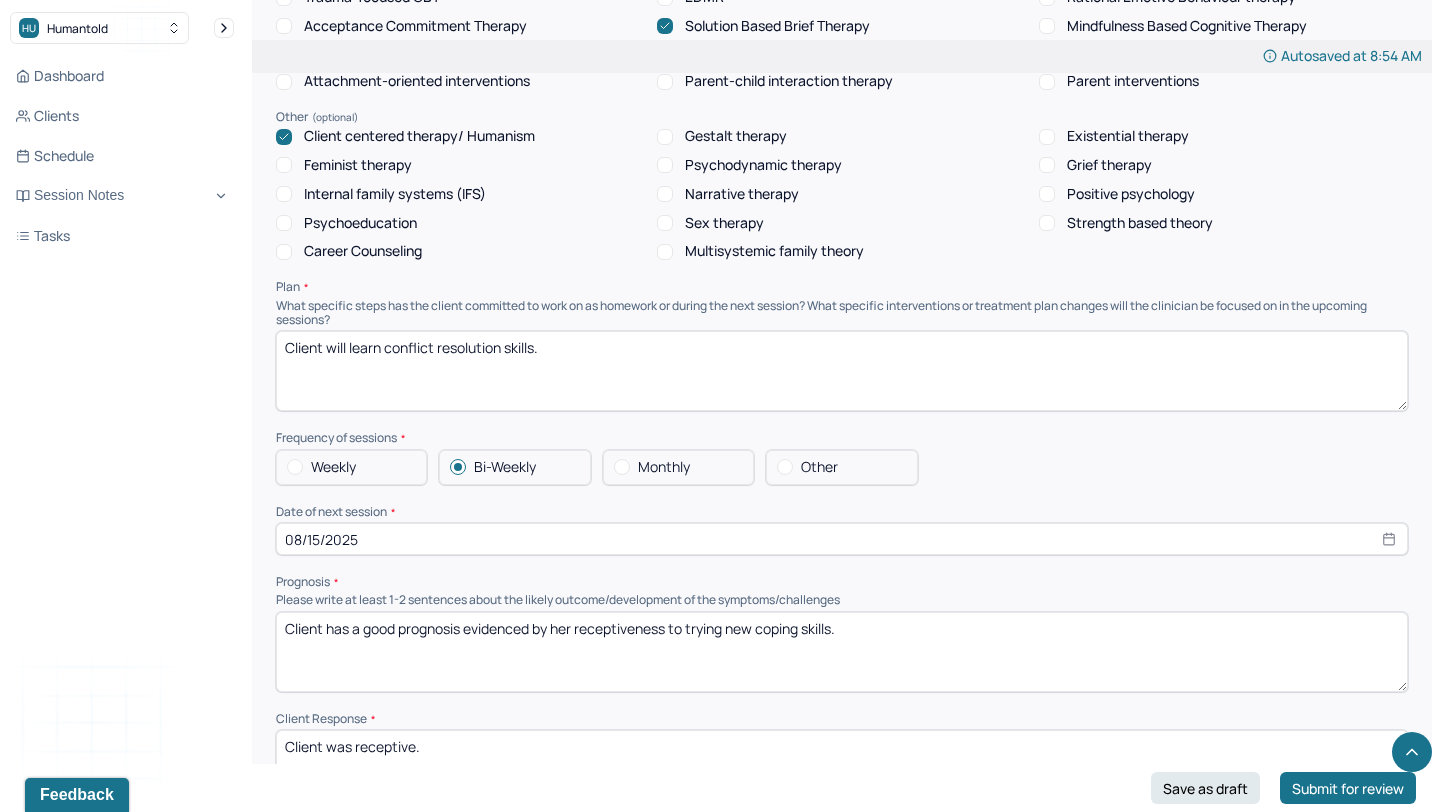 click on "Client has a good prognosis evidenced by her receptiveness to trying new coping skills." at bounding box center [842, 652] 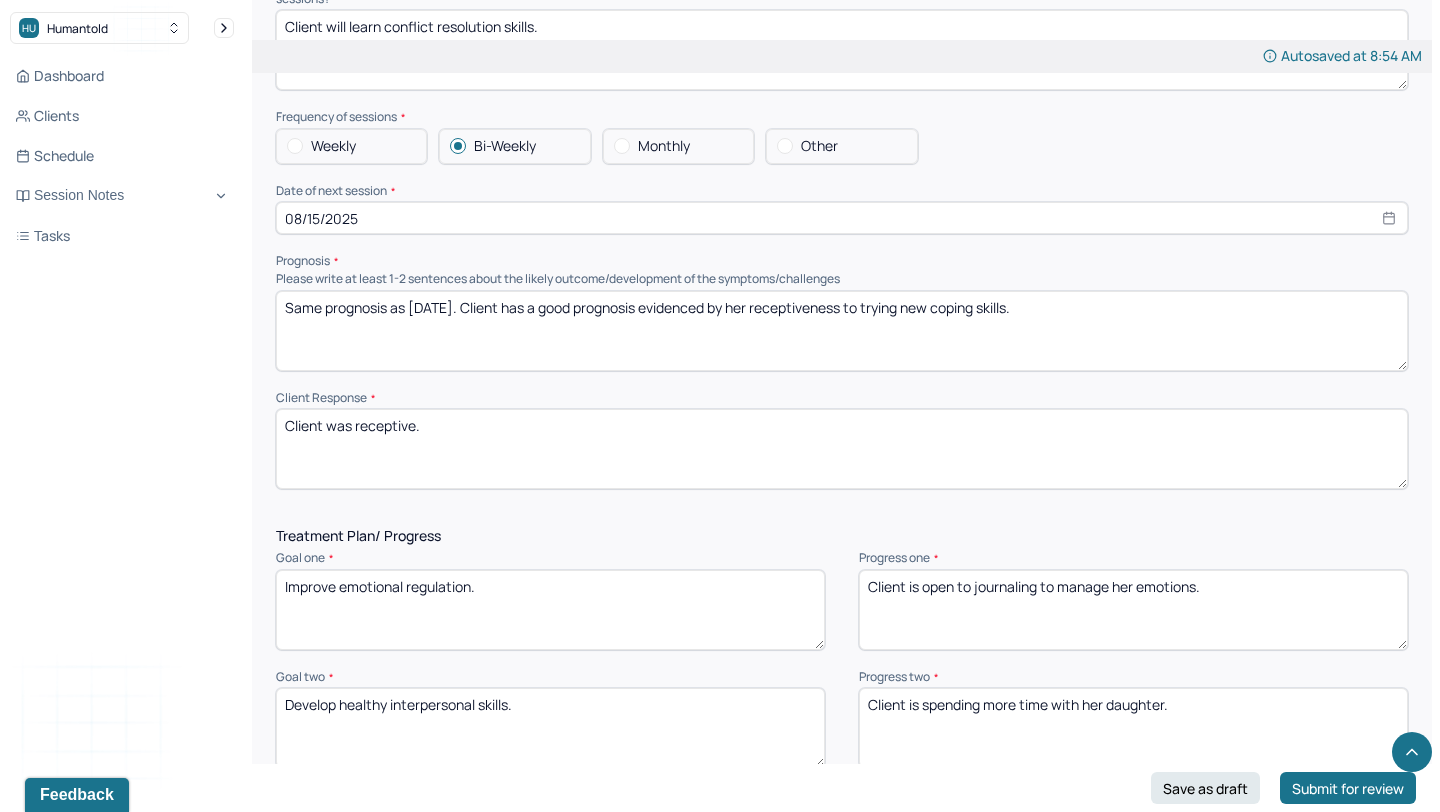 scroll, scrollTop: 2220, scrollLeft: 0, axis: vertical 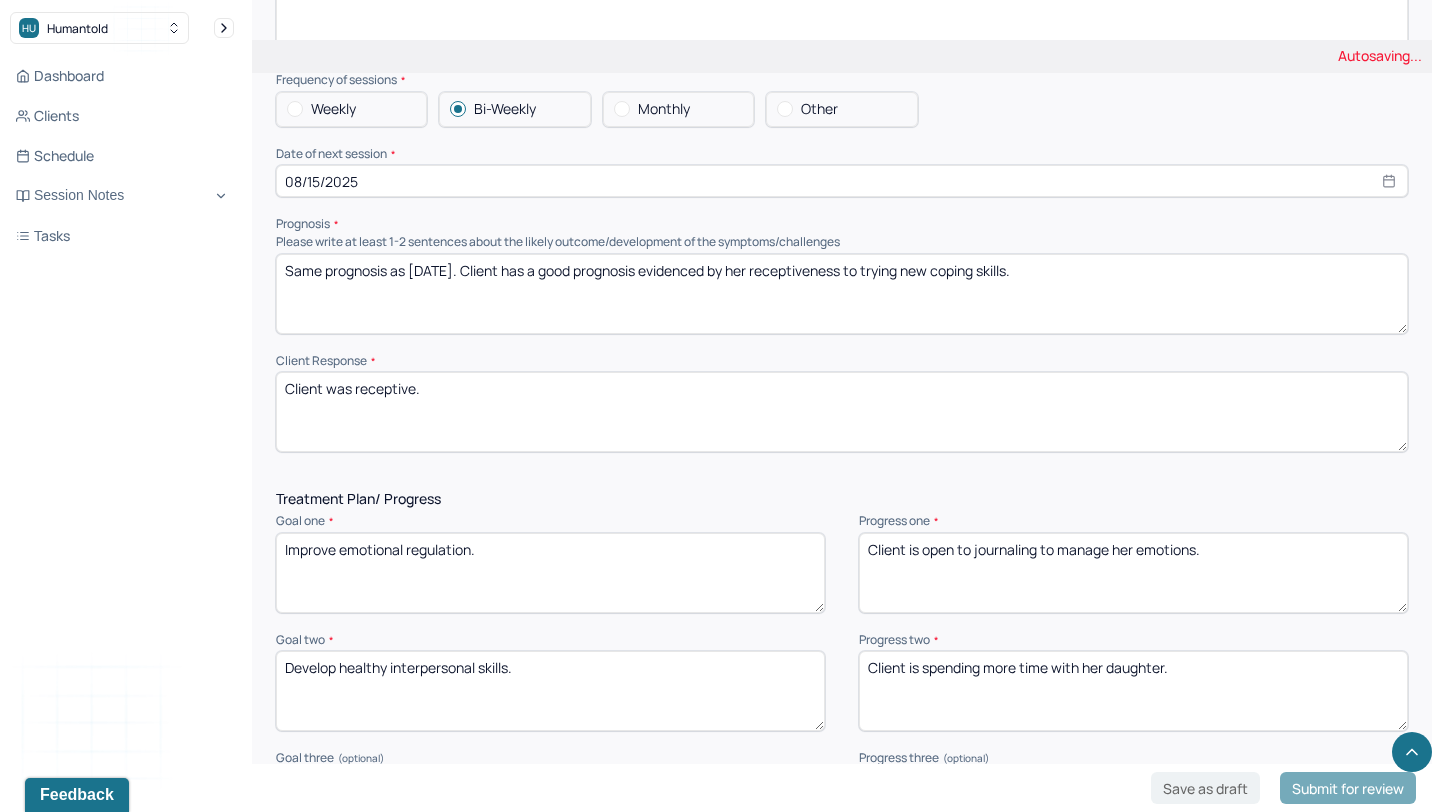 type on "Same prognosis as [DATE]. Client has a good prognosis evidenced by her receptiveness to trying new coping skills." 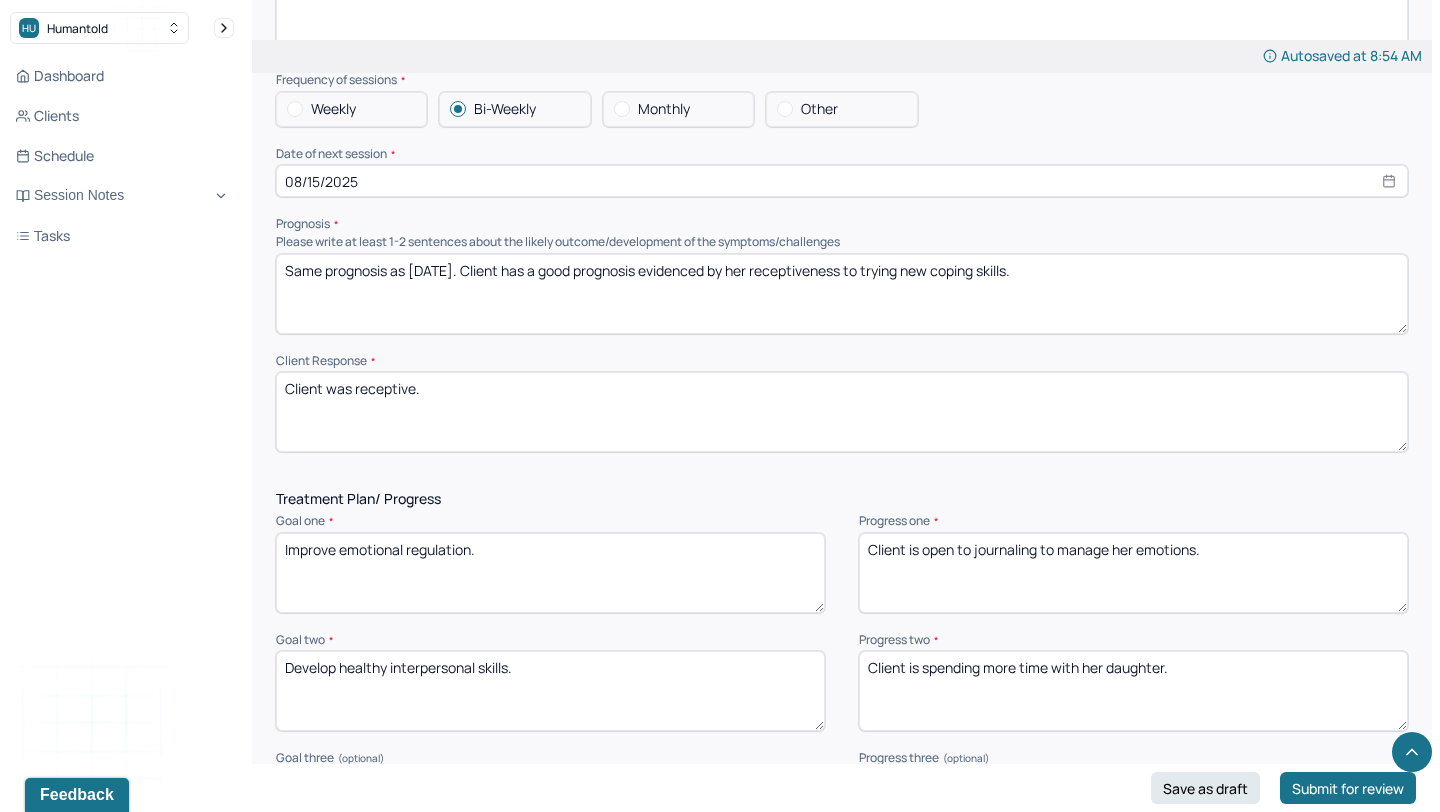 click on "Client was receptive." at bounding box center (842, 412) 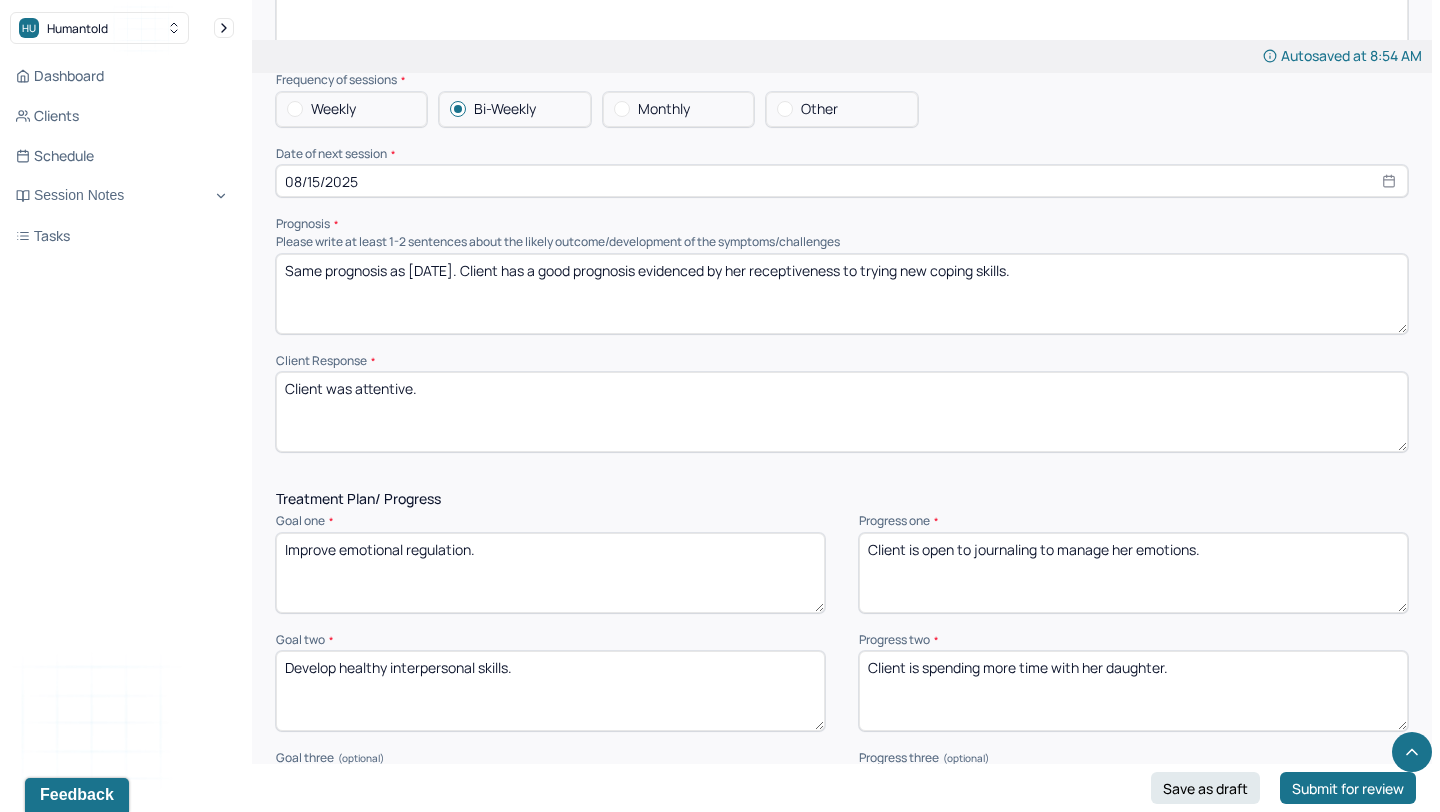 type on "Client was attentive." 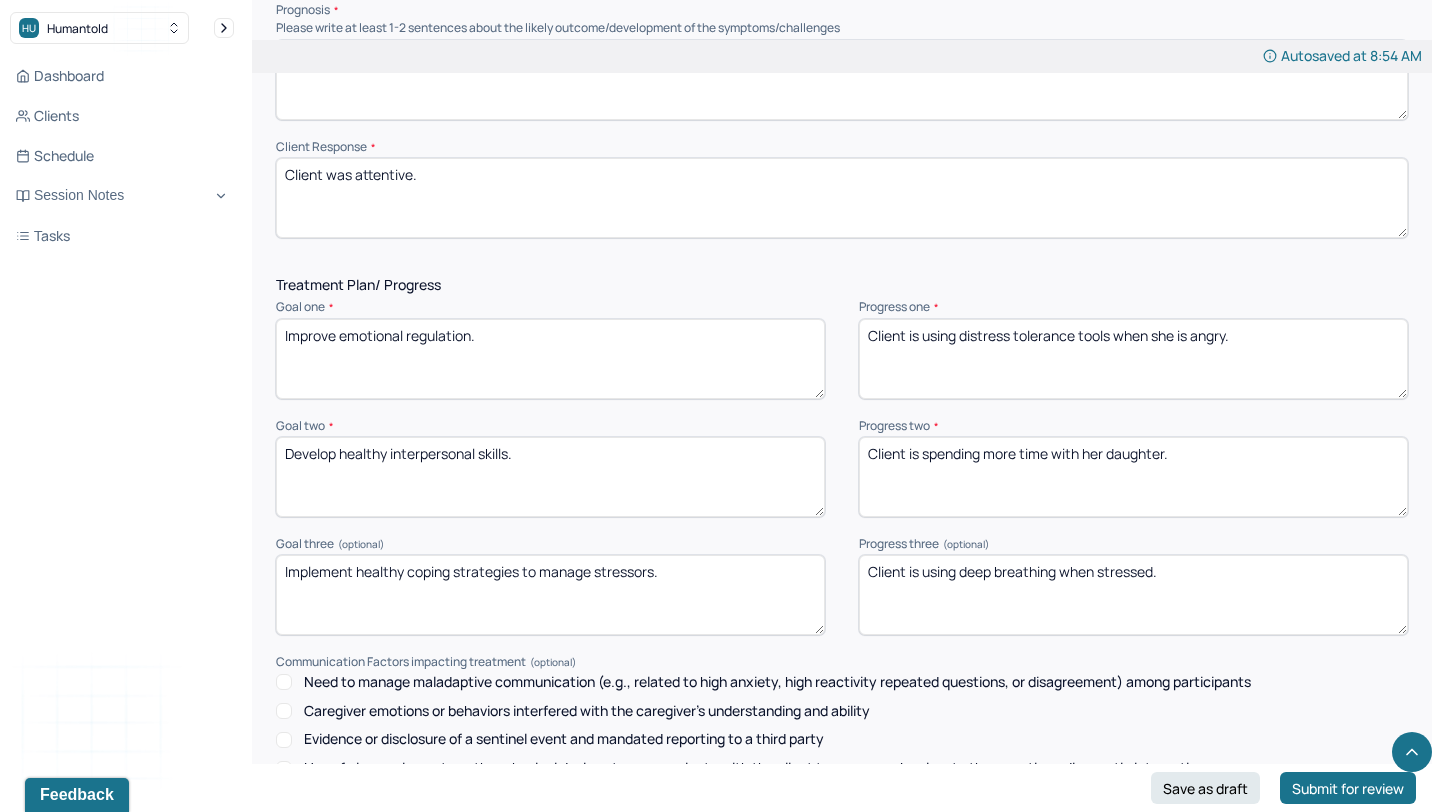 scroll, scrollTop: 2495, scrollLeft: 0, axis: vertical 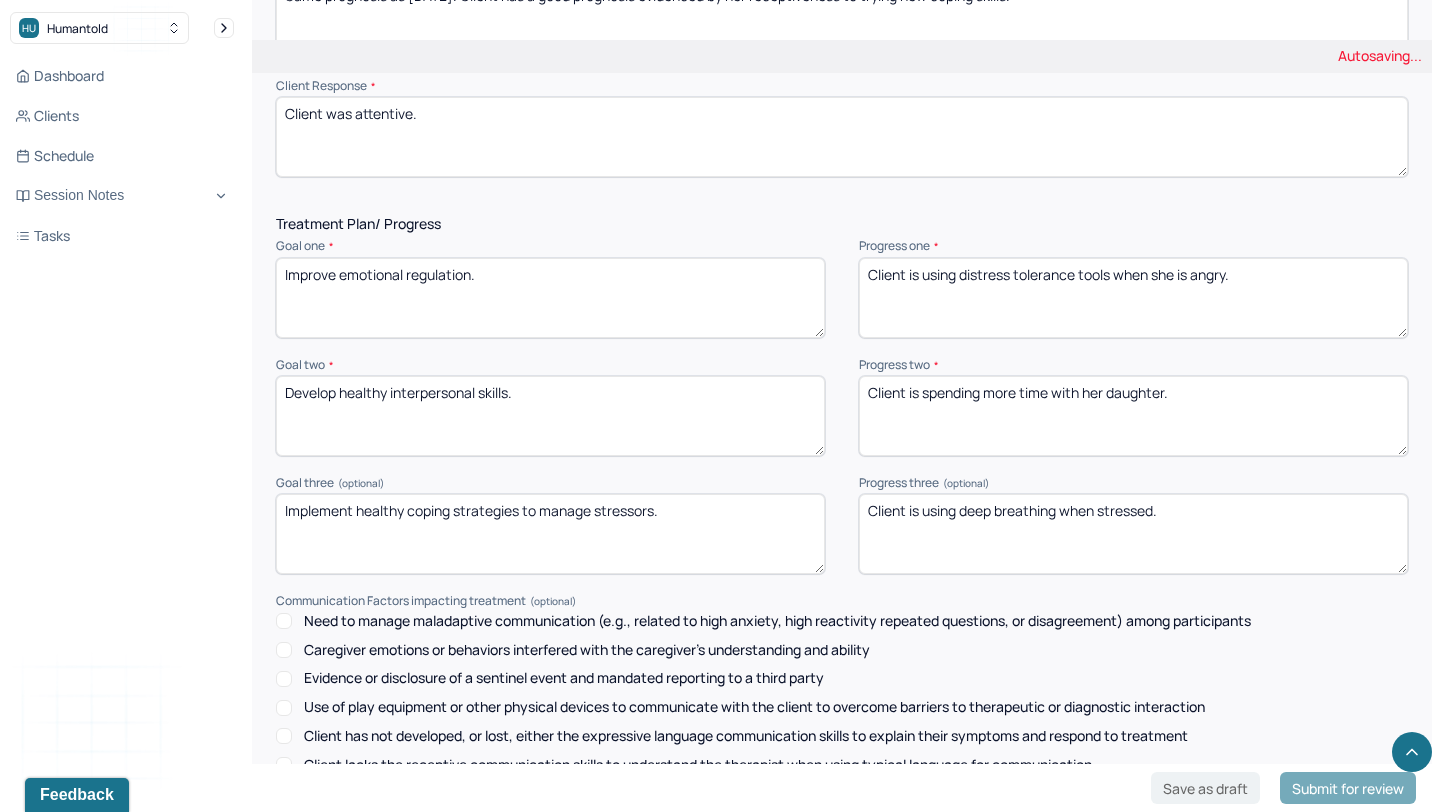 type on "Client is using distress tolerance tools when she is angry." 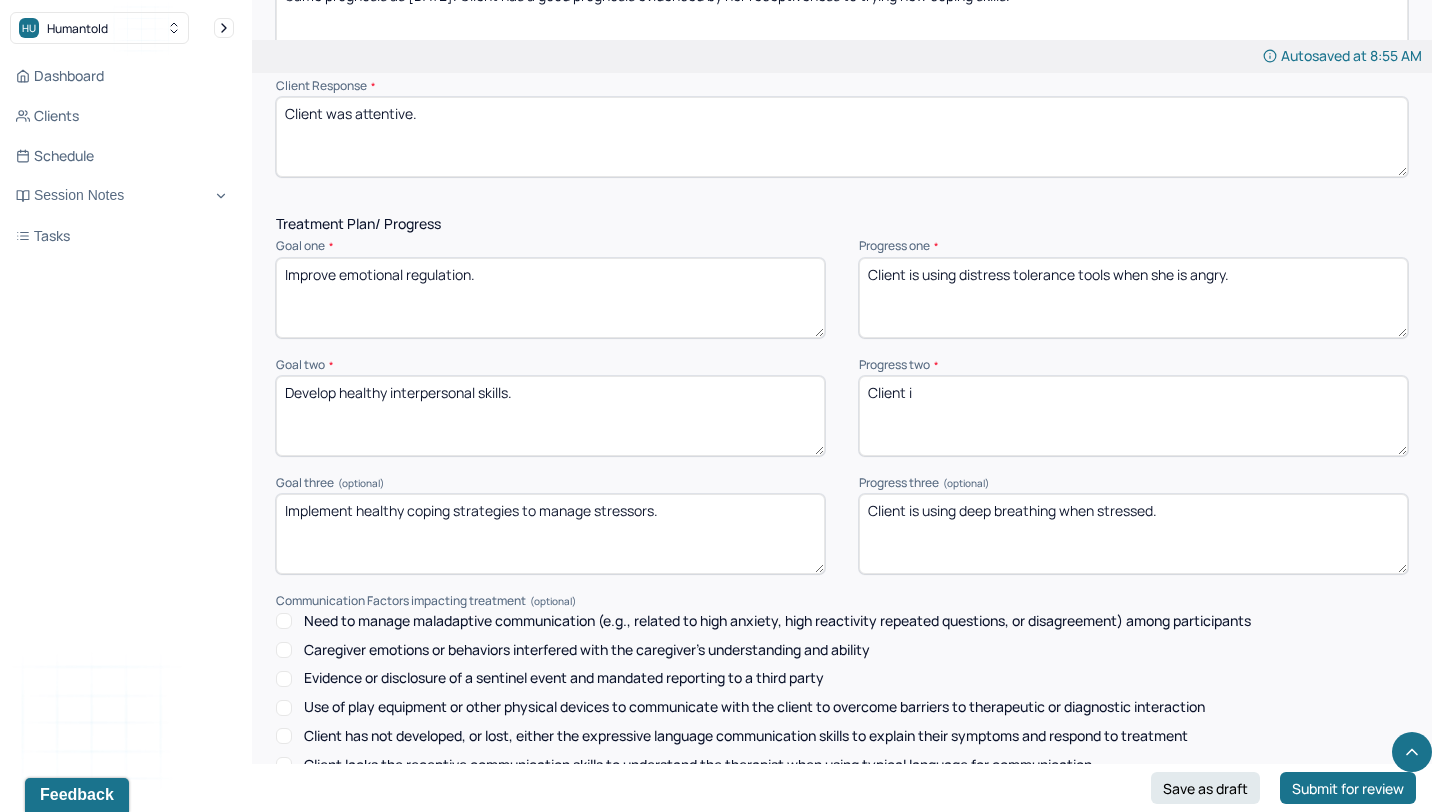type on "Client i" 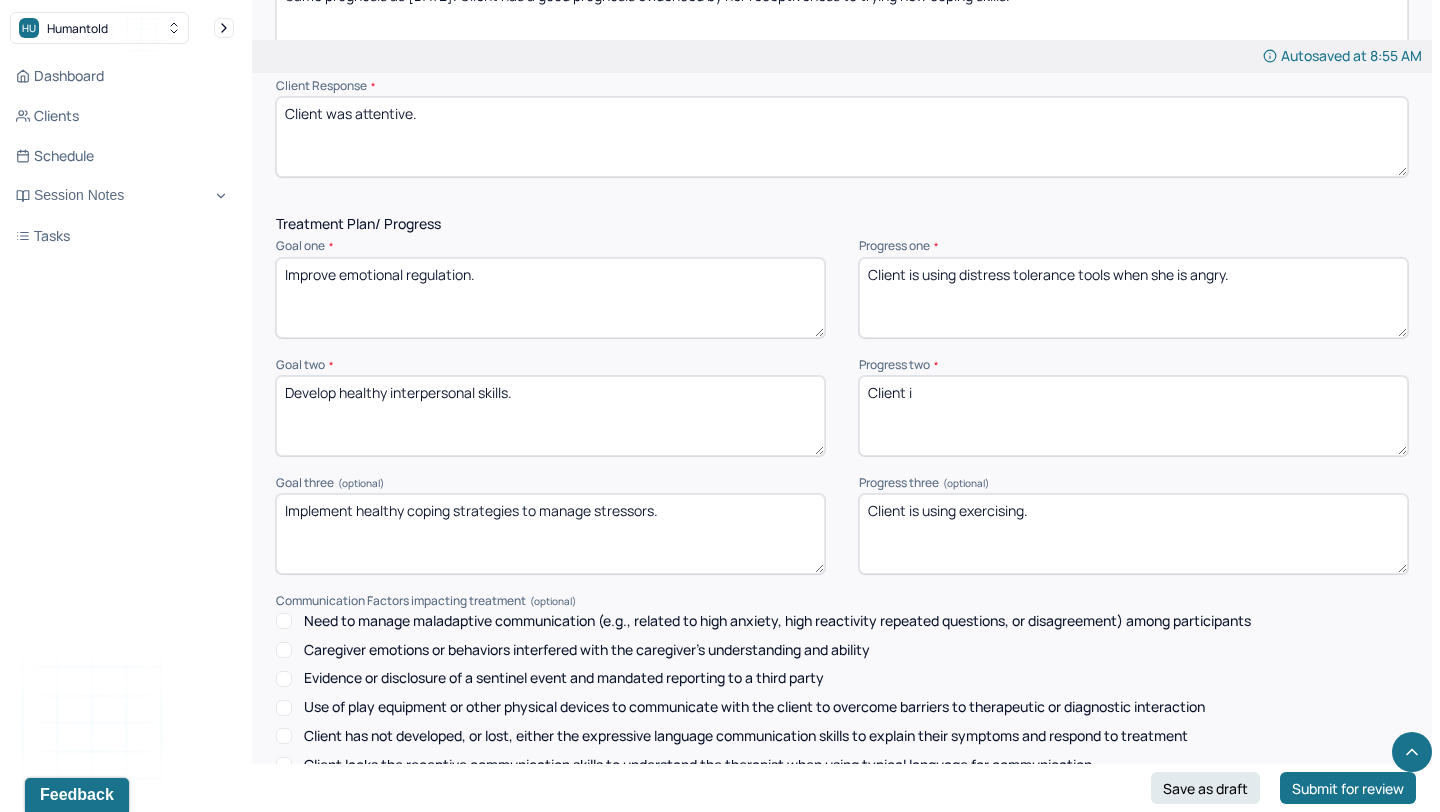 type on "Client is using exercising." 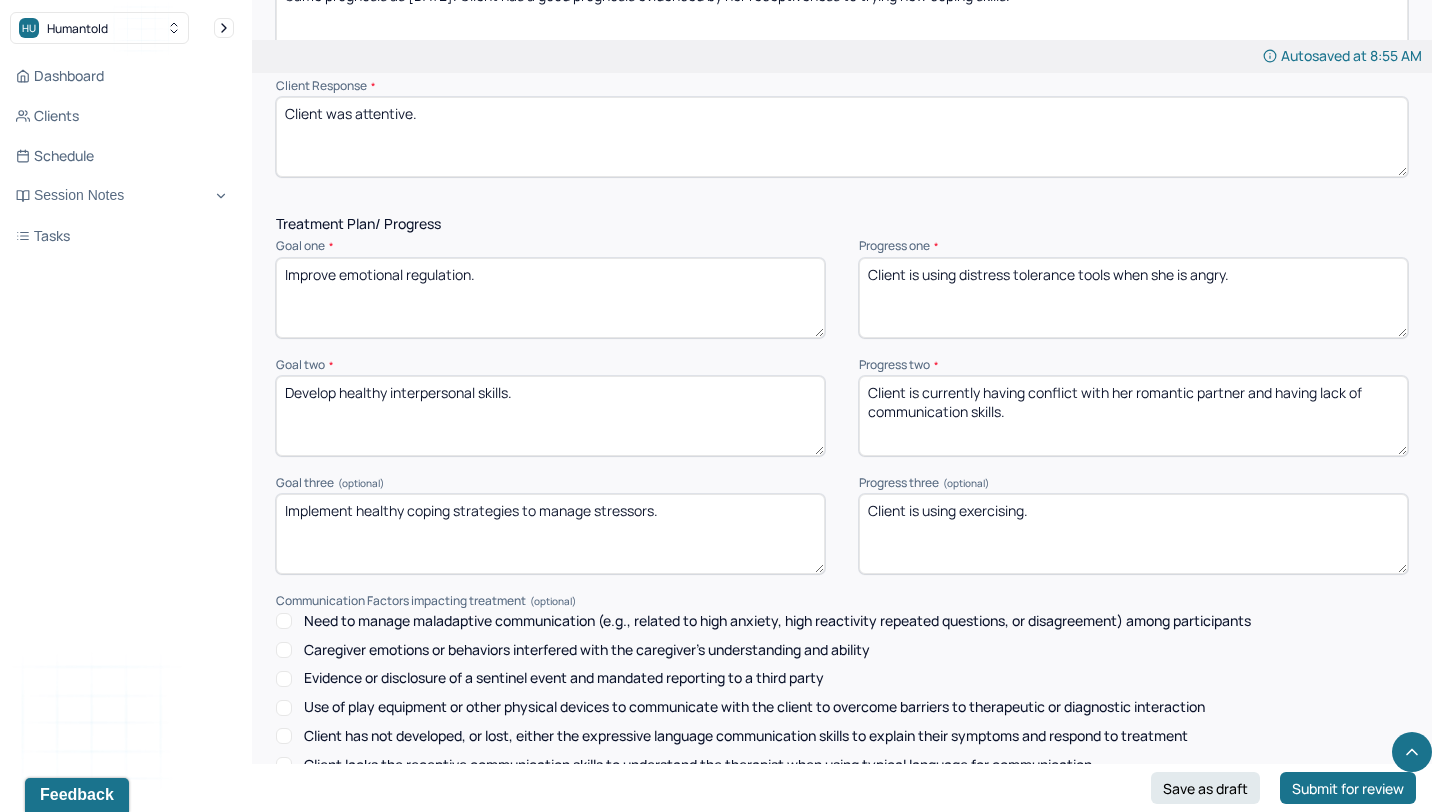 scroll, scrollTop: 2783, scrollLeft: 0, axis: vertical 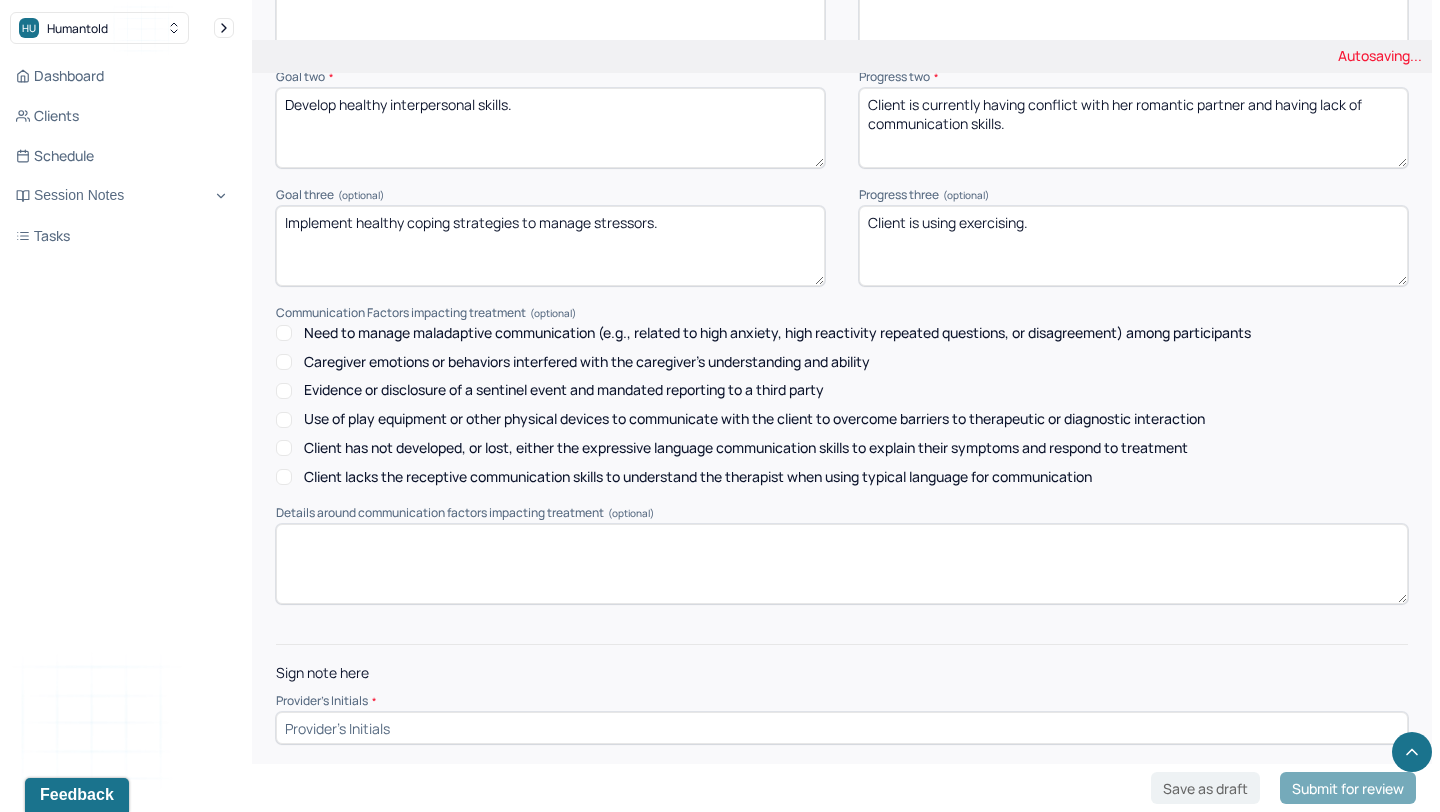 type on "Client is currently having conflict with her romantic partner and having lack of communication skills." 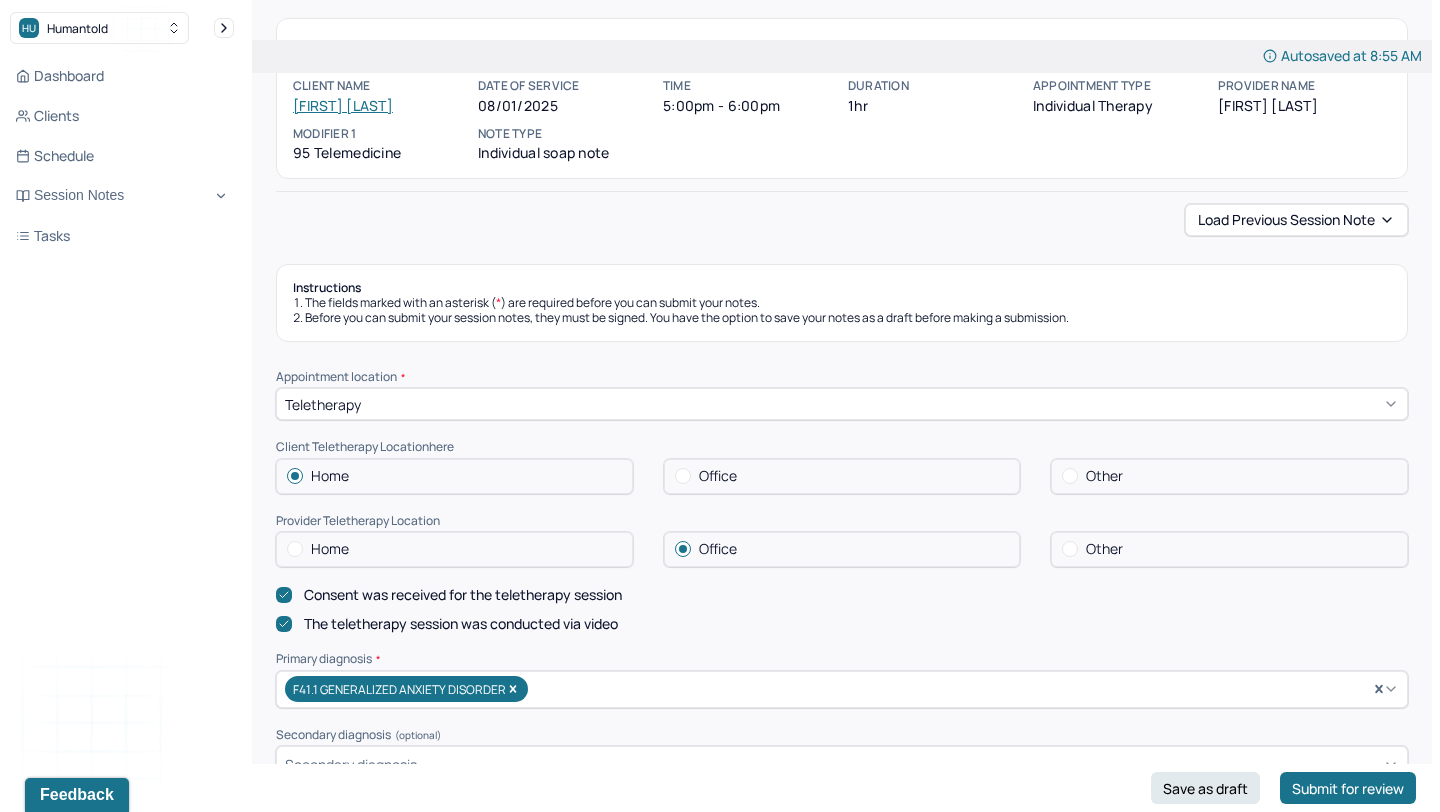 scroll, scrollTop: 0, scrollLeft: 0, axis: both 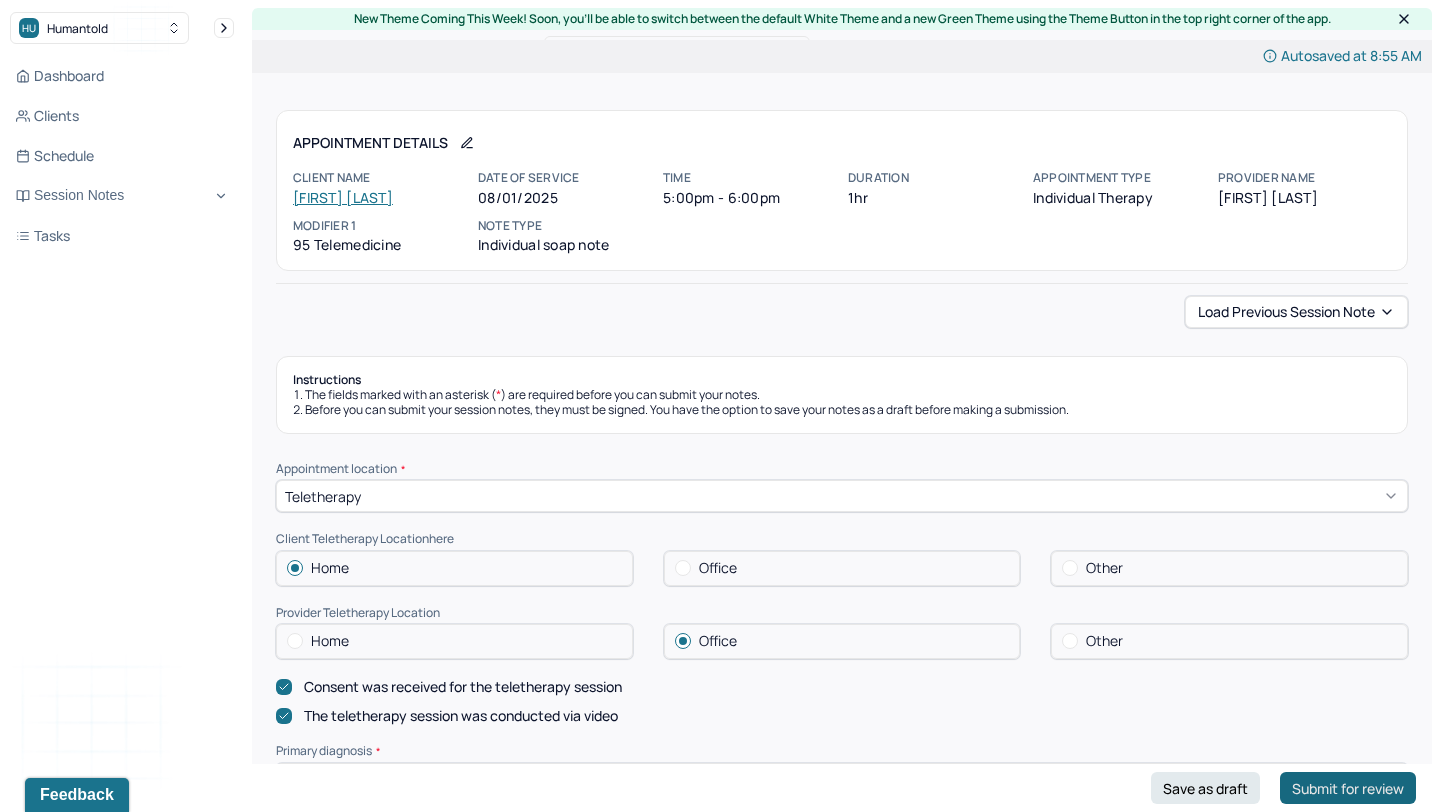 type on "TA" 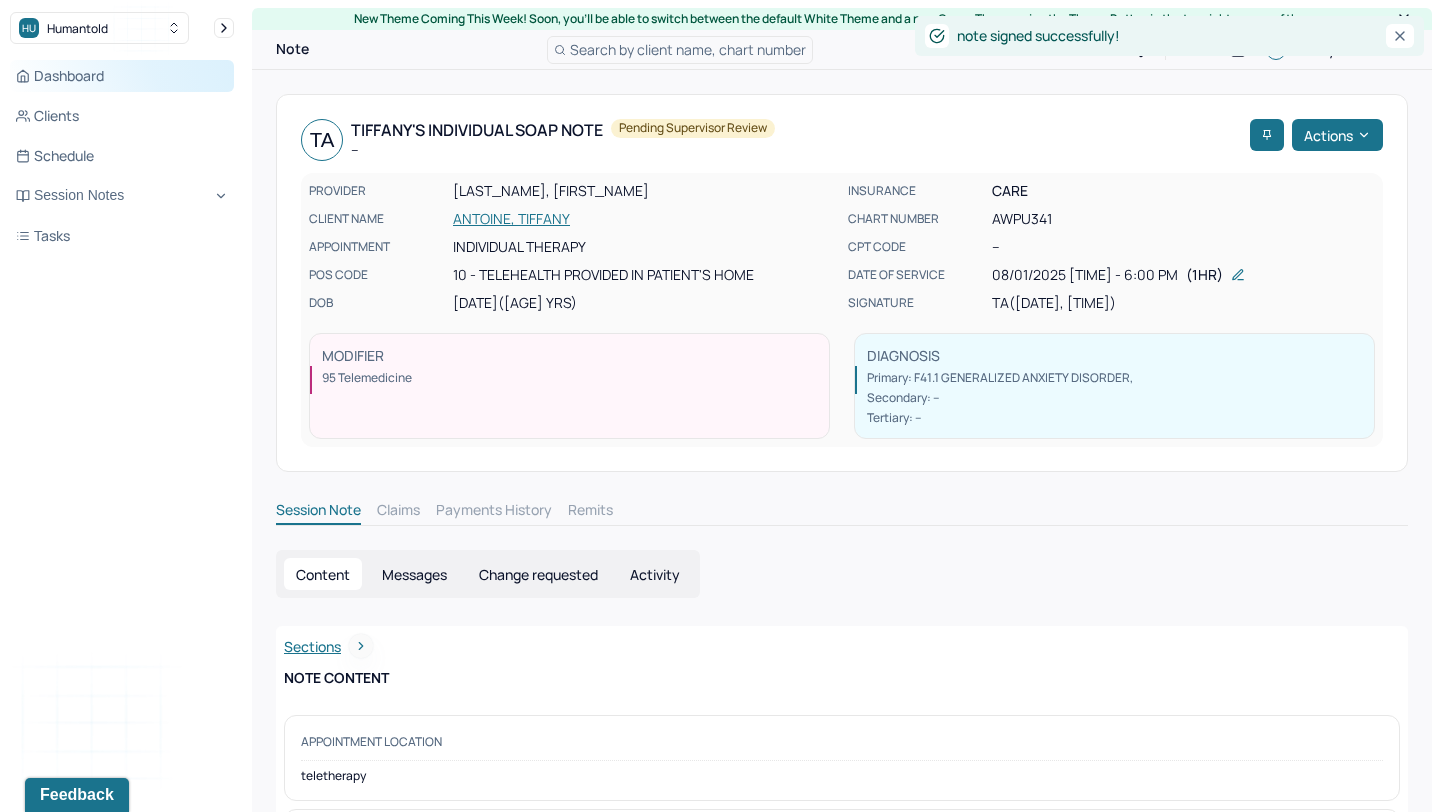 click on "Dashboard" at bounding box center [122, 76] 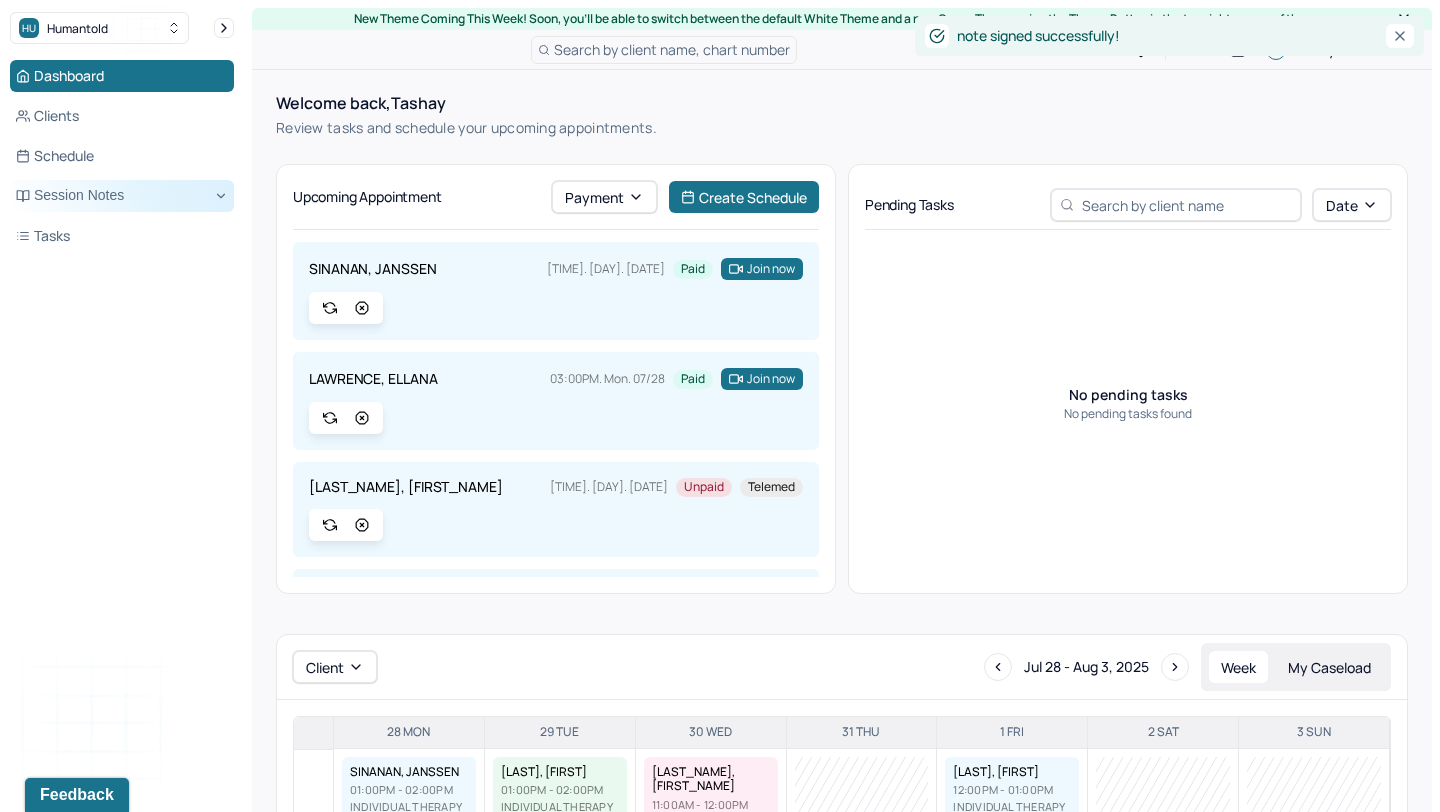 click on "Session Notes" at bounding box center (122, 196) 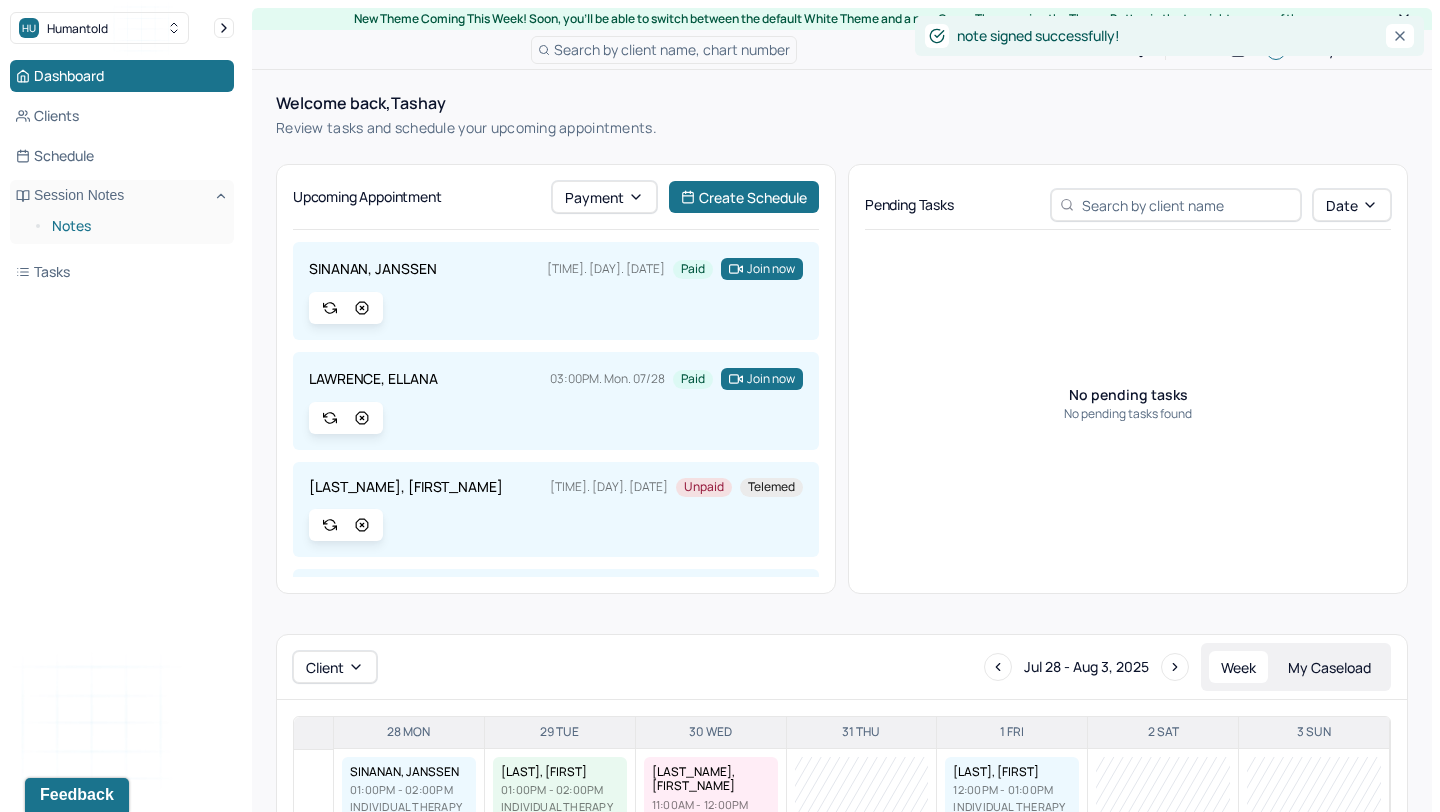 click on "Notes" at bounding box center [135, 226] 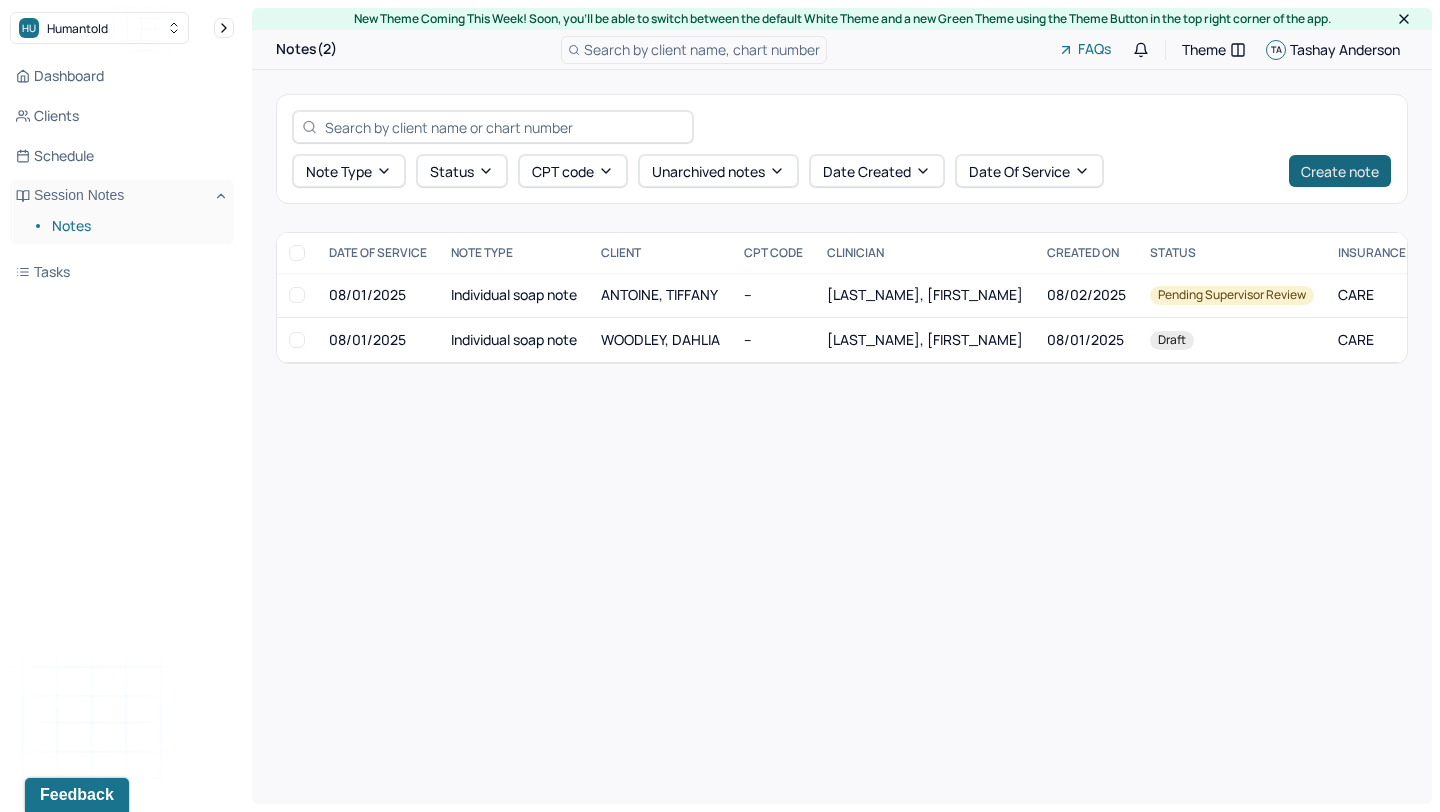 click on "Create note" at bounding box center [1340, 171] 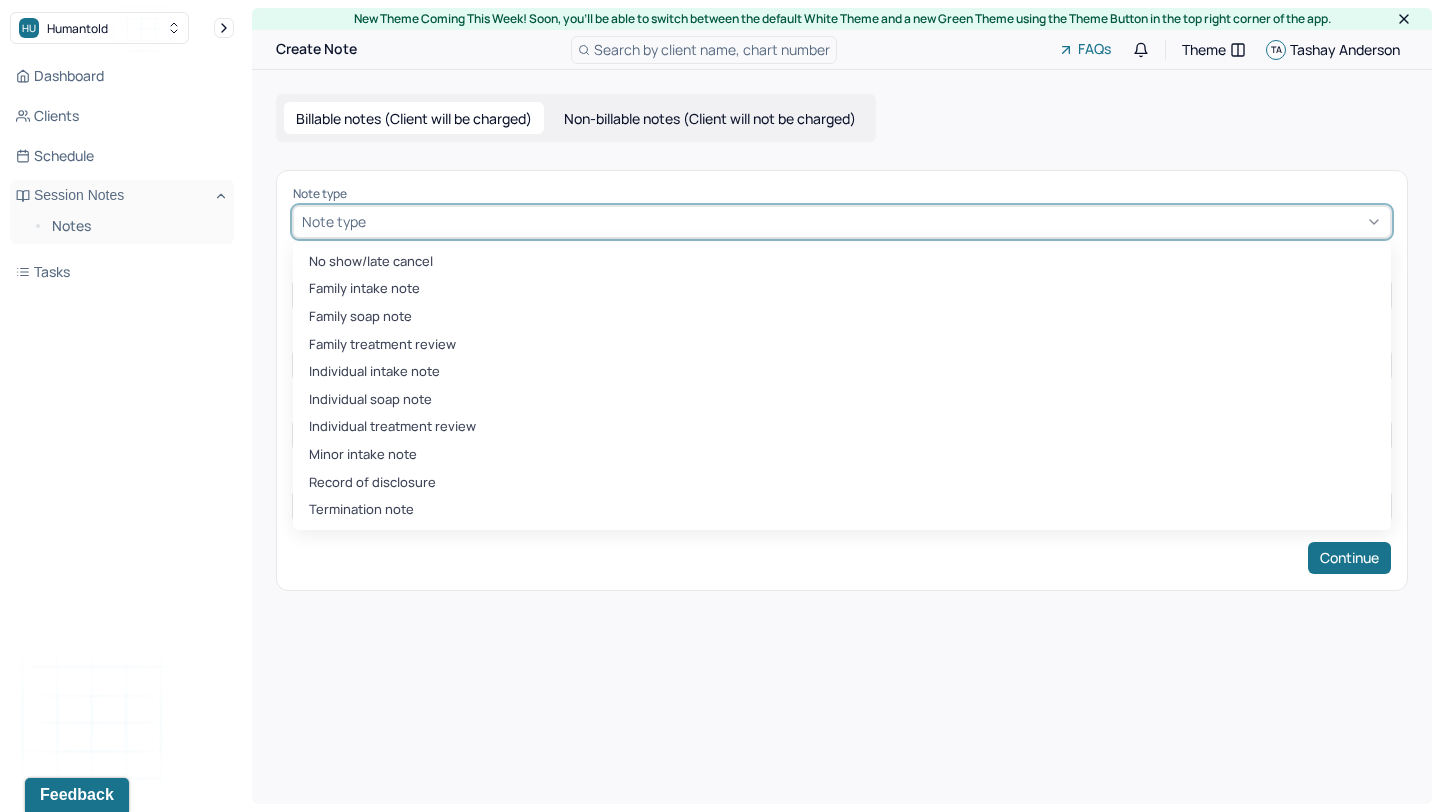click at bounding box center (876, 221) 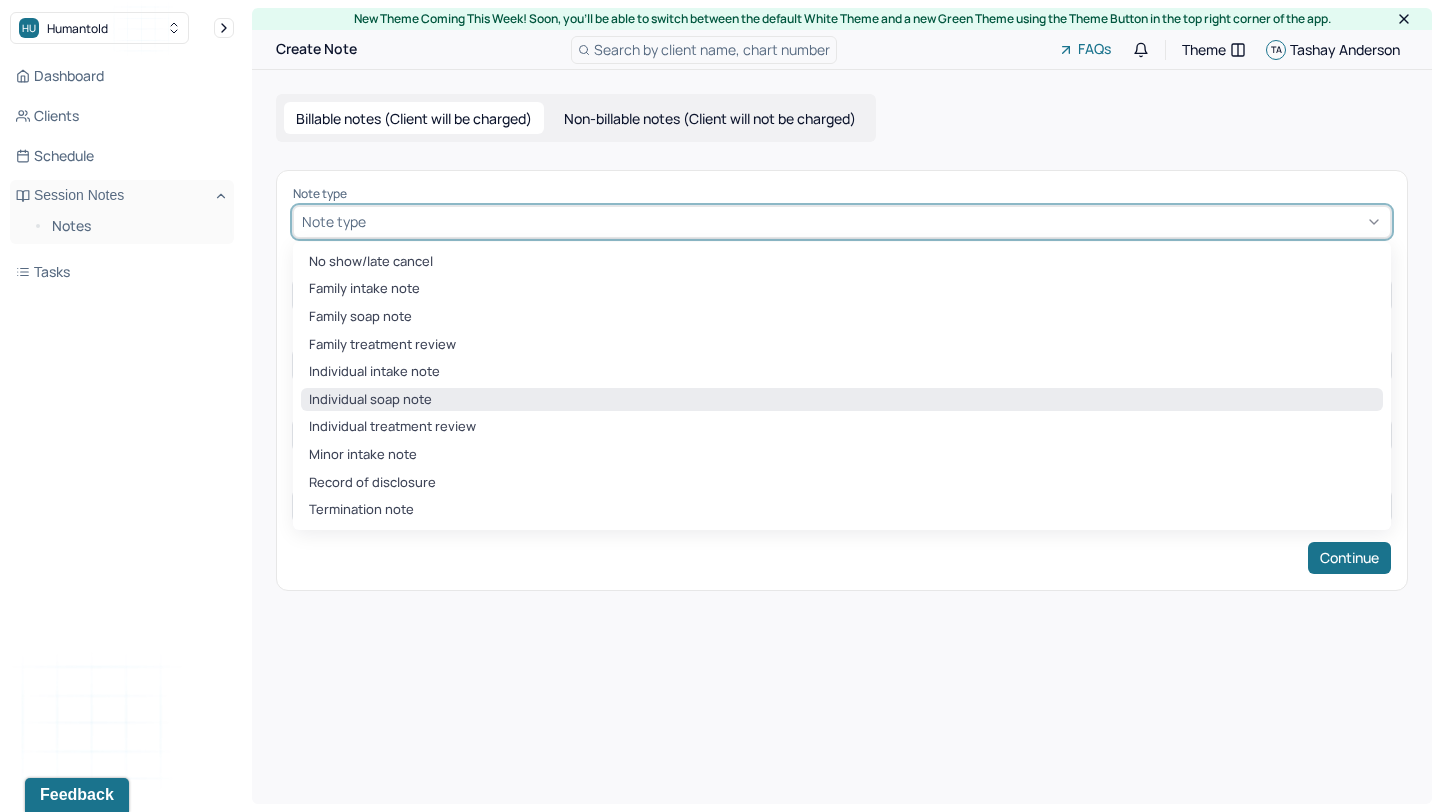 click on "Individual soap note" at bounding box center [842, 400] 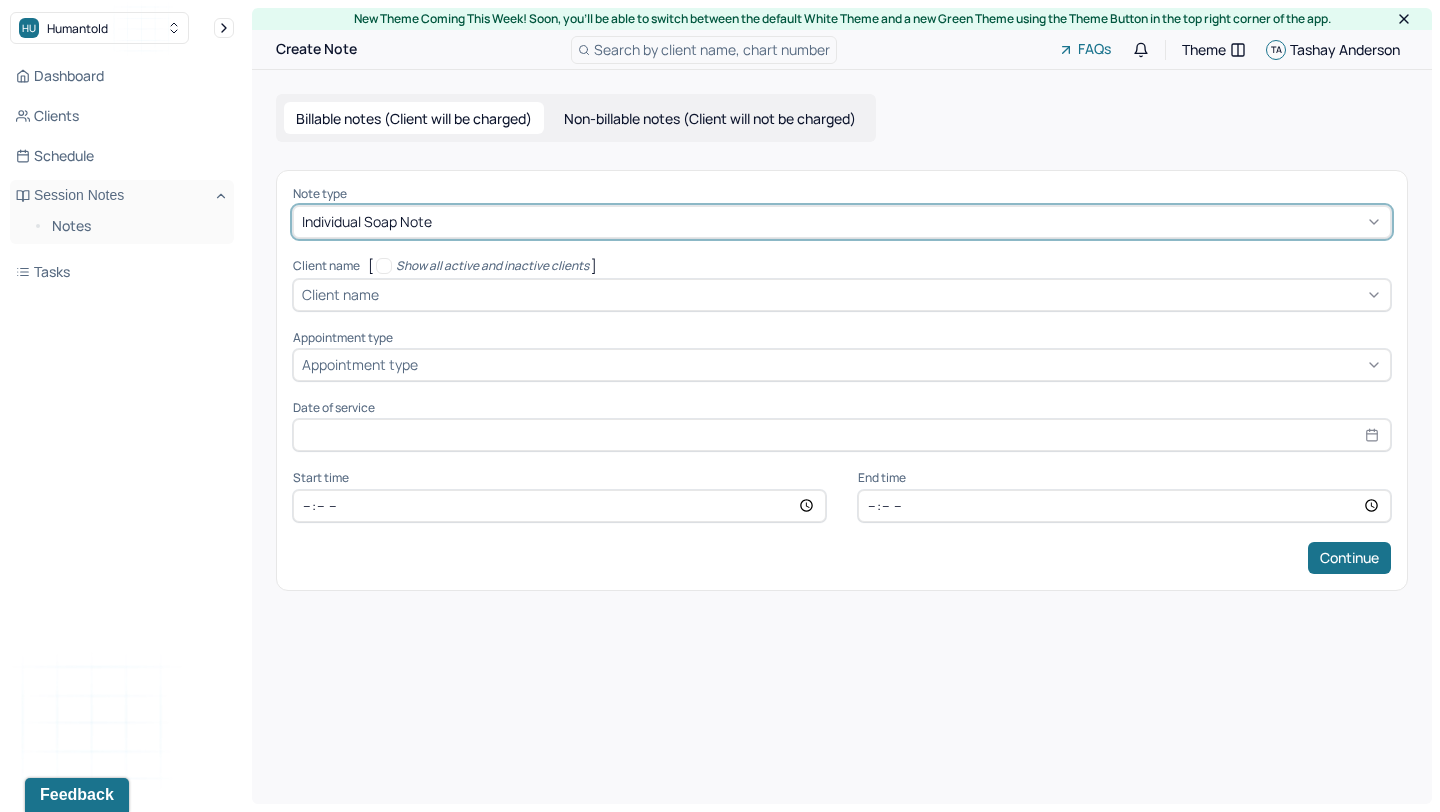 click on "Note type option Individual soap note, selected. Individual soap note Client name [ Show all active and inactive clients ] Client name Supervisee name Appointment type Appointment type Date of service Start time End time Continue" at bounding box center (842, 380) 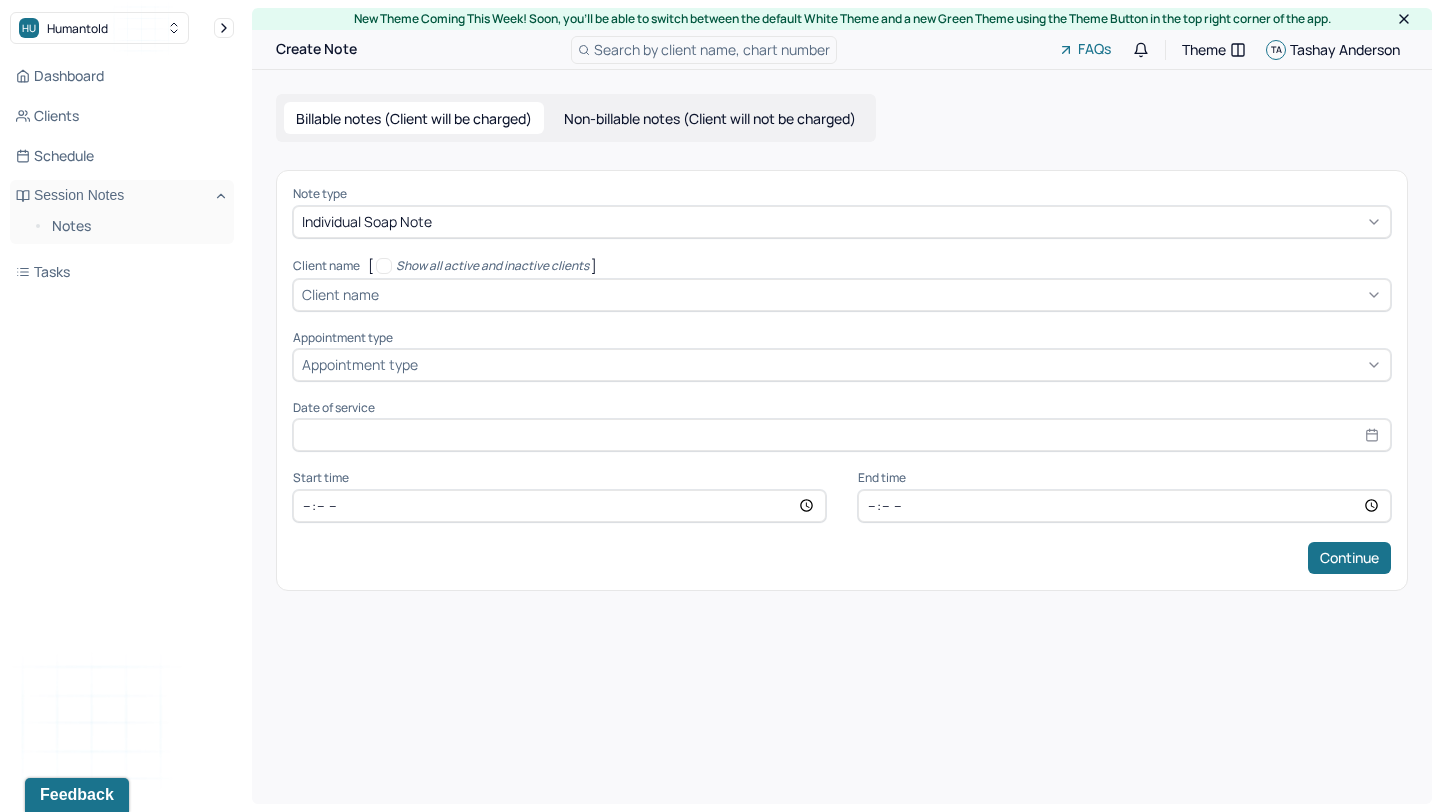 click on "Client name" at bounding box center (842, 295) 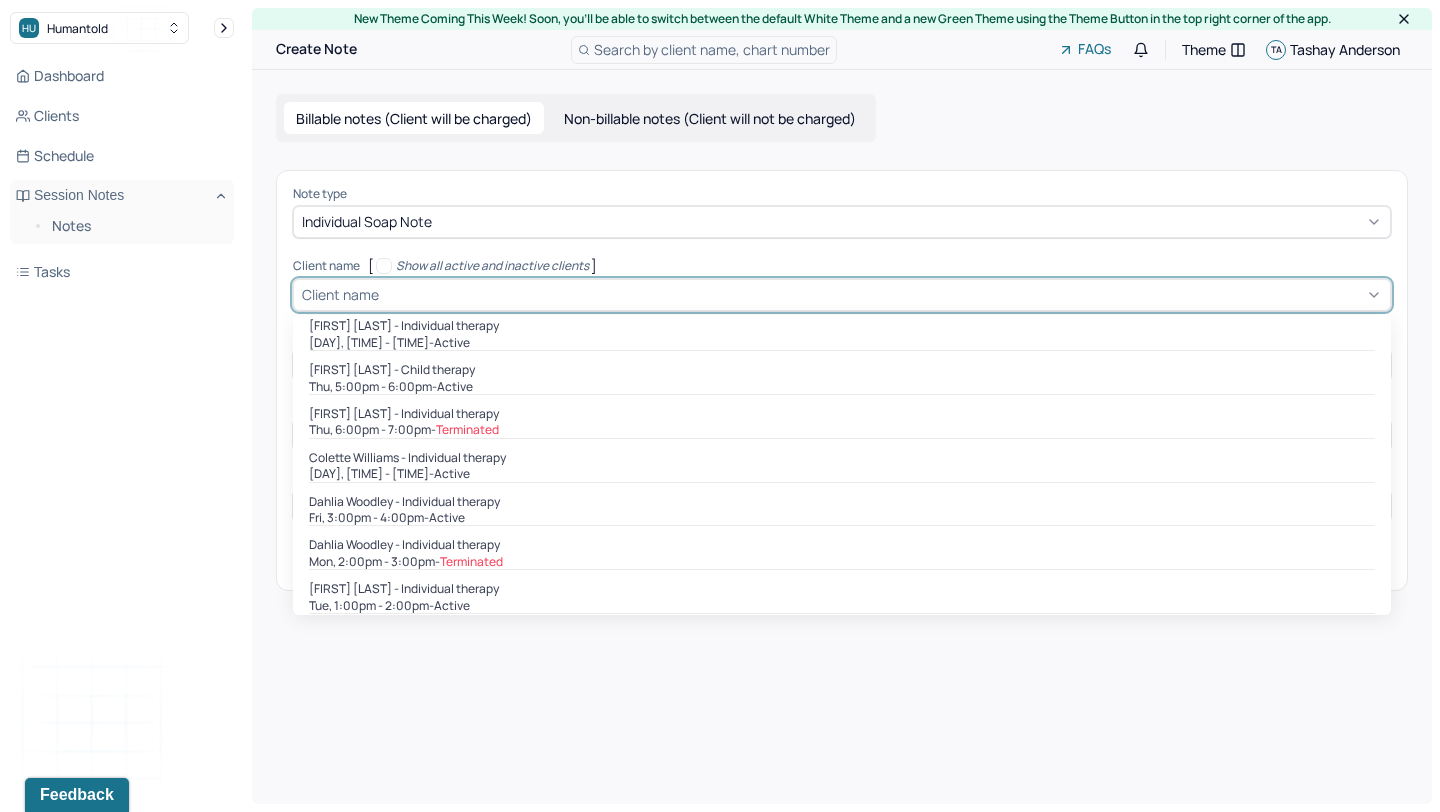 scroll, scrollTop: 231, scrollLeft: 0, axis: vertical 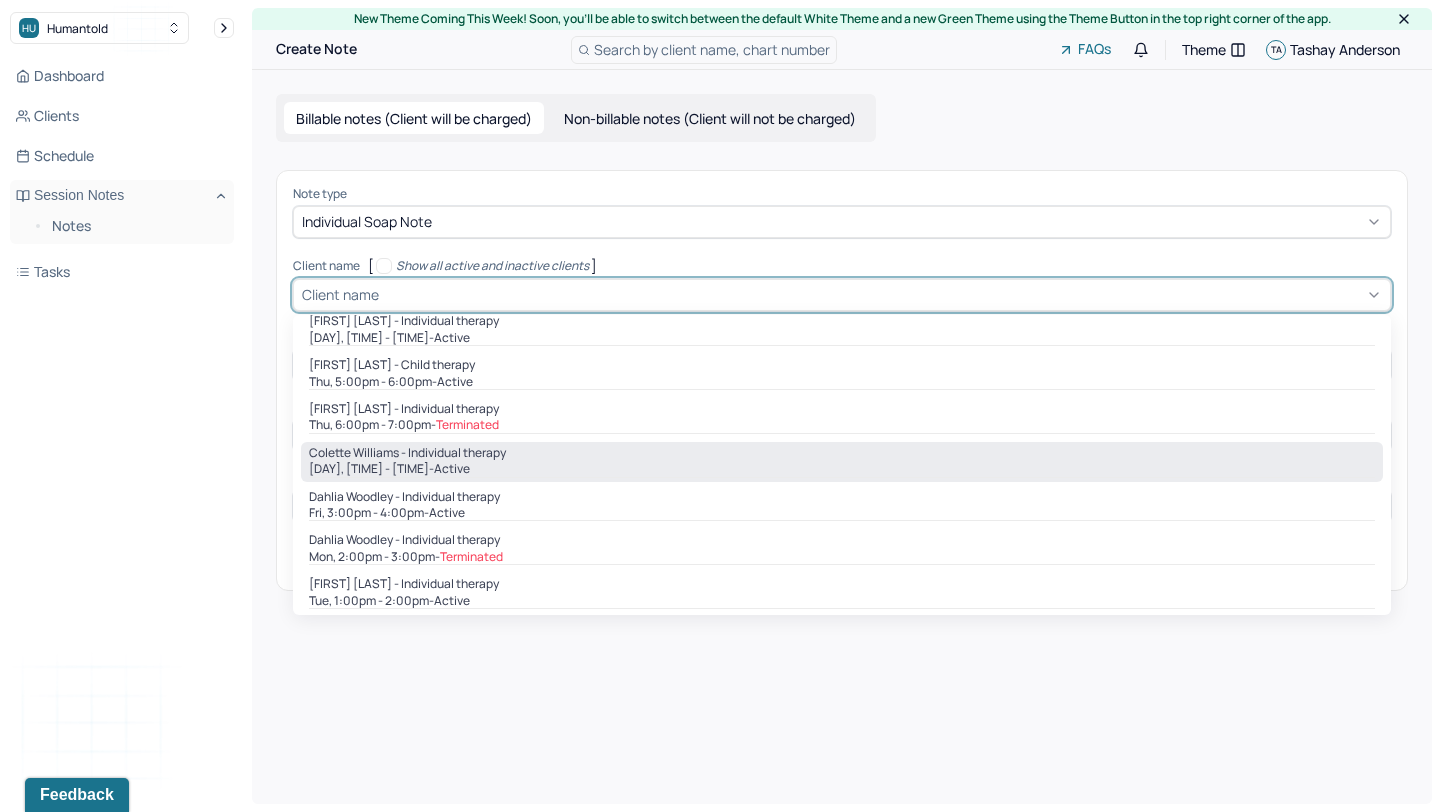 click on "Tue, 2:00pm - 3:00pm  -  active" at bounding box center [842, 469] 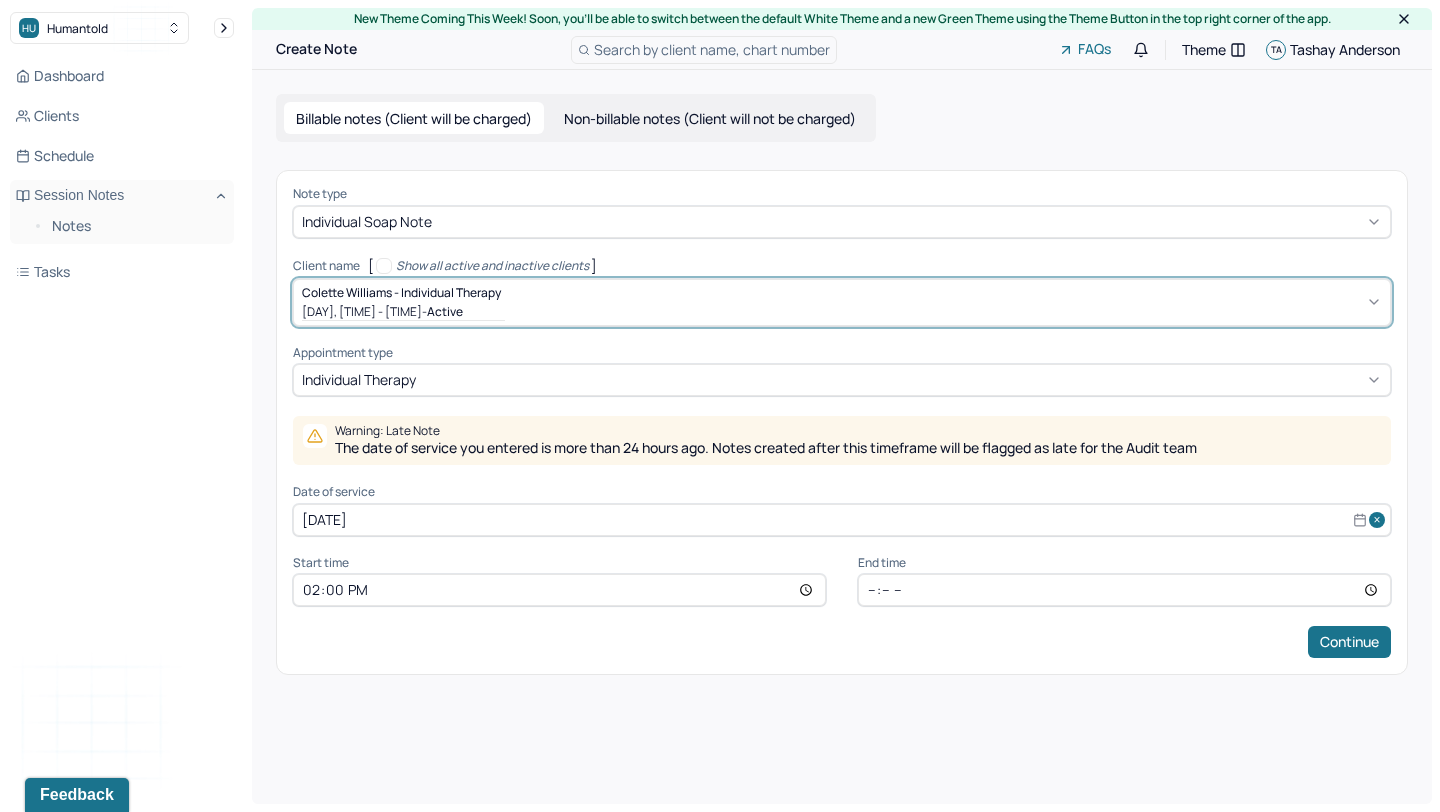 click on "individual therapy" at bounding box center (842, 380) 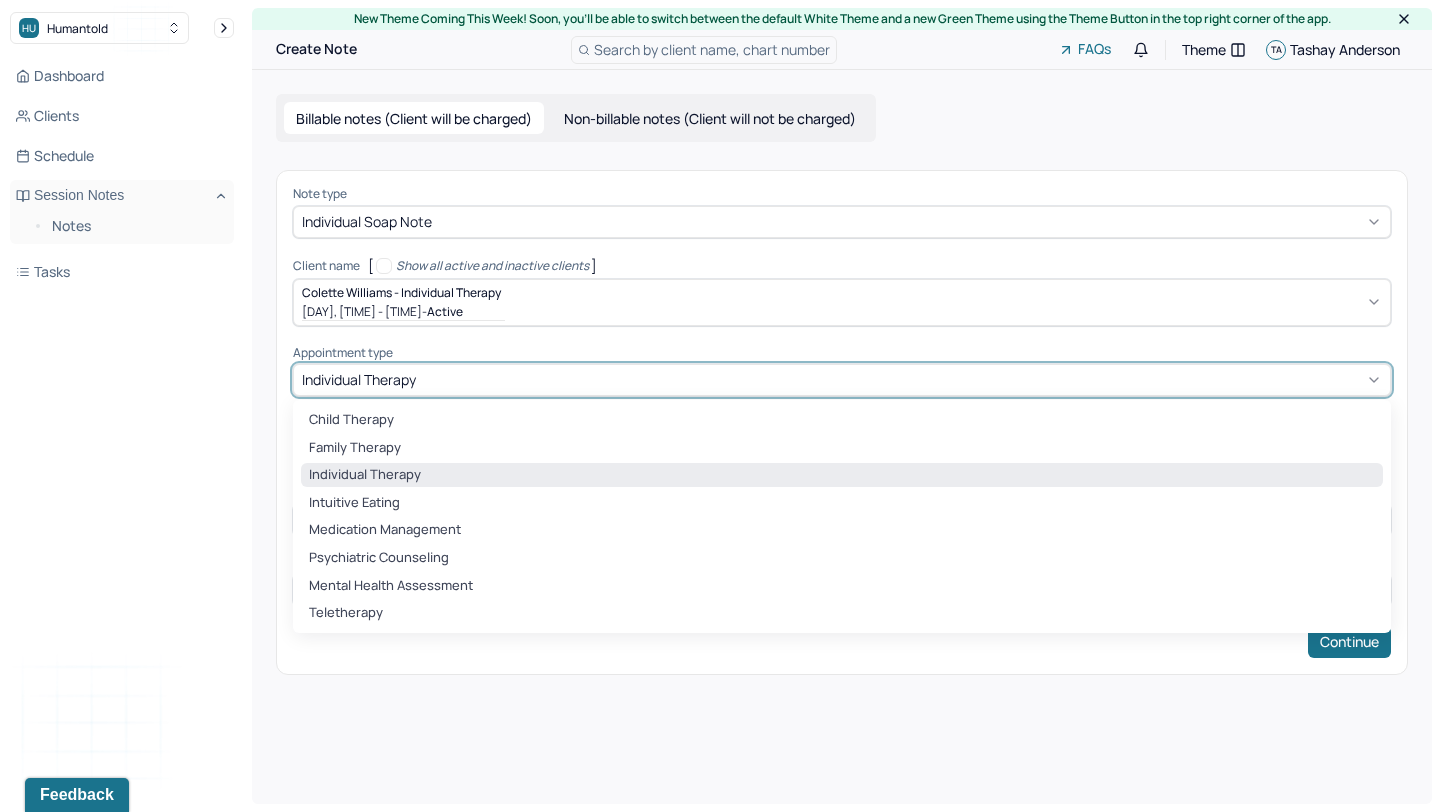 click on "New Theme Coming This Week! Soon, you’ll be able to switch between the default White Theme and a new Green Theme using the Theme Button in the top right corner of the app.  Create Note Search by client name, chart number  FAQs Theme TA [FIRST] [LAST]  Billable notes (Client will be charged) Non-billable notes (Client will not be charged) Note type Individual soap note Client name [ Show all active and inactive clients ] [FIRST] [LAST] - Individual therapy Tue, 2:00pm - 3:00pm  -  active Supervisee name [FIRST] [LAST] Appointment type [object Object], 6 of 8. 8 results available. Use Up and Down to choose options, press Enter to select the currently focused option, press Escape to exit the menu, press Tab to select the option and exit the menu. individual therapy child therapy family therapy individual therapy intuitive eating medication management psychiatric counseling mental health assessment teletherapy Warning: Late Note Date of service Jul 29, 2025 Start time 14:00 End time 15:00 Continue" at bounding box center (842, 406) 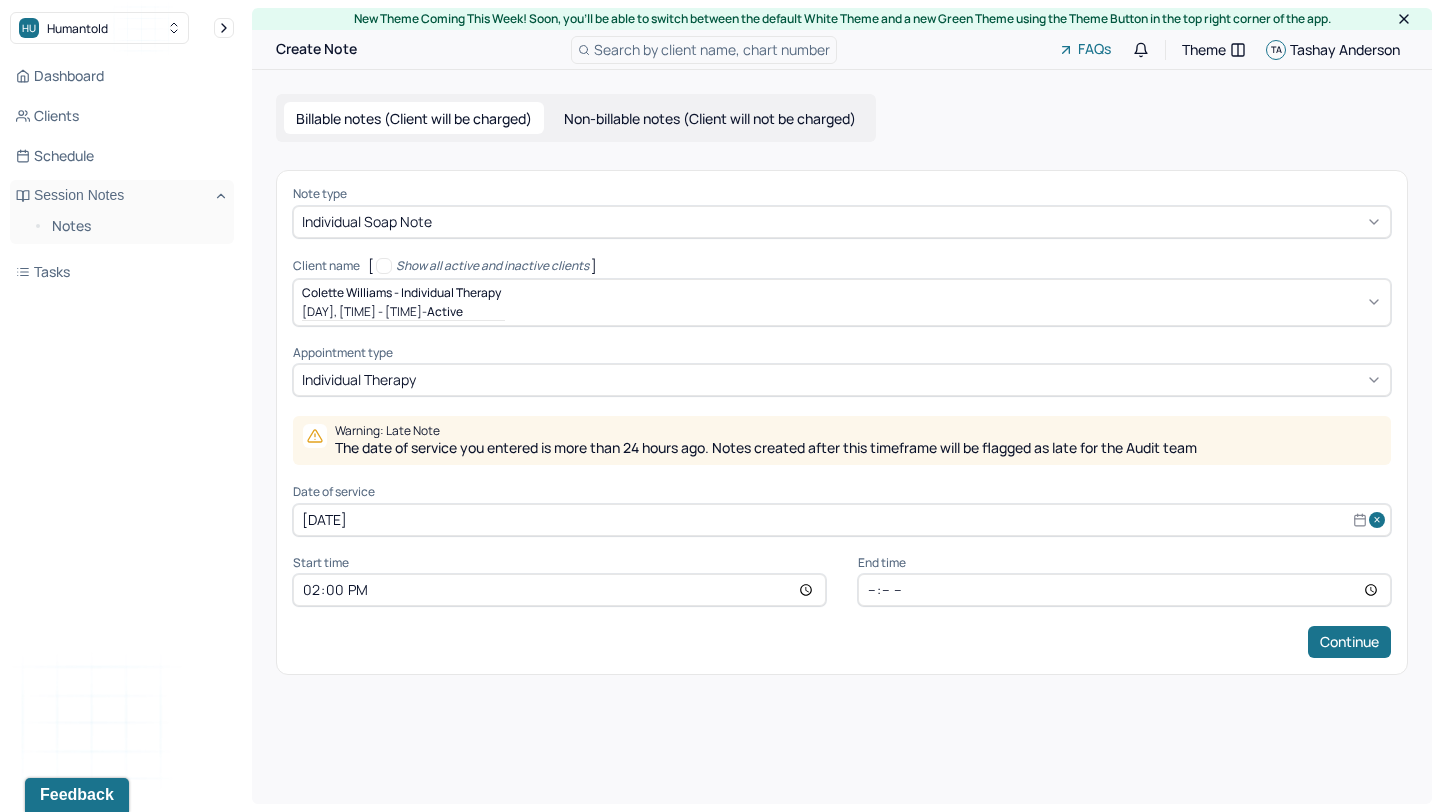 click on "[DATE]" at bounding box center (842, 520) 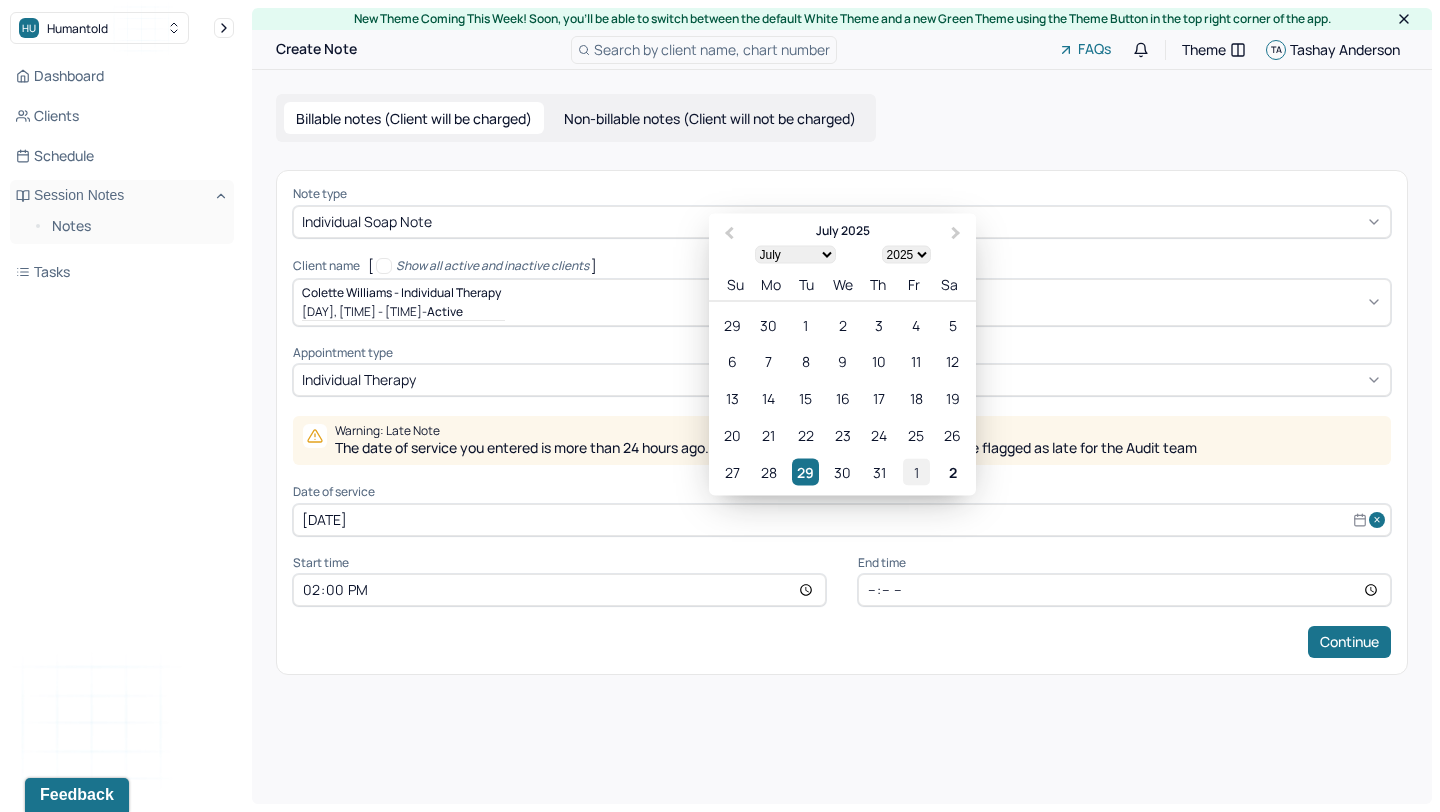 click on "1" at bounding box center [916, 471] 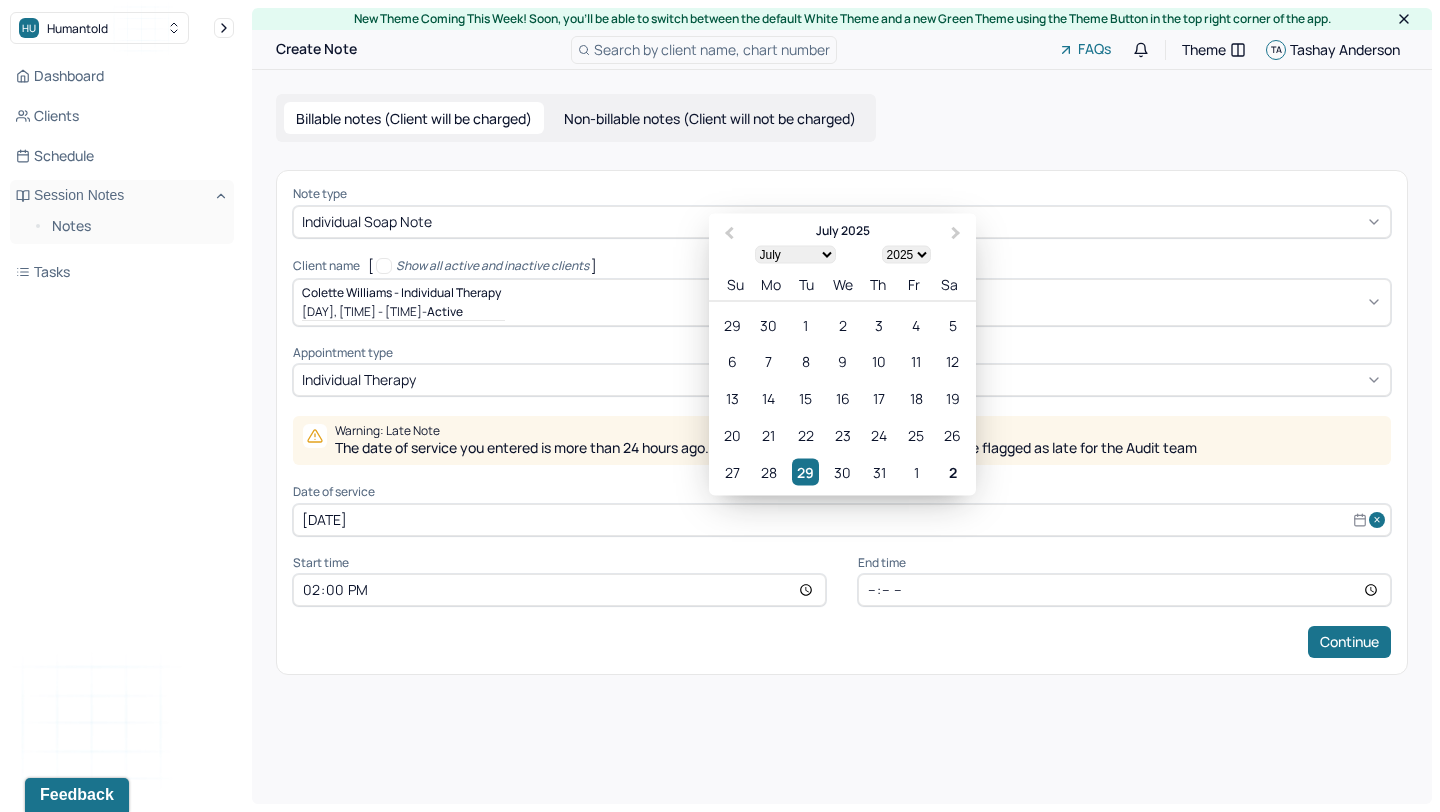 type on "Aug 1, 2025" 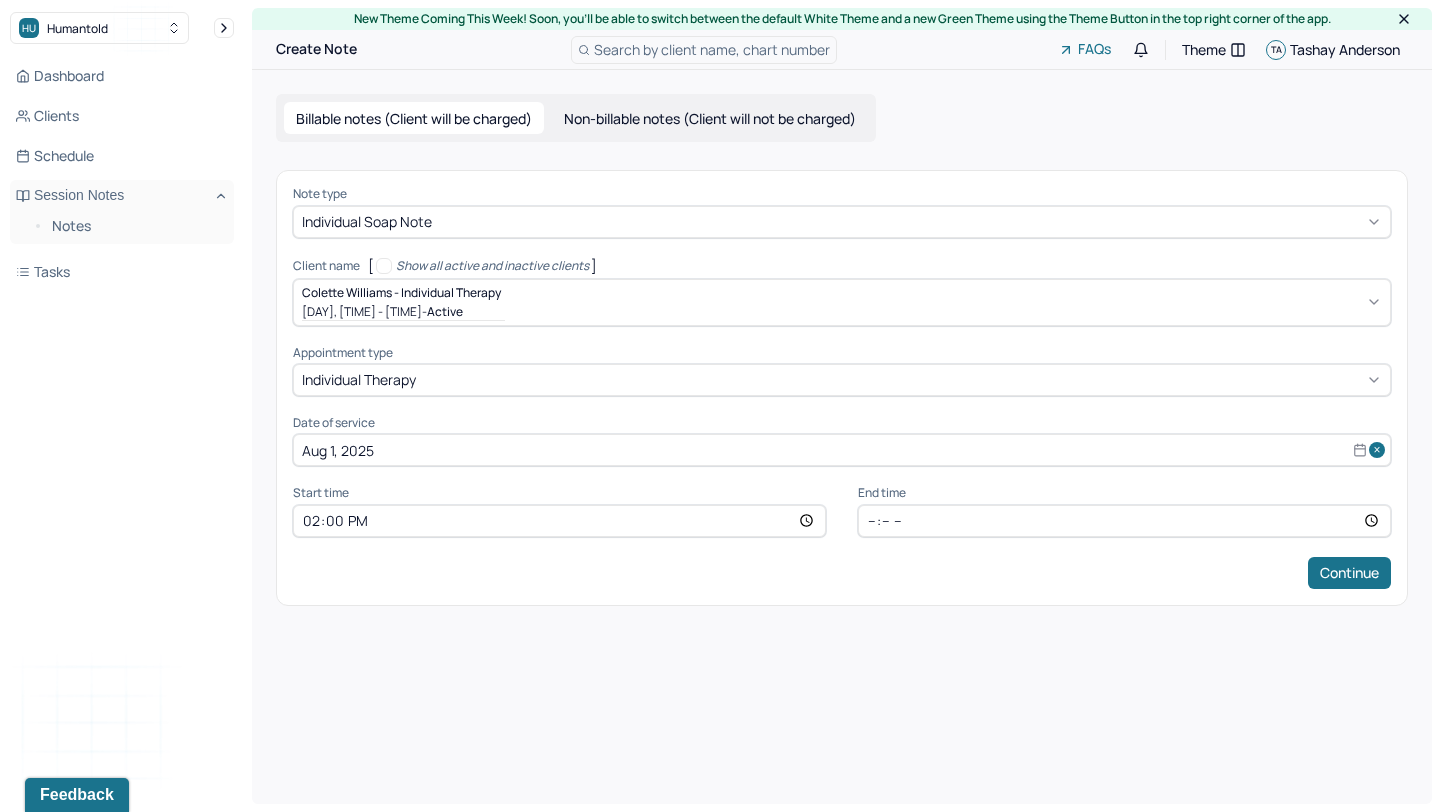click on "14:00" at bounding box center (559, 521) 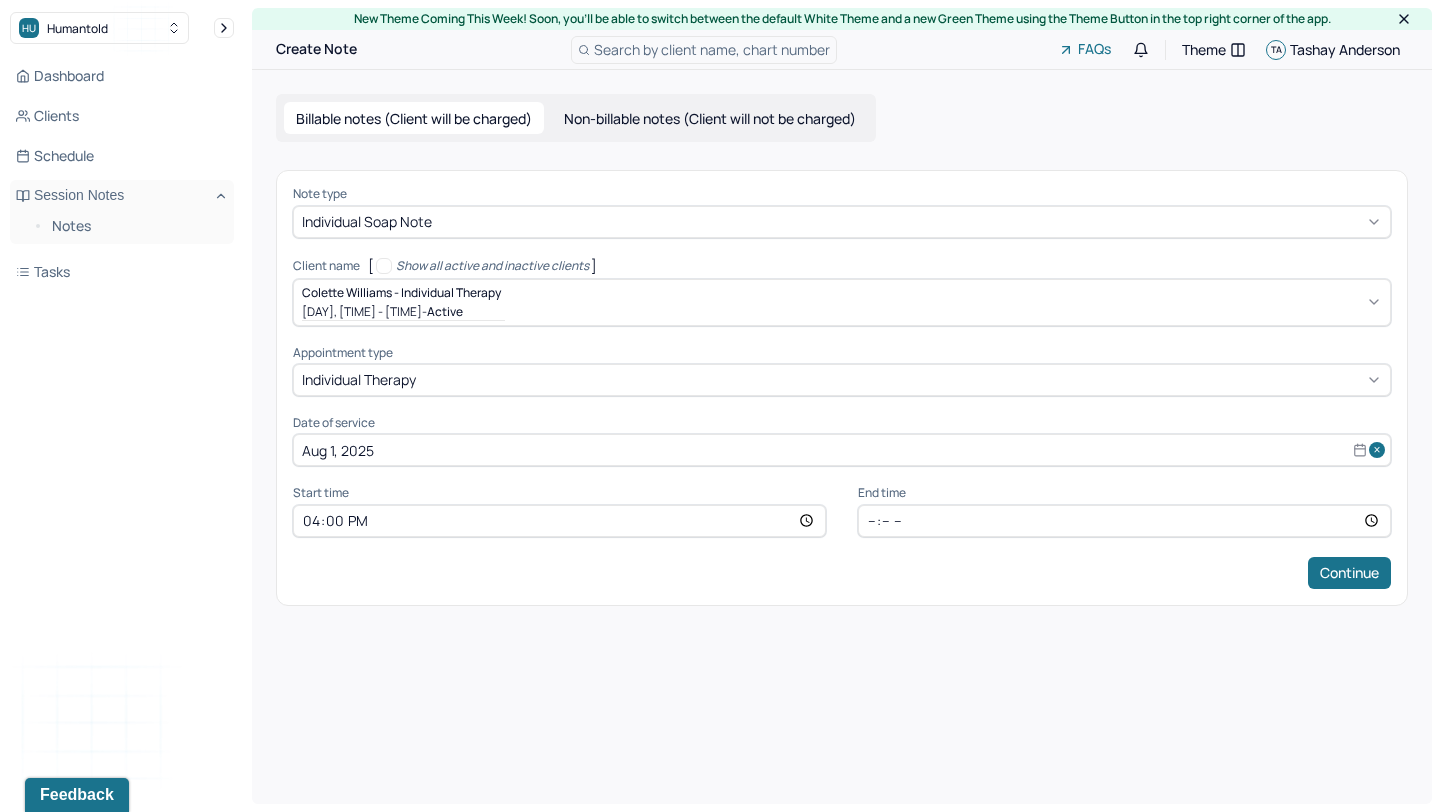 type on "16:00" 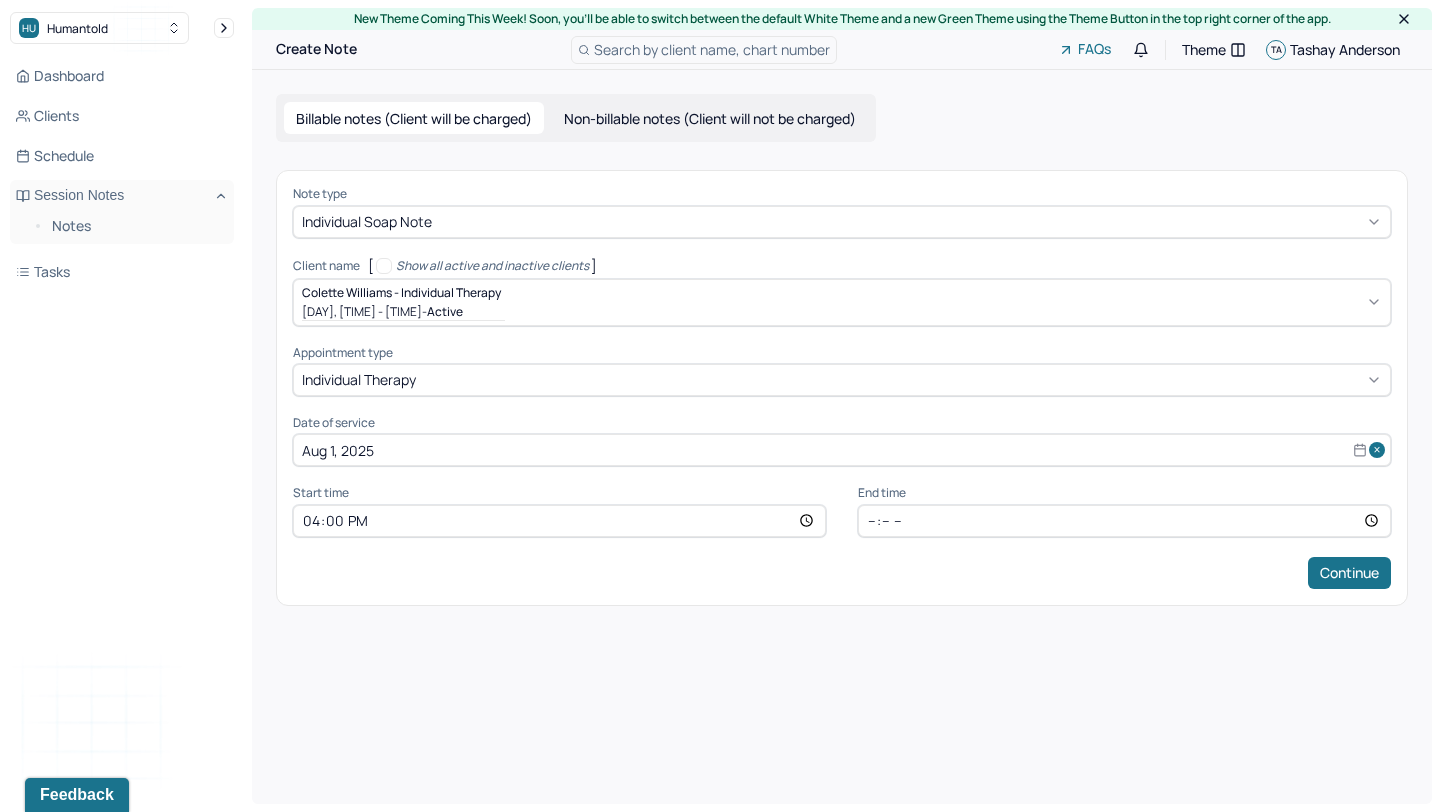 type on "[TIME]" 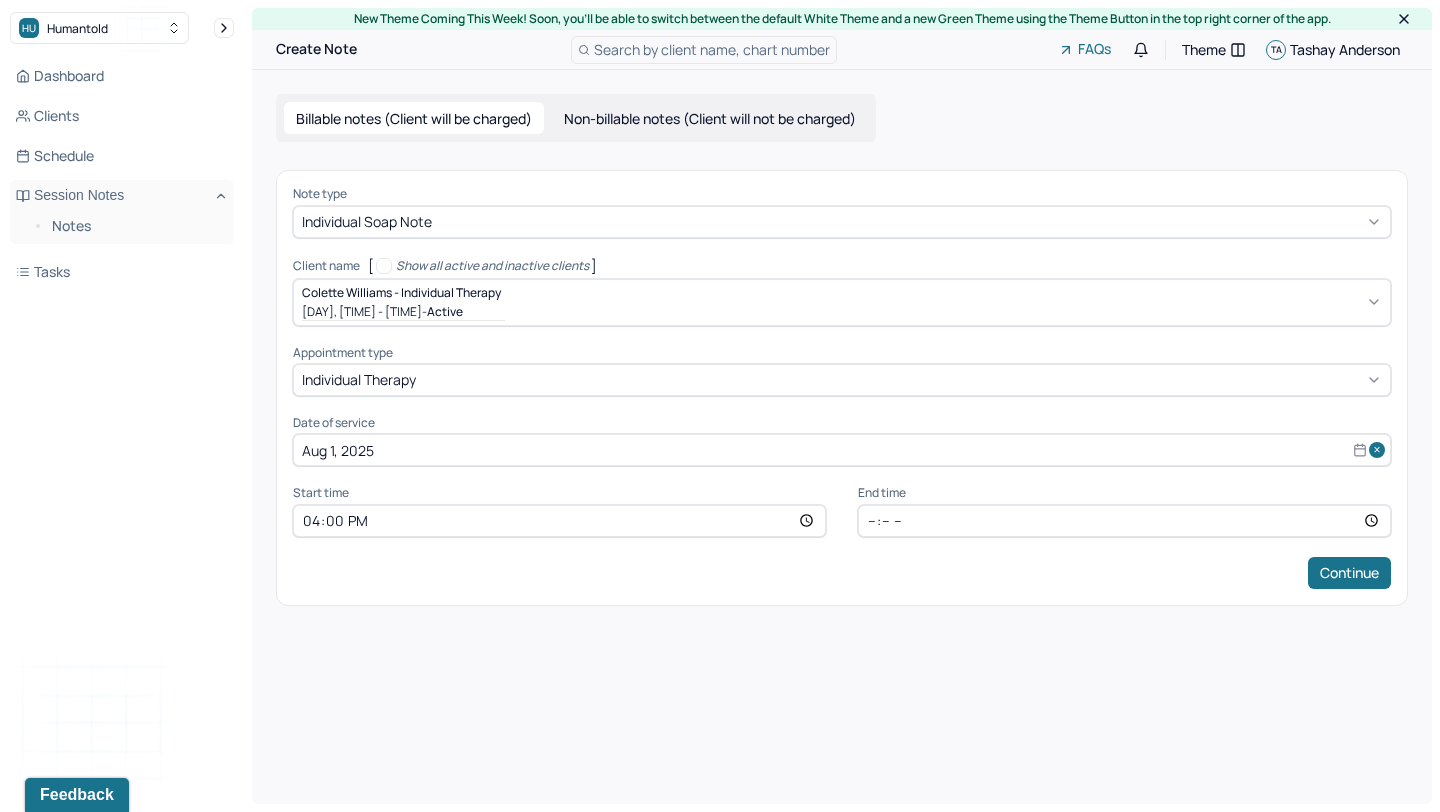 click on "New Theme Coming This Week! Soon, you’ll be able to switch between the default White Theme and a new Green Theme using the Theme Button in the top right corner of the app. Create Note Search by client name, chart number FAQs Theme TA [LAST] [FIRST] Billable notes (Client will be charged) Non-billable notes (Client will not be charged) Note type Individual soap note Client name [ Show all active and inactive clients ] [LAST] [FIRST] - Individual therapy Tue, 2:00pm - 3:00pm - active Supervisee name [LAST] [FIRST] Appointment type individual therapy Date of service Aug 1, 2025 Start time 16:00 End time 17:00 Continue" at bounding box center (842, 406) 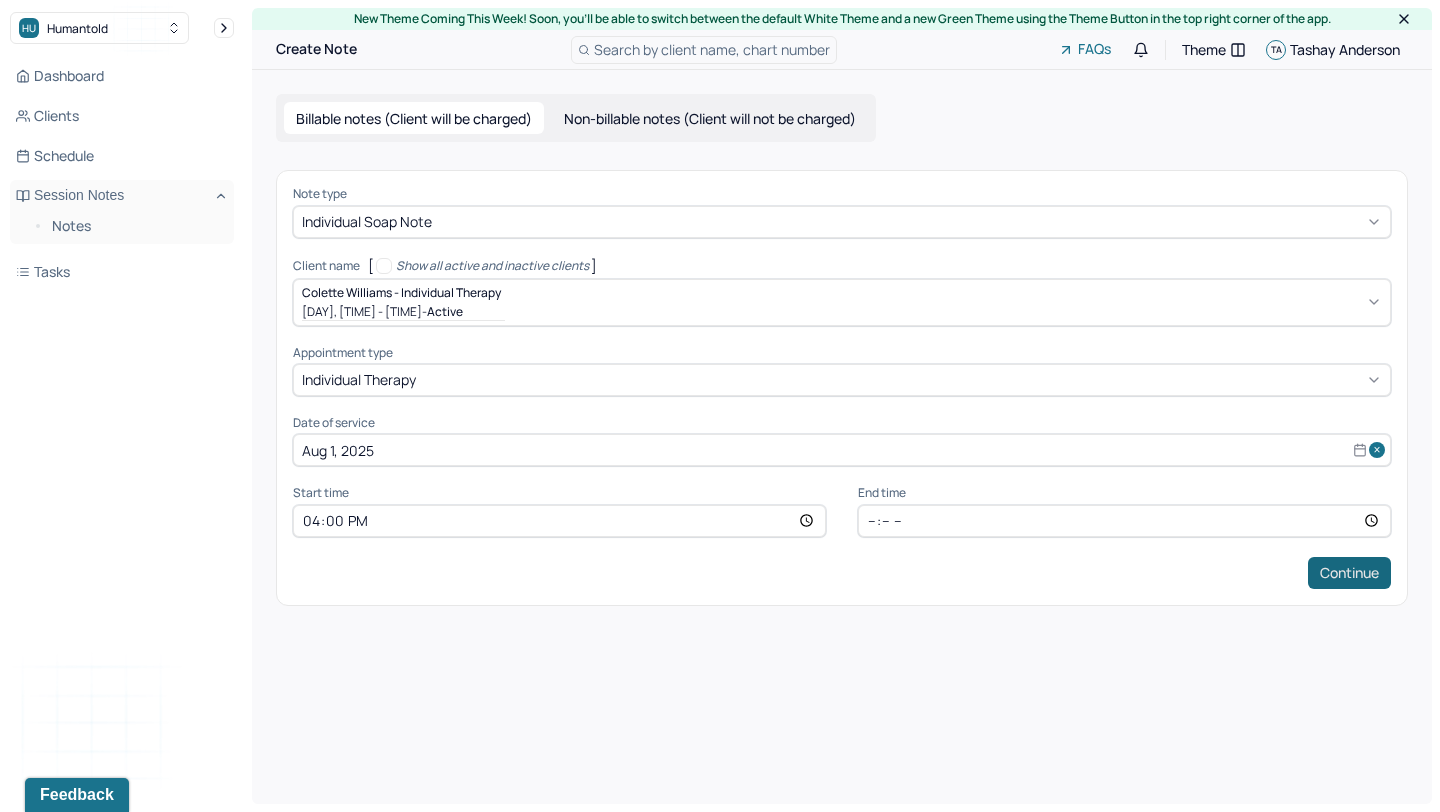 click on "Continue" at bounding box center (1349, 573) 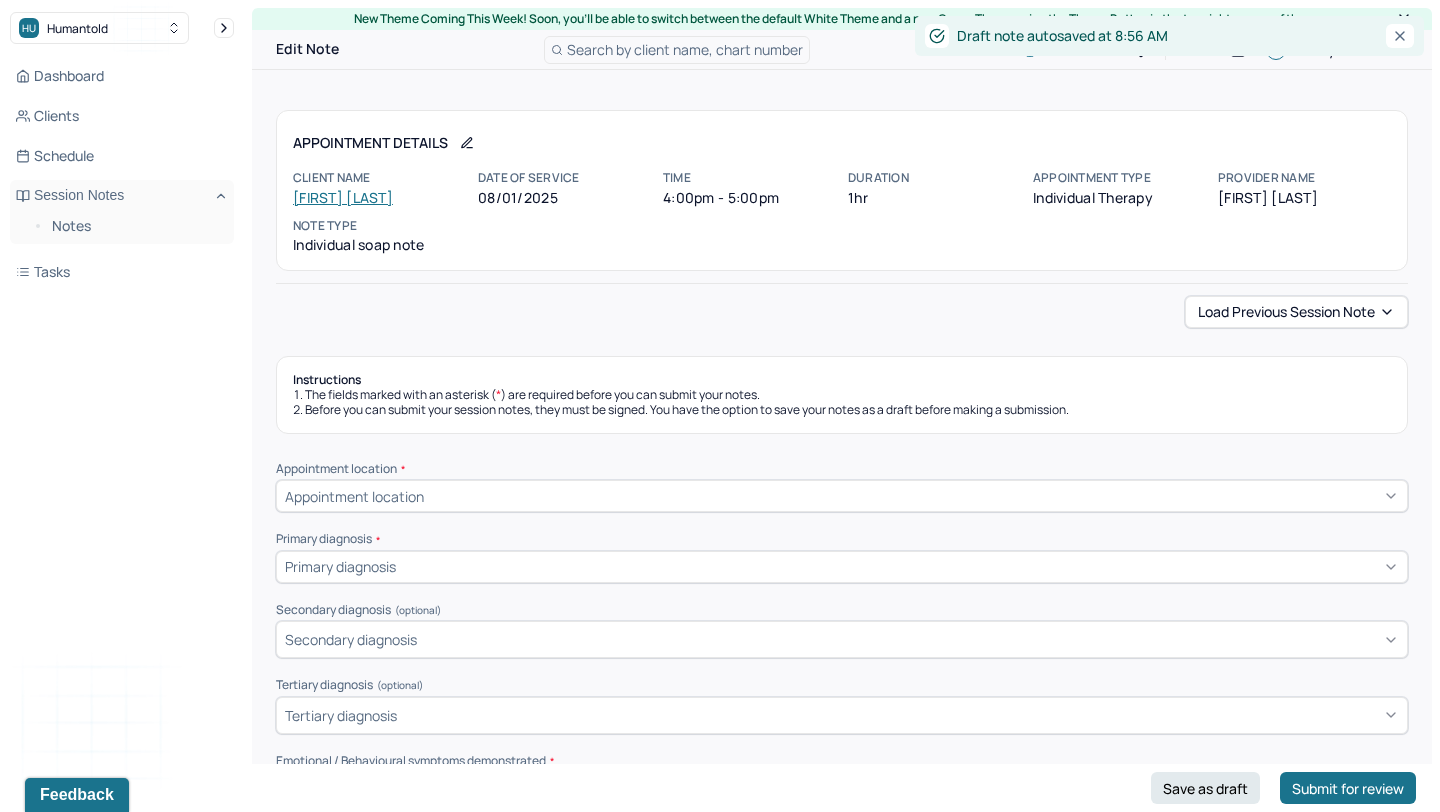 click on "Load previous session note" at bounding box center [1296, 312] 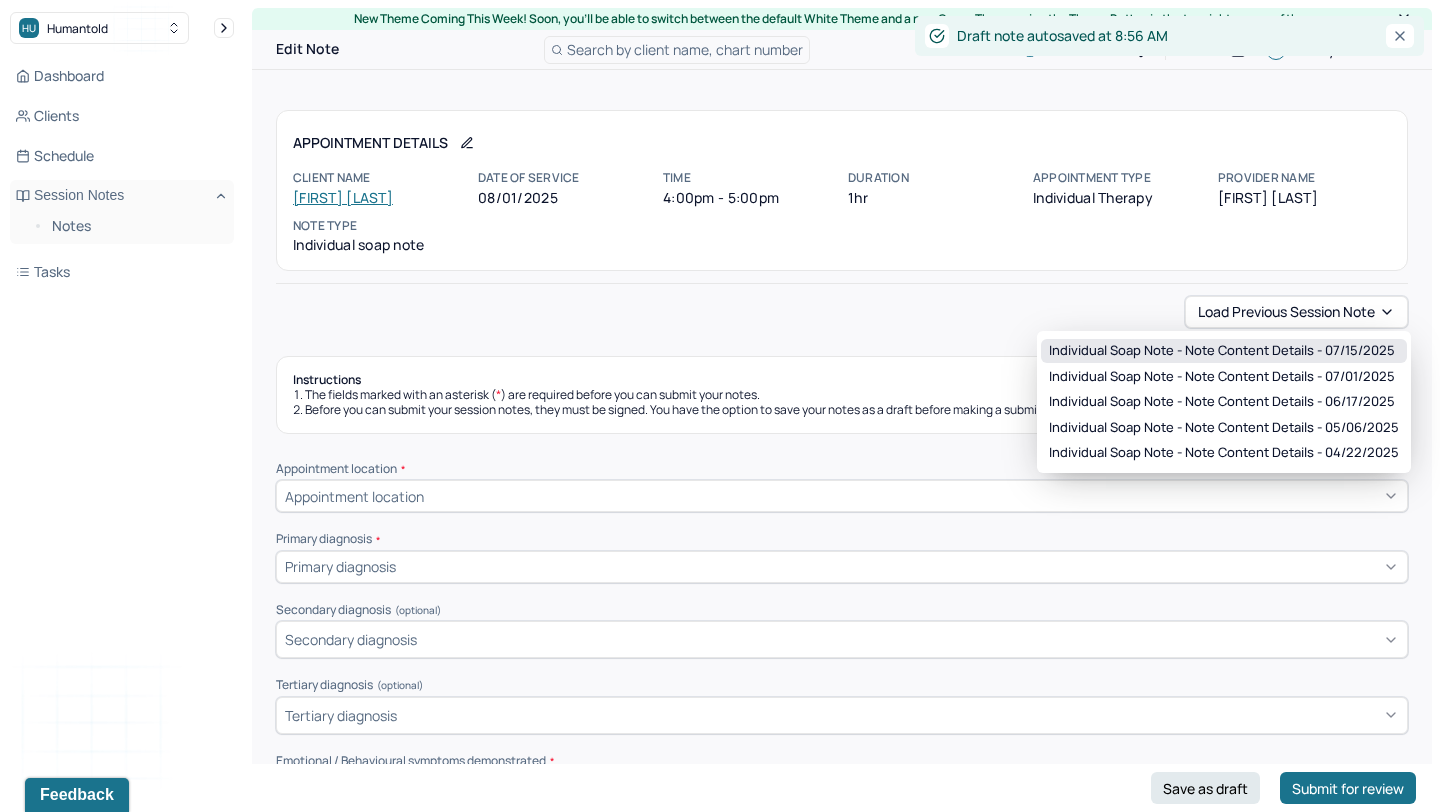 click on "Individual soap note   - Note content Details -   07/15/2025" at bounding box center [1222, 351] 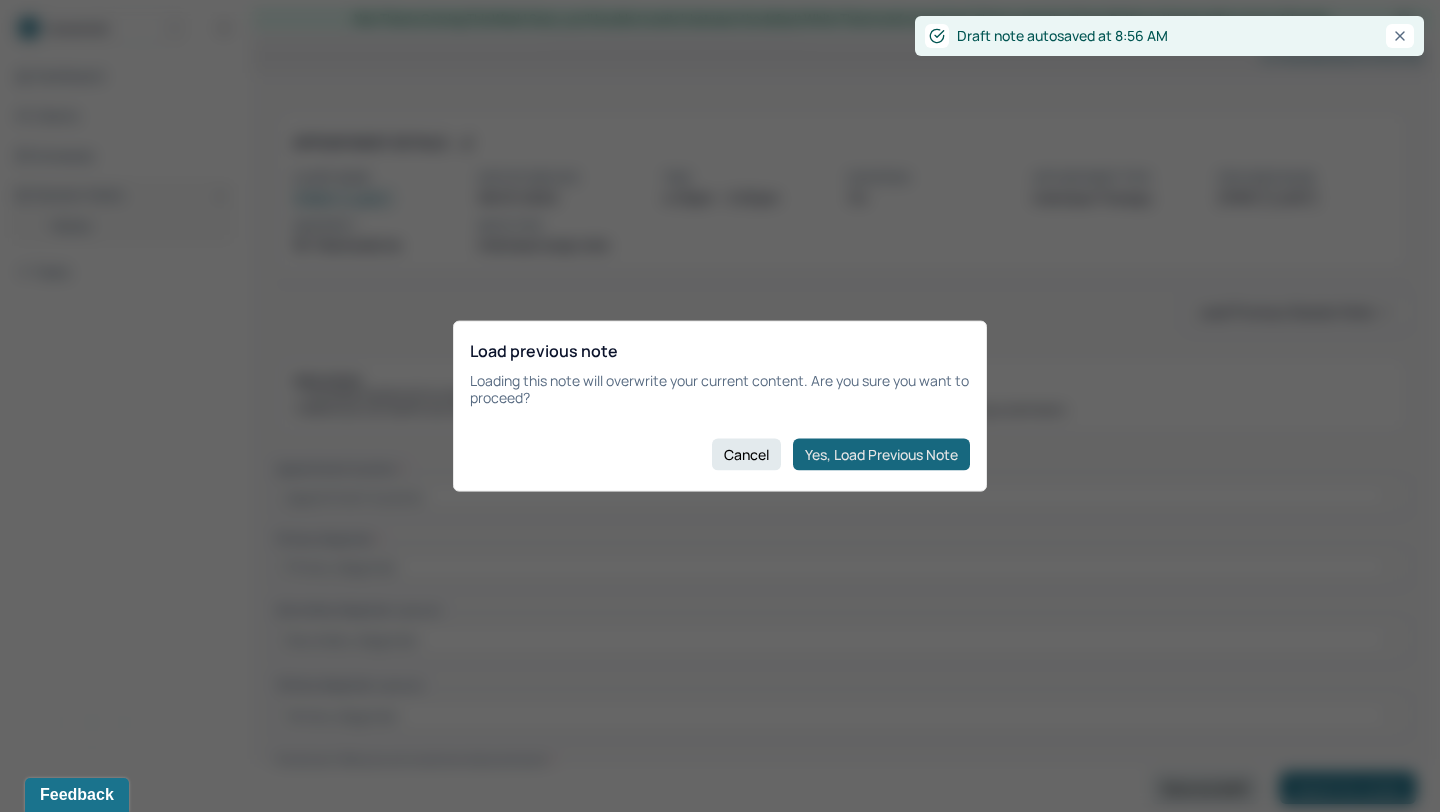 click on "Yes, Load Previous Note" at bounding box center [881, 454] 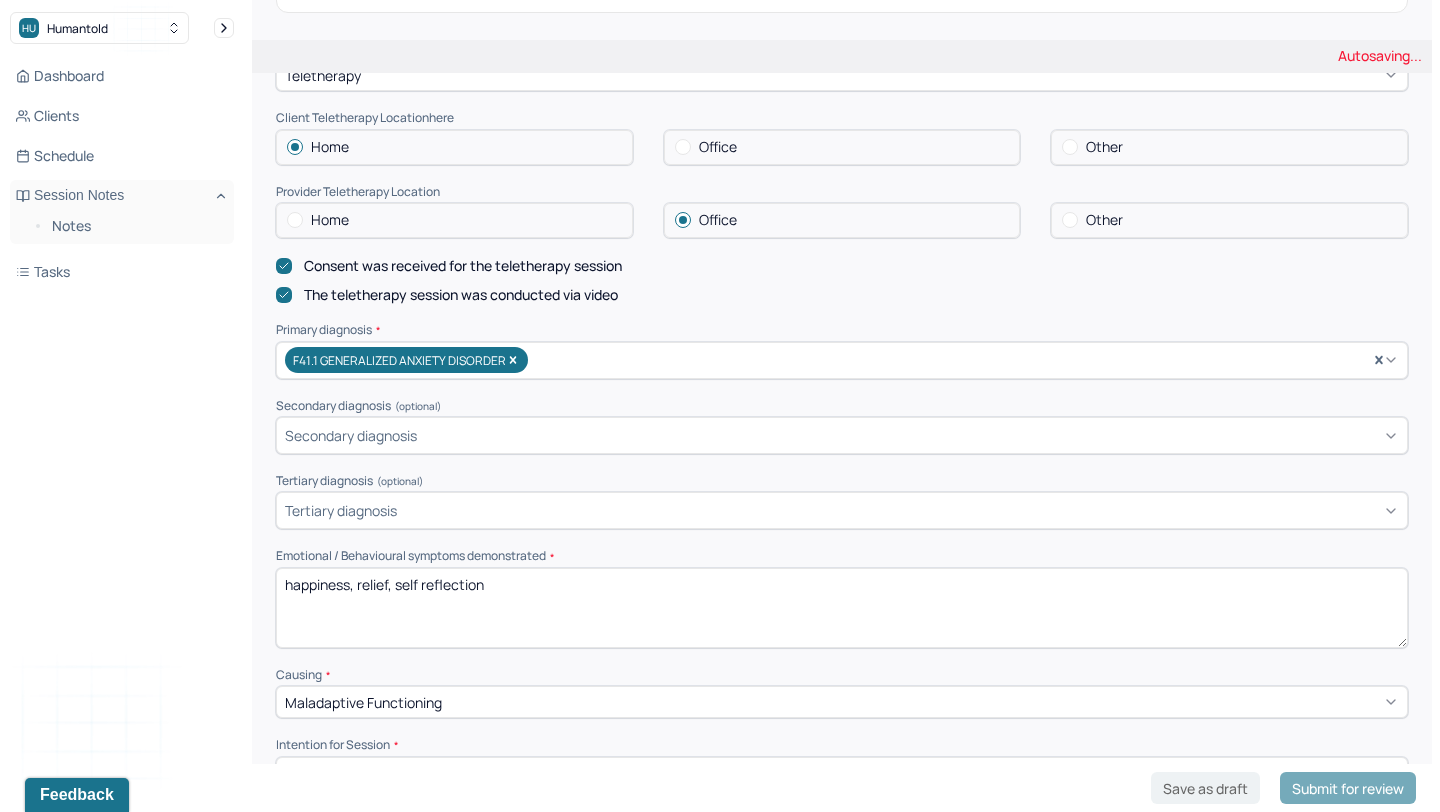 scroll, scrollTop: 594, scrollLeft: 0, axis: vertical 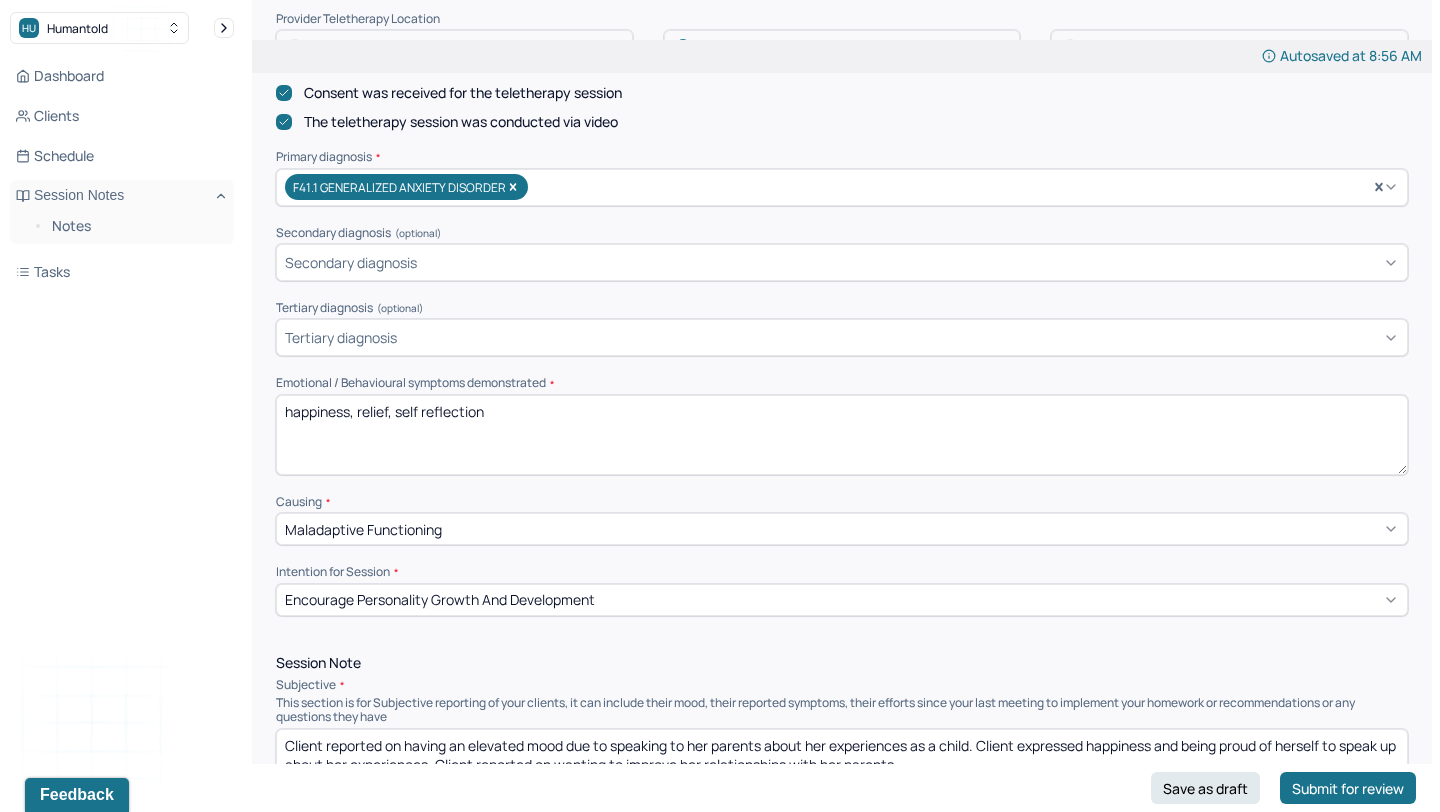 click on "happiness, relief, self reflection" at bounding box center [842, 435] 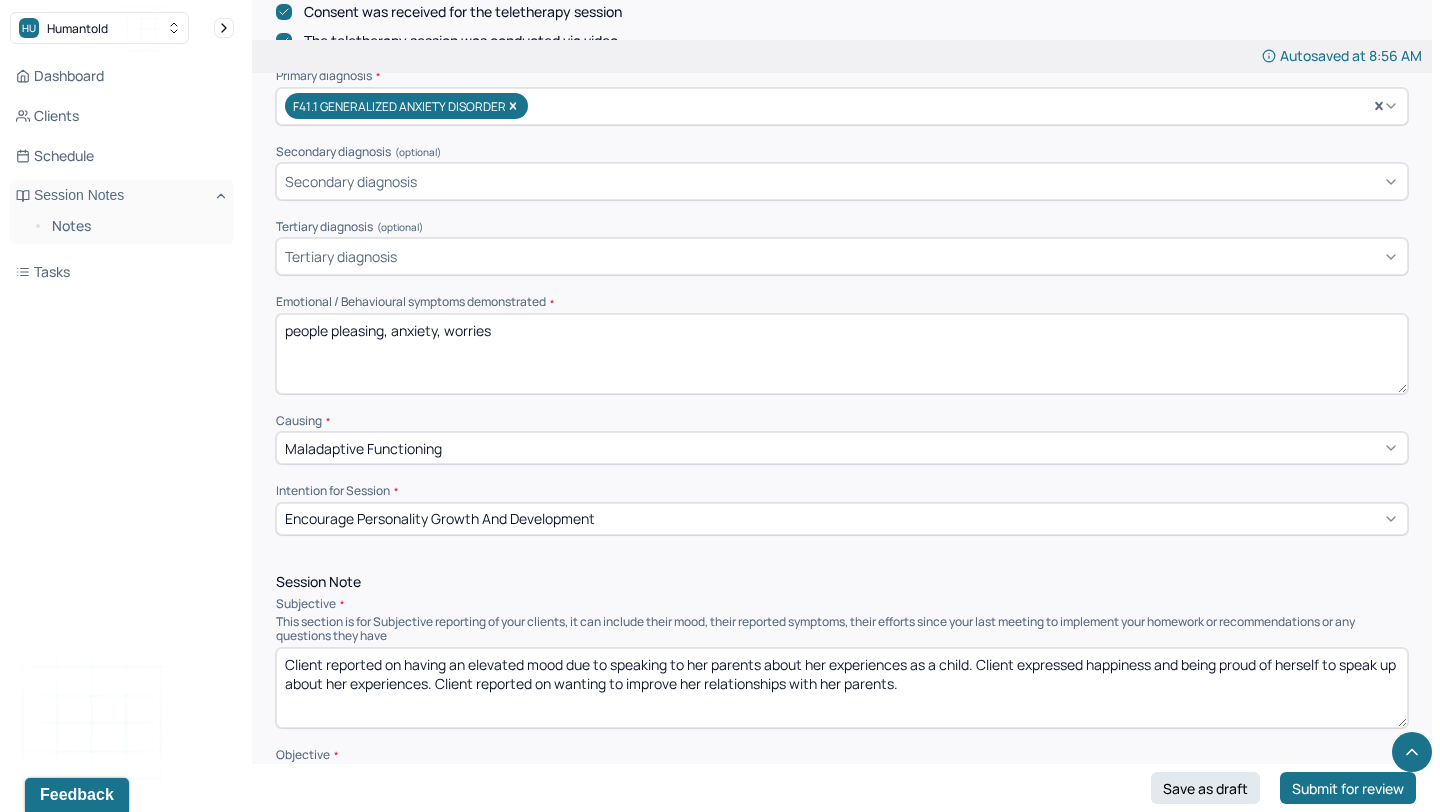 scroll, scrollTop: 792, scrollLeft: 0, axis: vertical 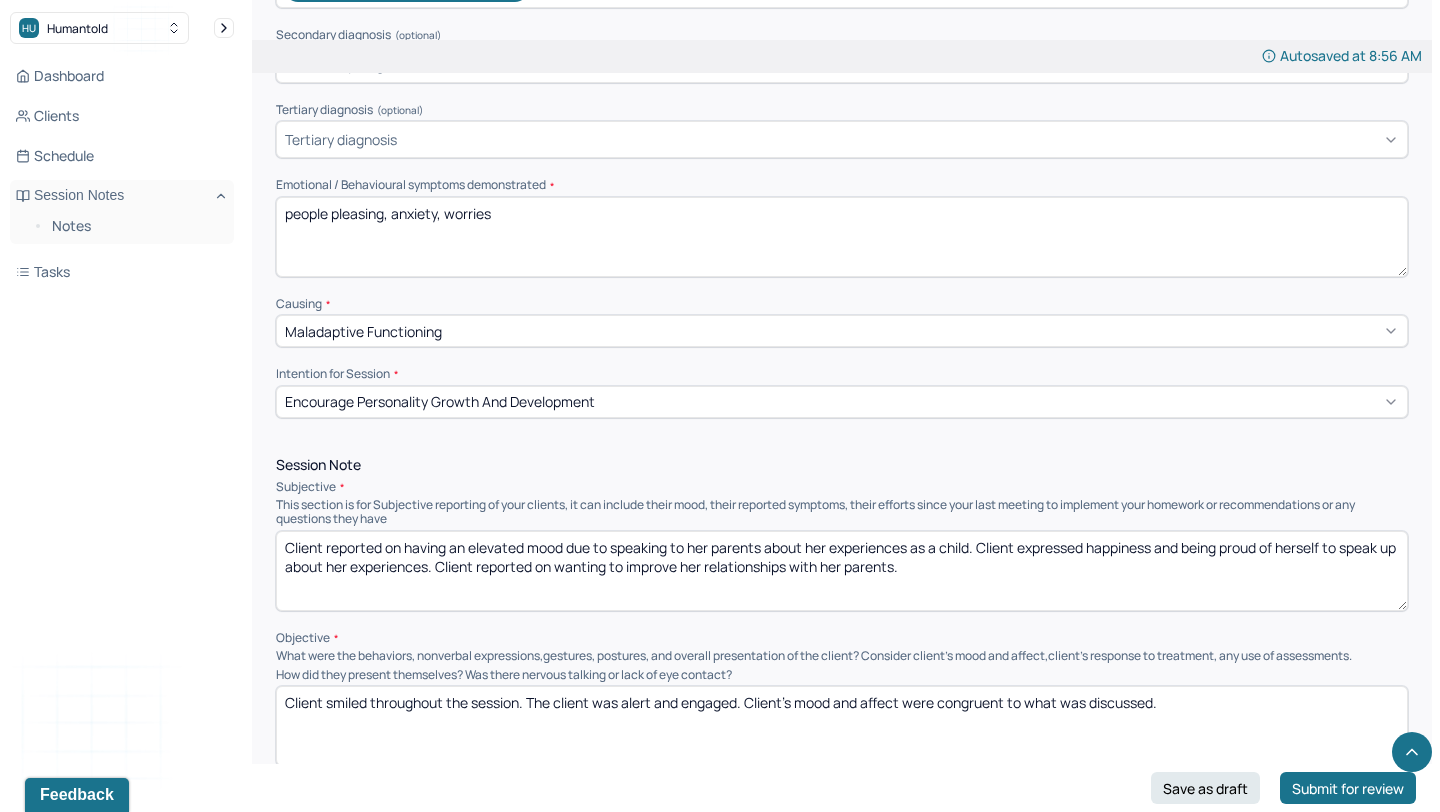 type on "people pleasing, anxiety, worries" 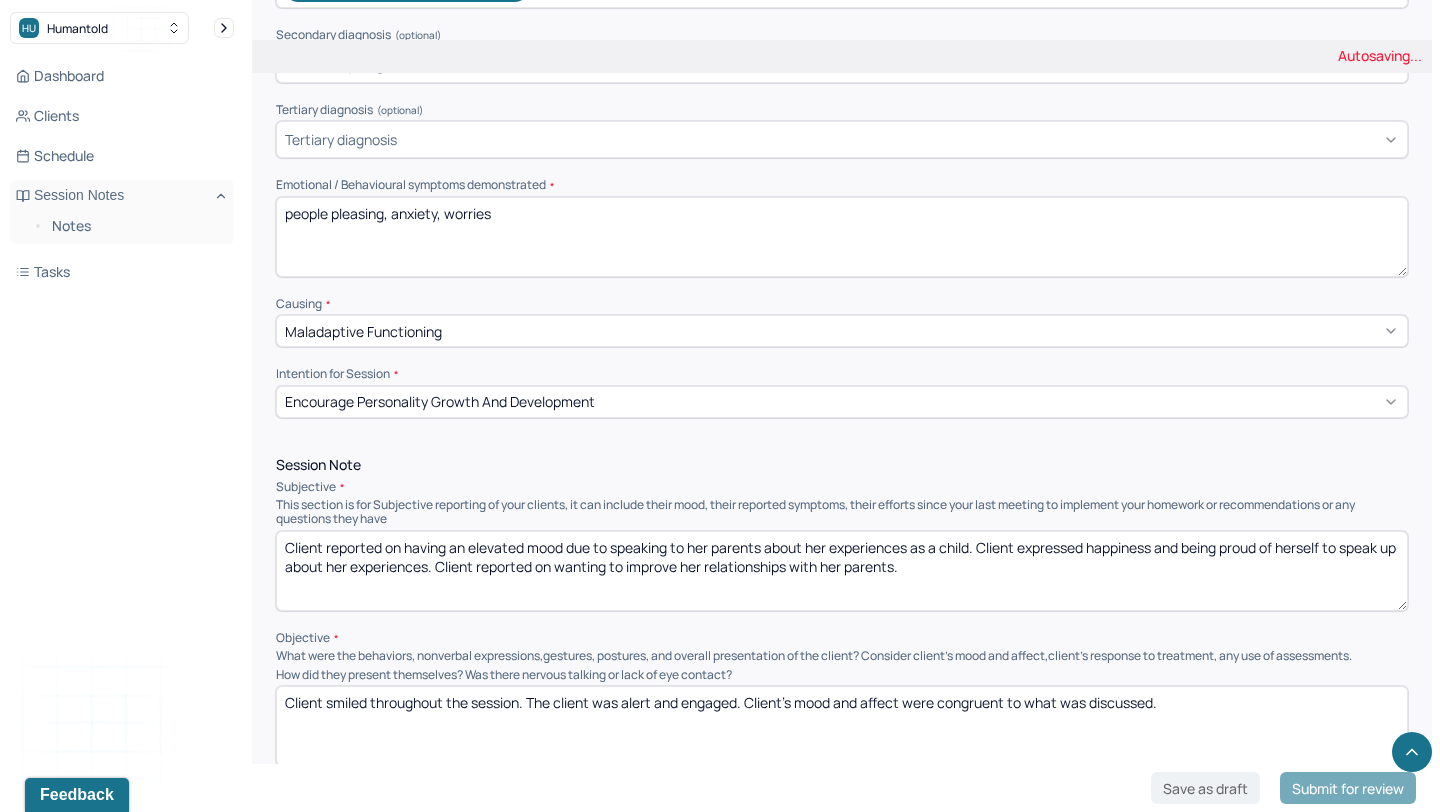 click on "Client reported on having an elevated mood due to speaking to her parents about her experiences as a child. Client expressed happiness and being proud of herself to speak up about her experiences. Client reported on wanting to improve her relationships with her parents." at bounding box center (842, 571) 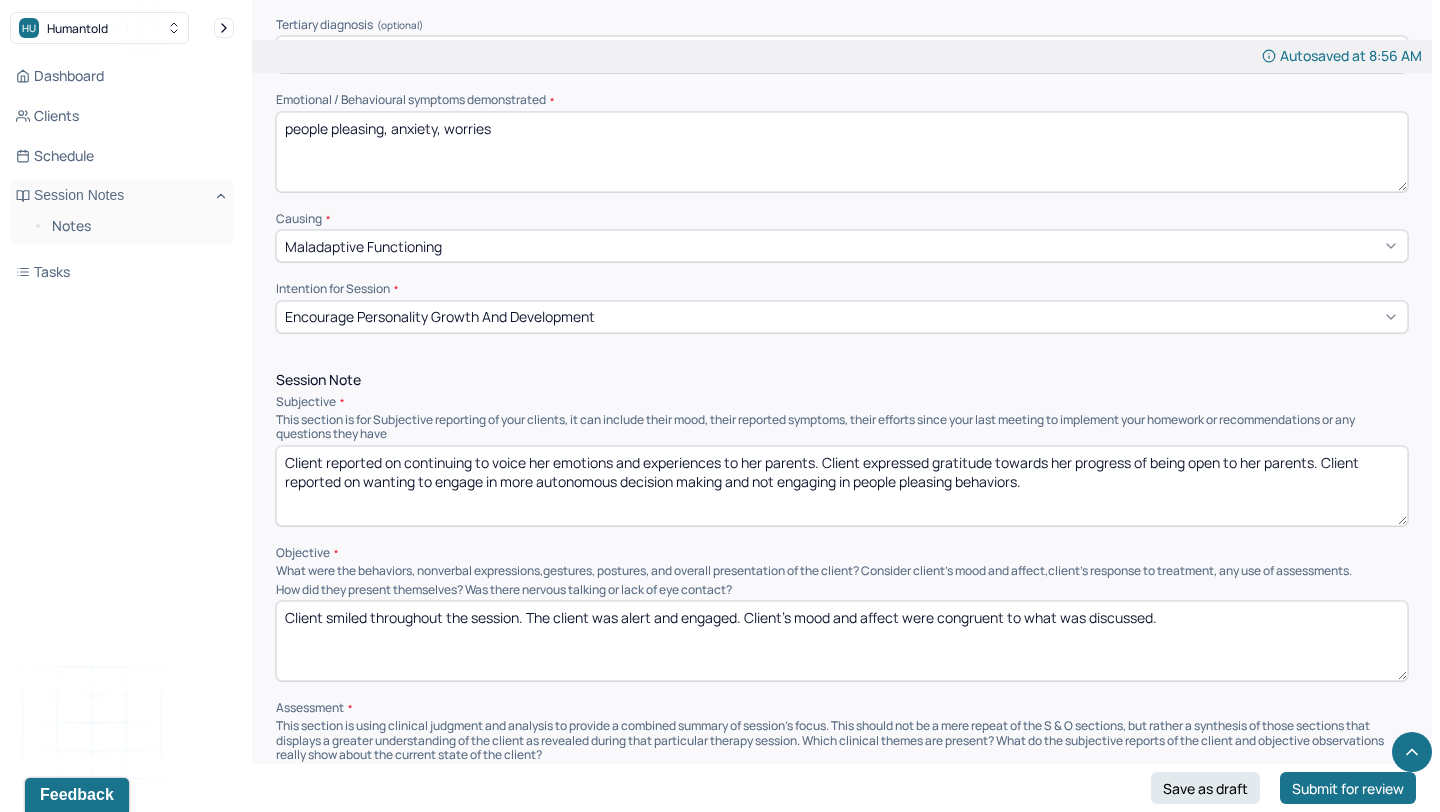 scroll, scrollTop: 940, scrollLeft: 0, axis: vertical 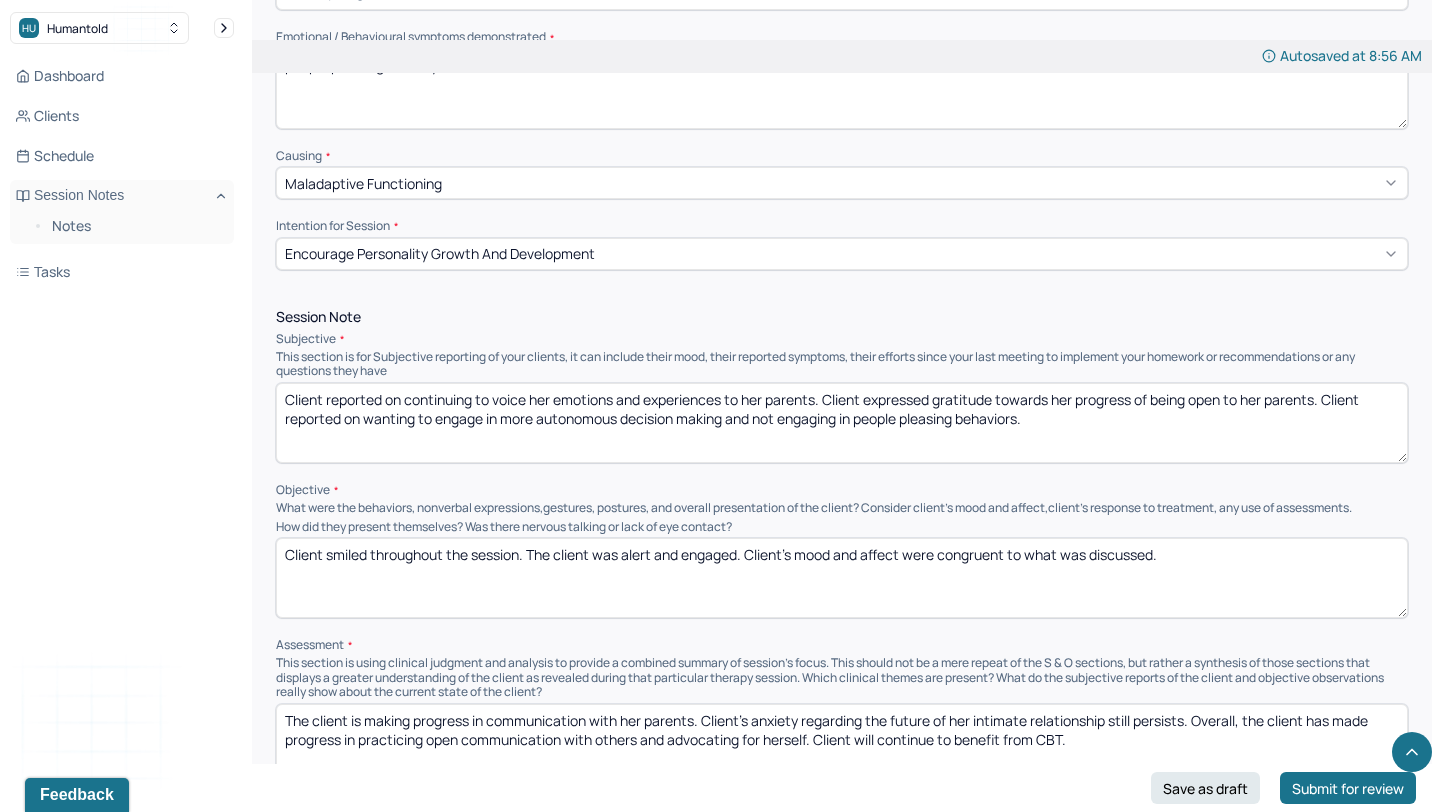 type on "Client reported on continuing to voice her emotions and experiences to her parents. Client expressed gratitude towards her progress of being open to her parents. Client reported on wanting to engage in more autonomous decision making and not engaging in people pleasing behaviors." 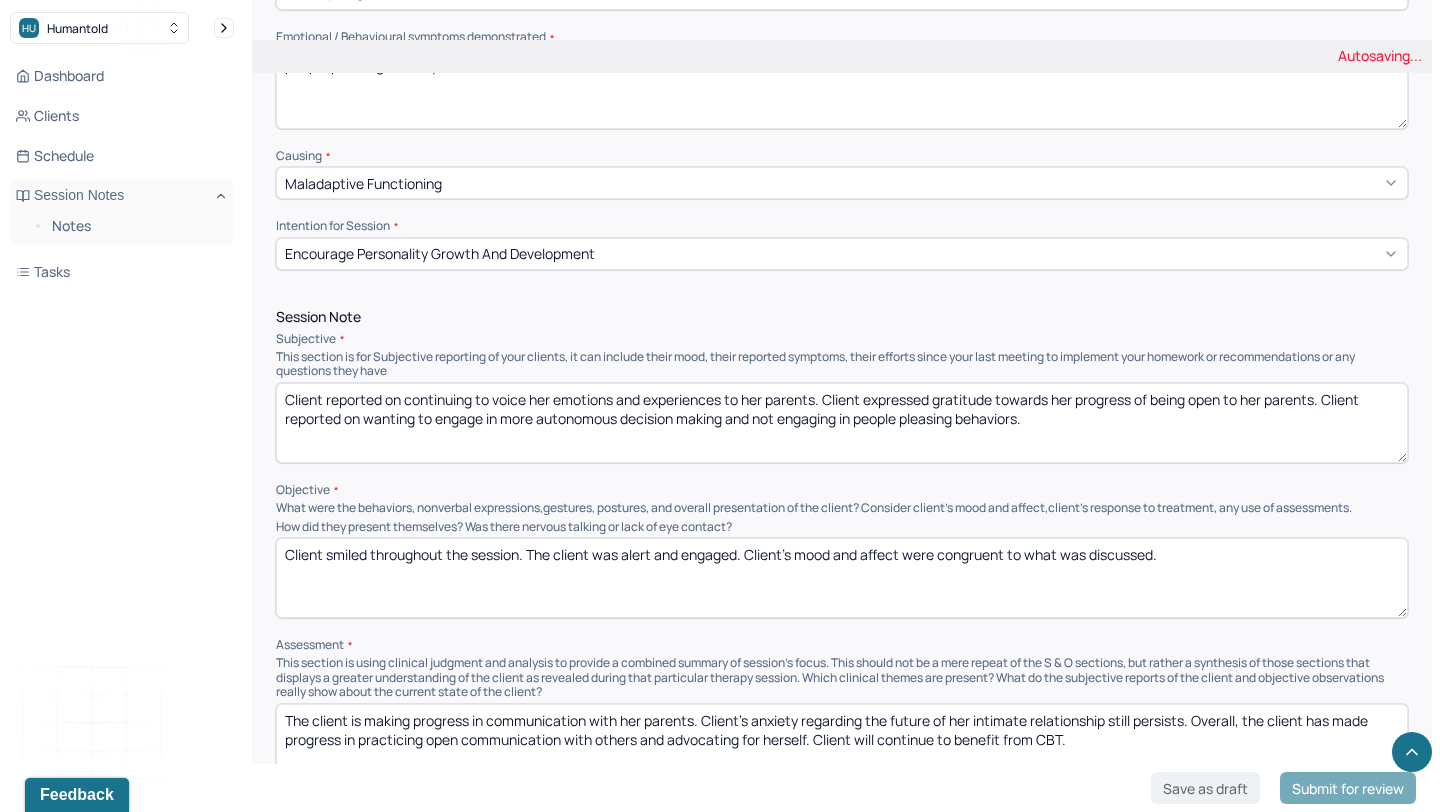 click on "Client smiled throughout the session. The client was alert and engaged. Client’s mood and affect were congruent to what was discussed." at bounding box center [842, 578] 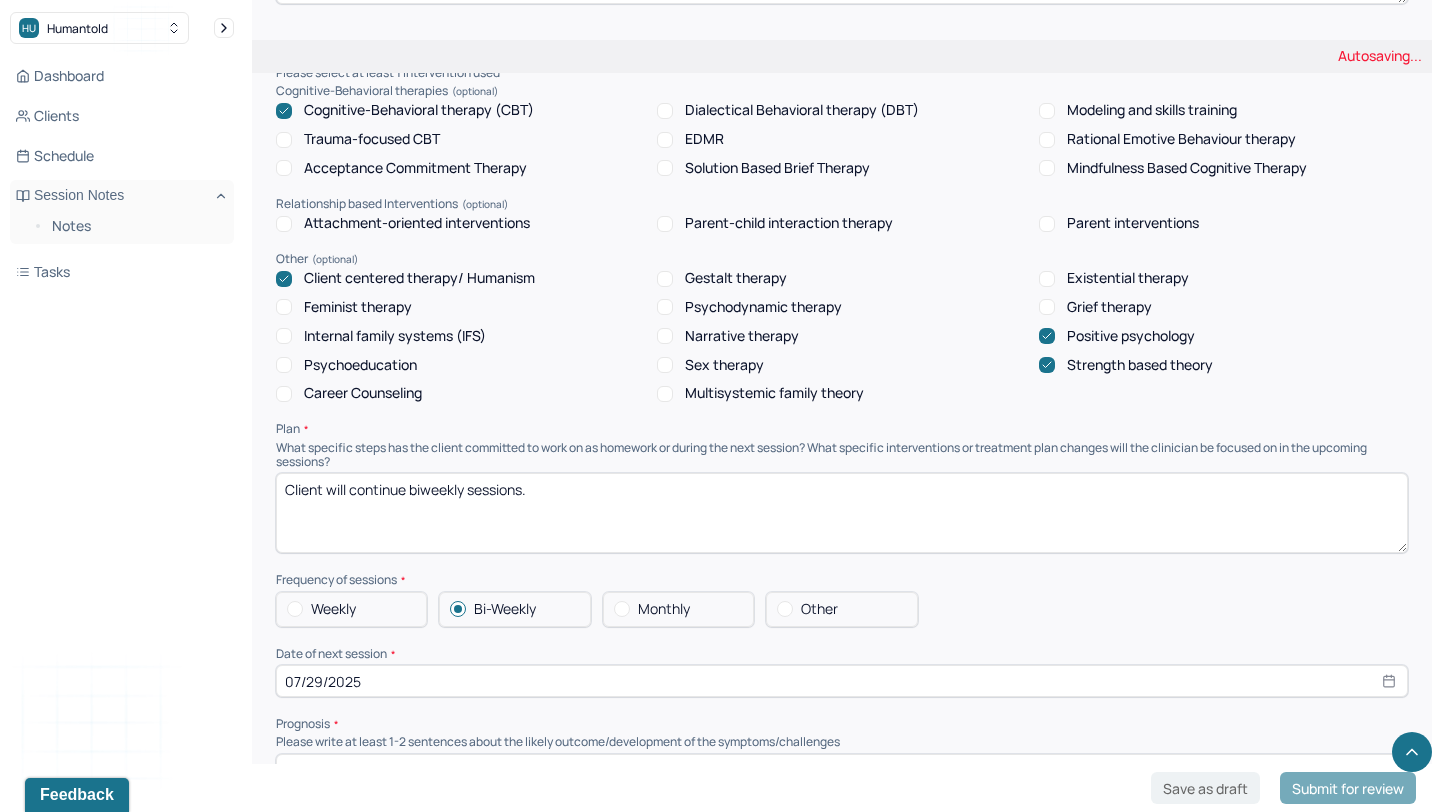 scroll, scrollTop: 1509, scrollLeft: 0, axis: vertical 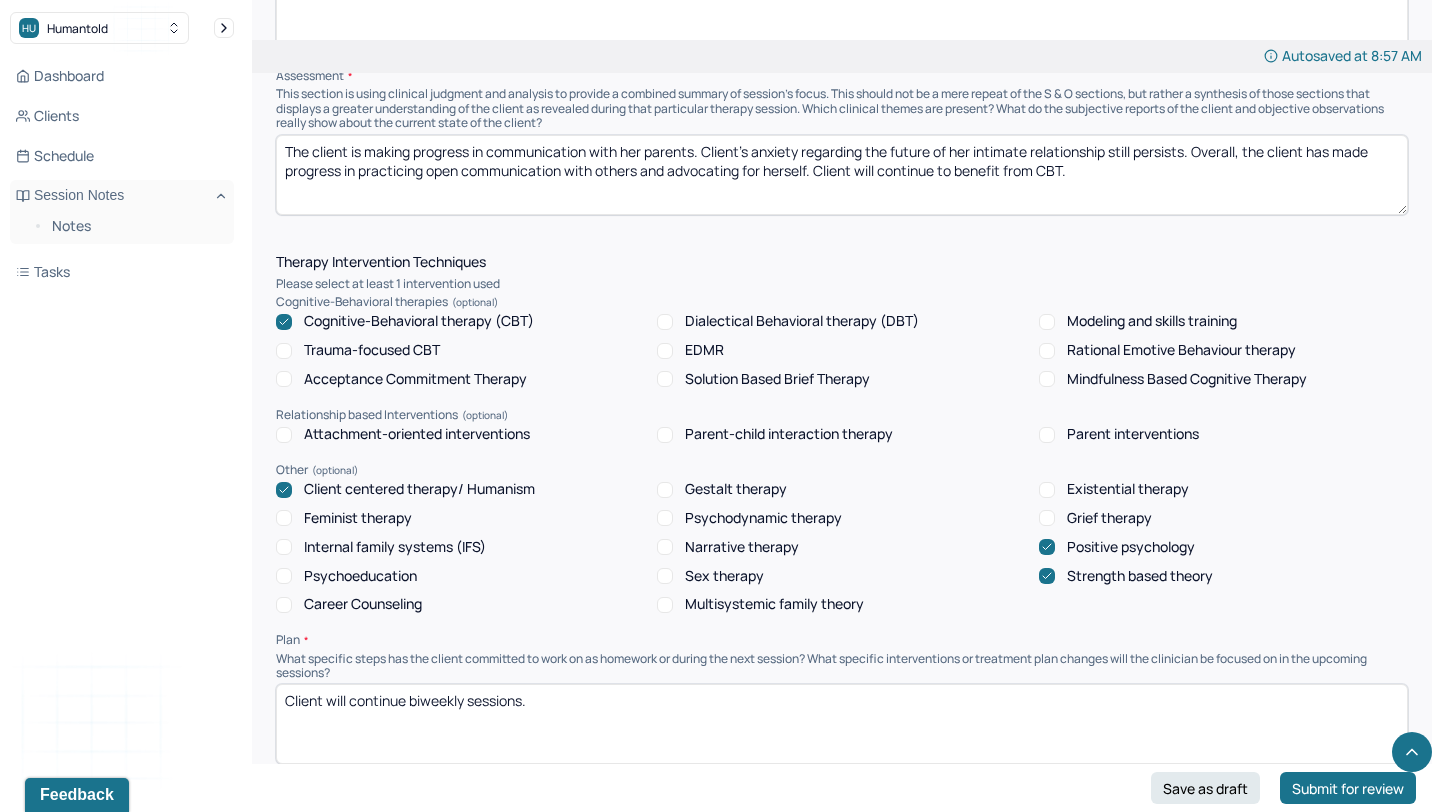 type on "Client smiled in the beginning of the session but cried when speaking about her progress. Client was communicative and alert. Client was oriented." 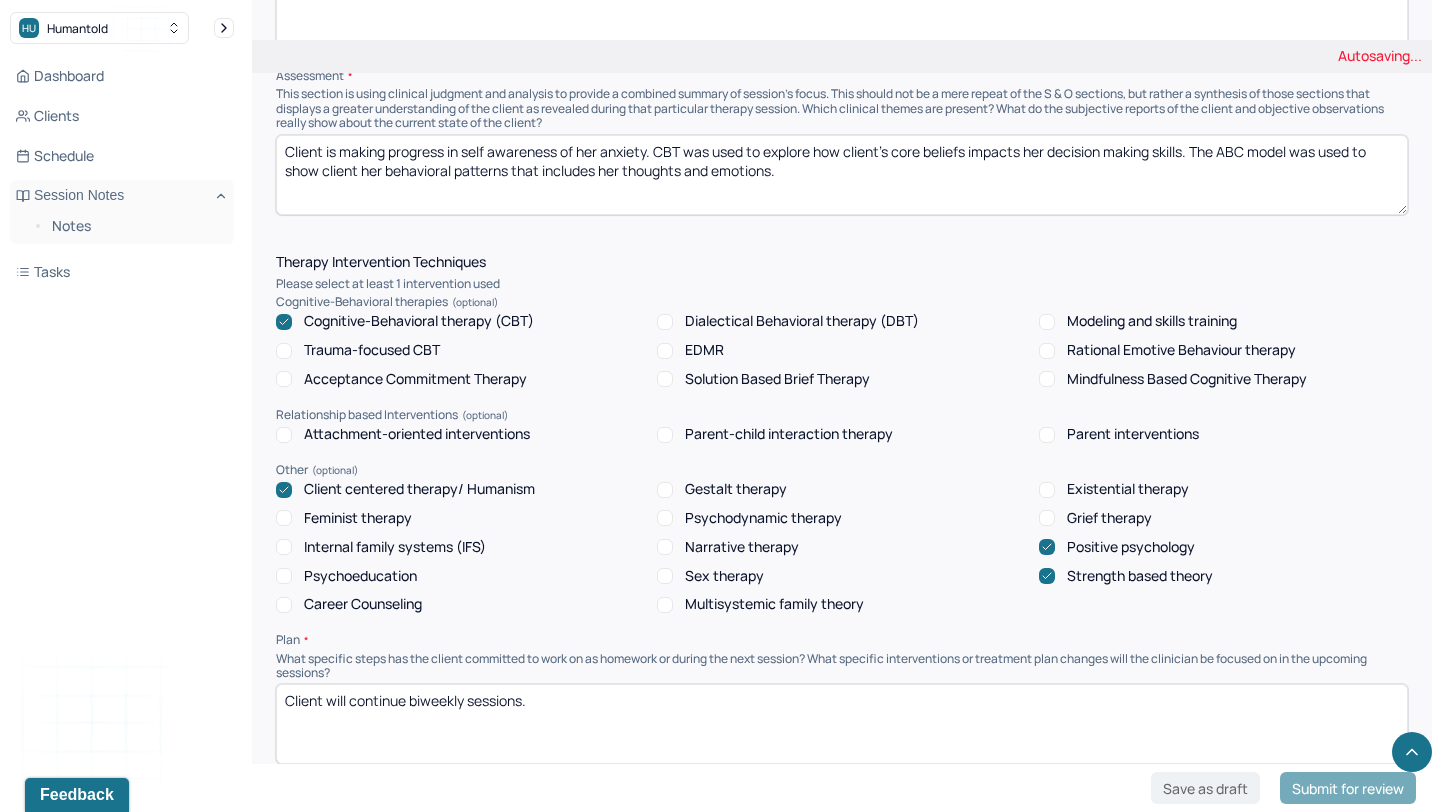 type on "Client is making progress in self awareness of her anxiety. CBT was used to explore how client's core beliefs impacts her decision making skills. The ABC model was used to show client her behavioral patterns that includes her thoughts and emotions." 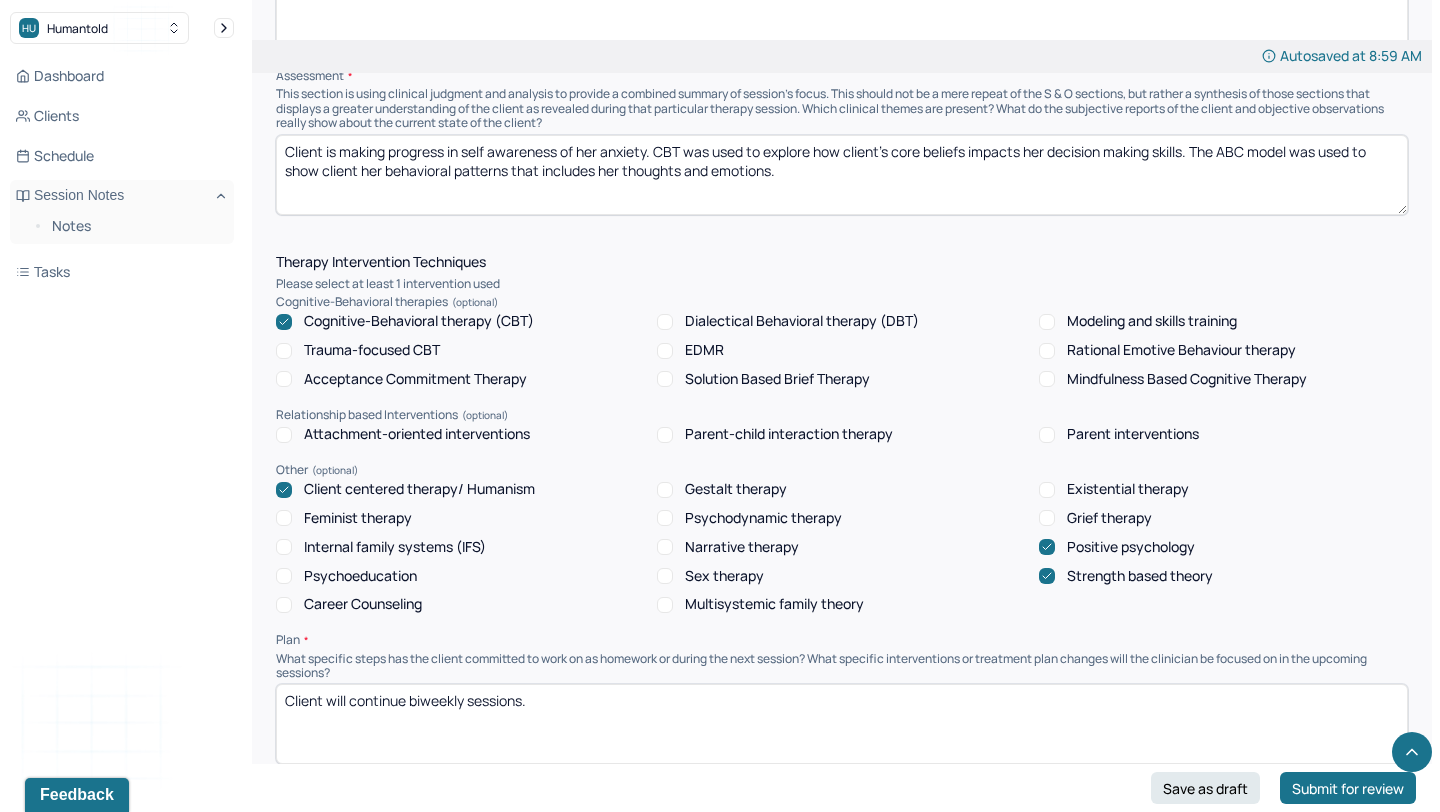 click on "Strength based theory" at bounding box center (1140, 576) 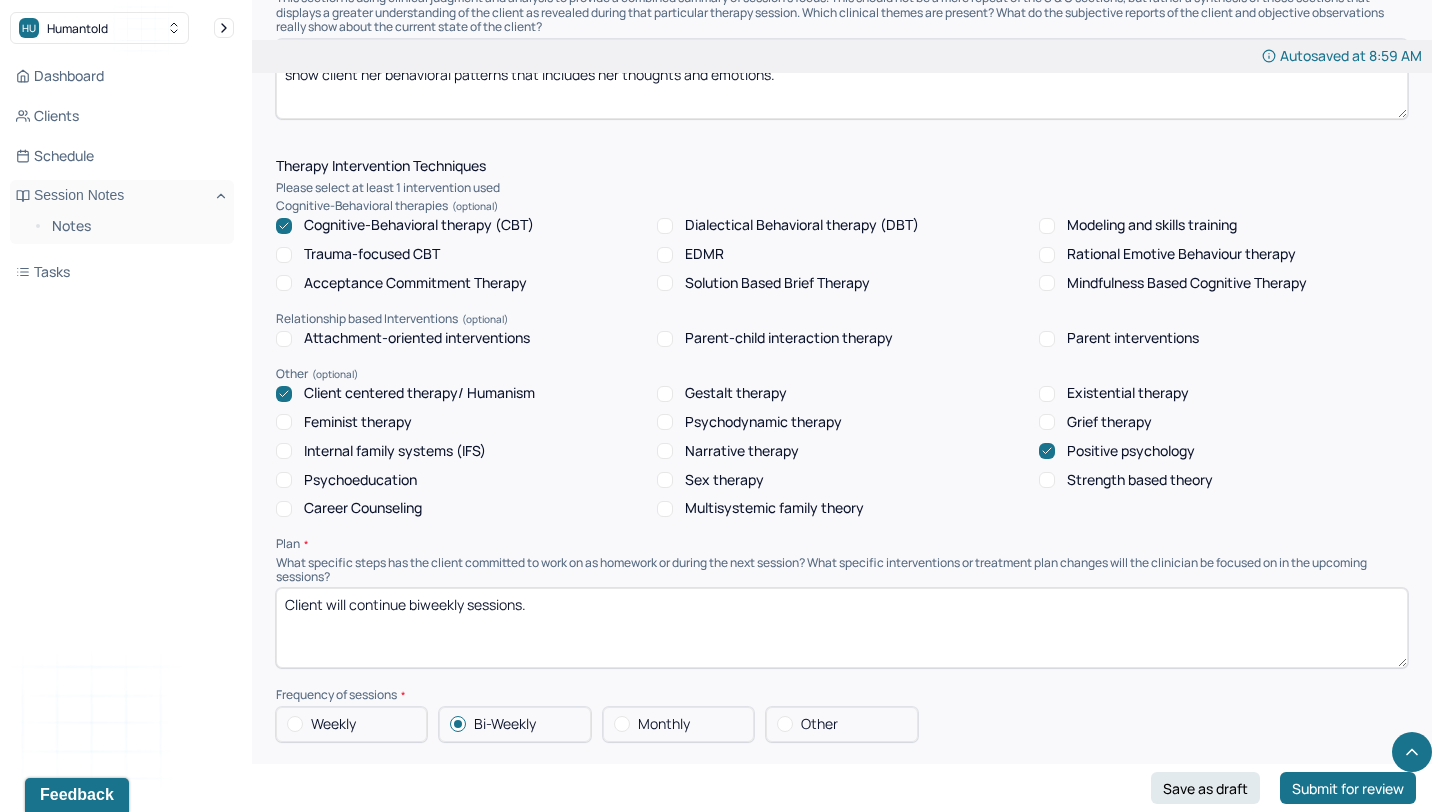 scroll, scrollTop: 1641, scrollLeft: 0, axis: vertical 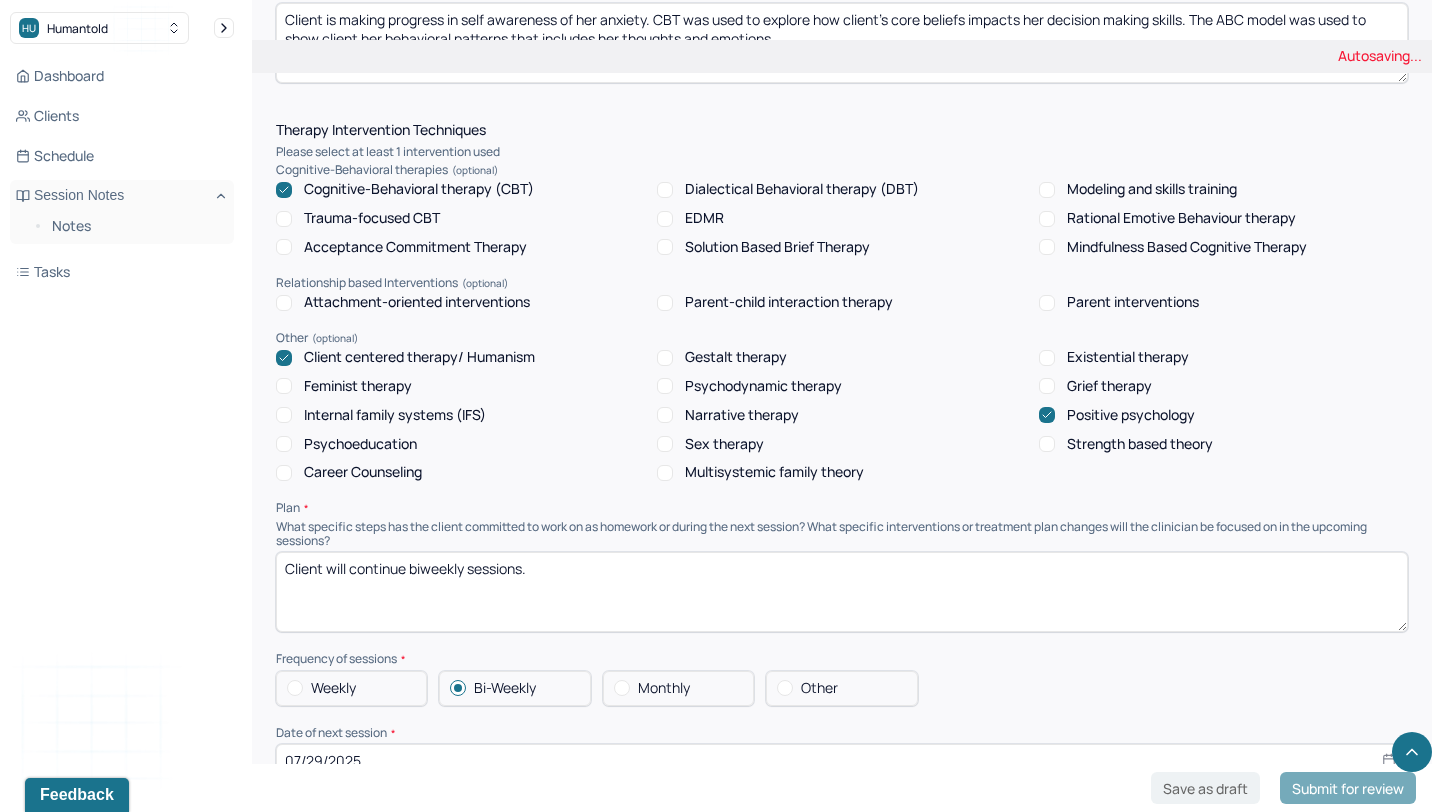 click on "Client will continue biweekly sessions." at bounding box center [842, 592] 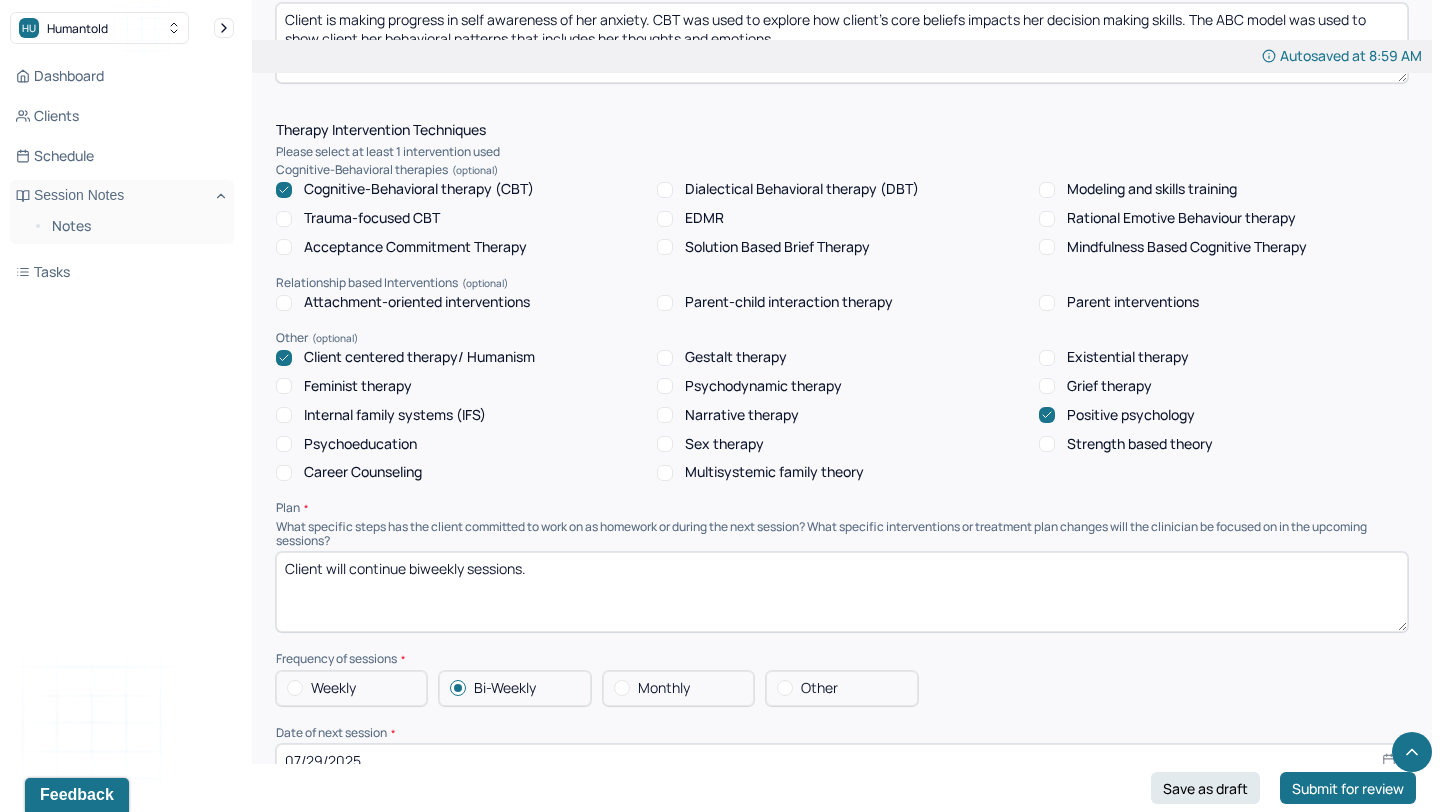 click on "Client will continue biweekly sessions." at bounding box center [842, 592] 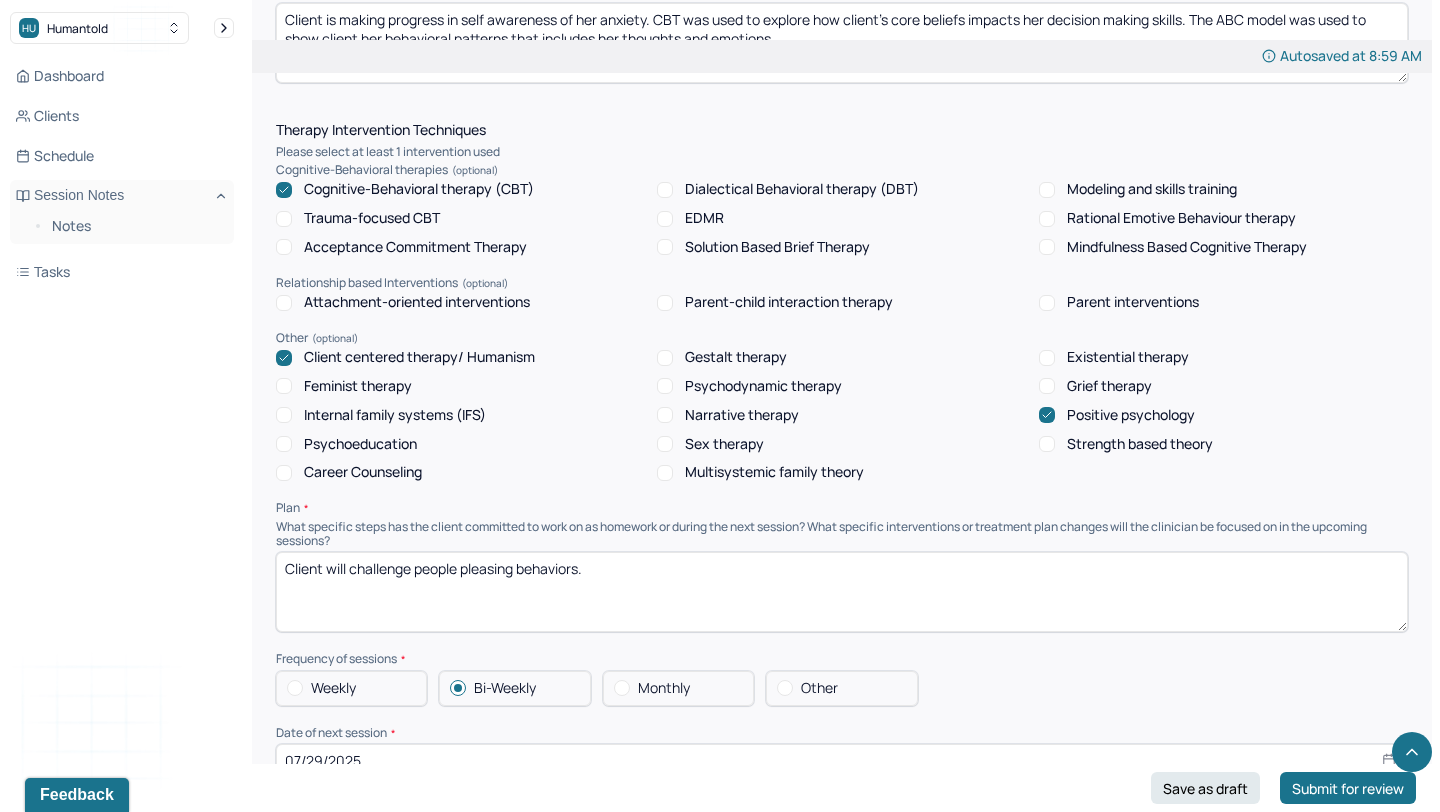 scroll, scrollTop: 1783, scrollLeft: 0, axis: vertical 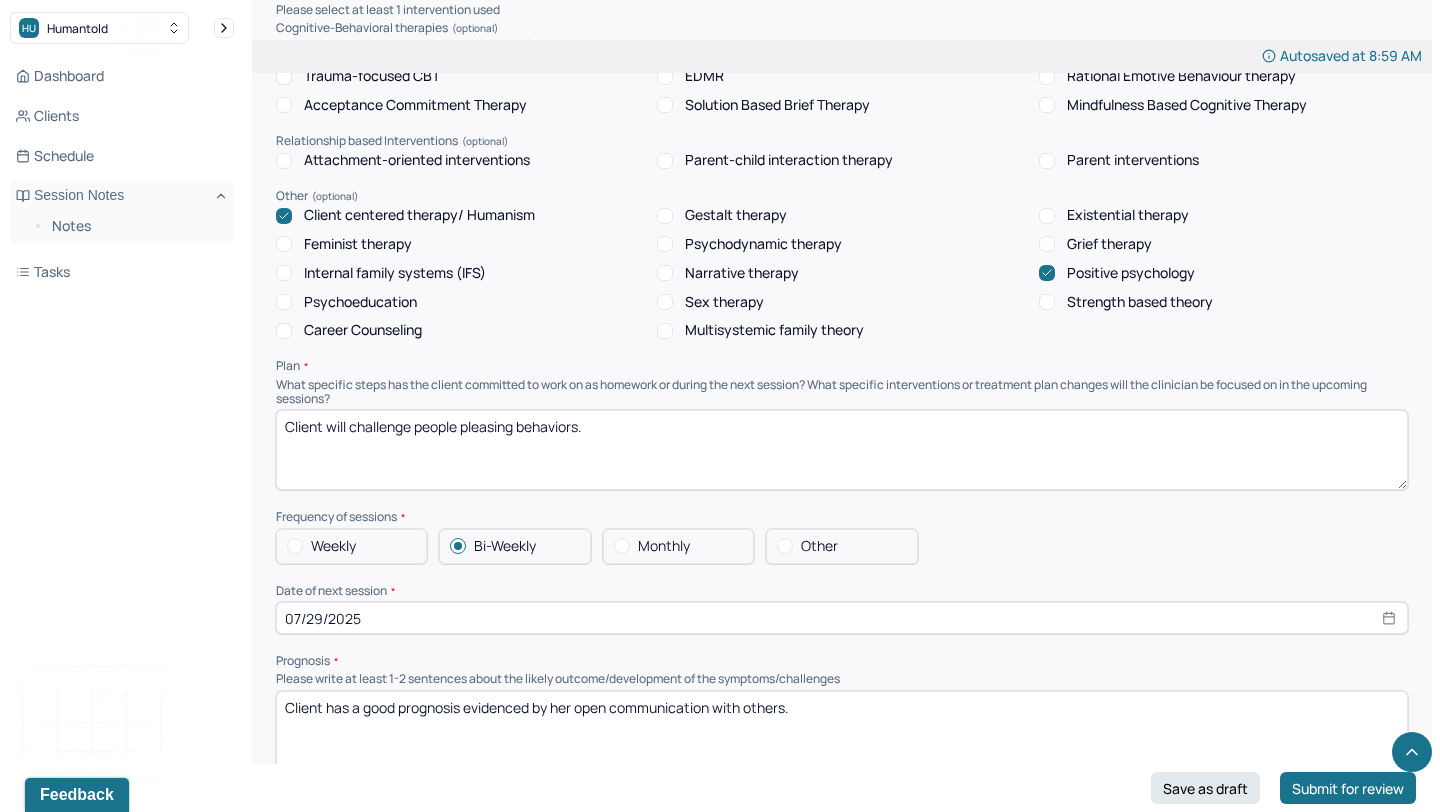 type on "Client will challenge people pleasing behaviors." 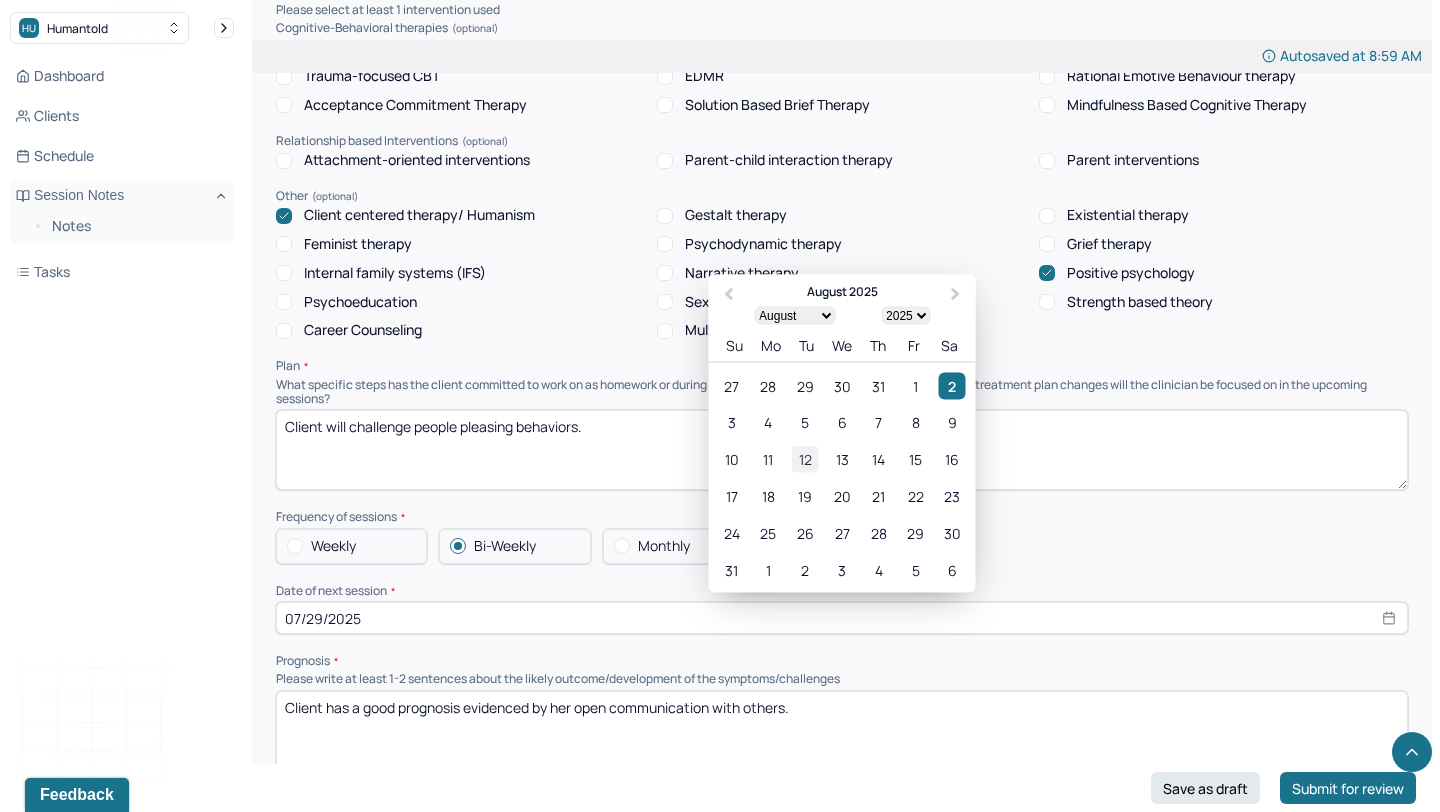 click on "12" at bounding box center [805, 459] 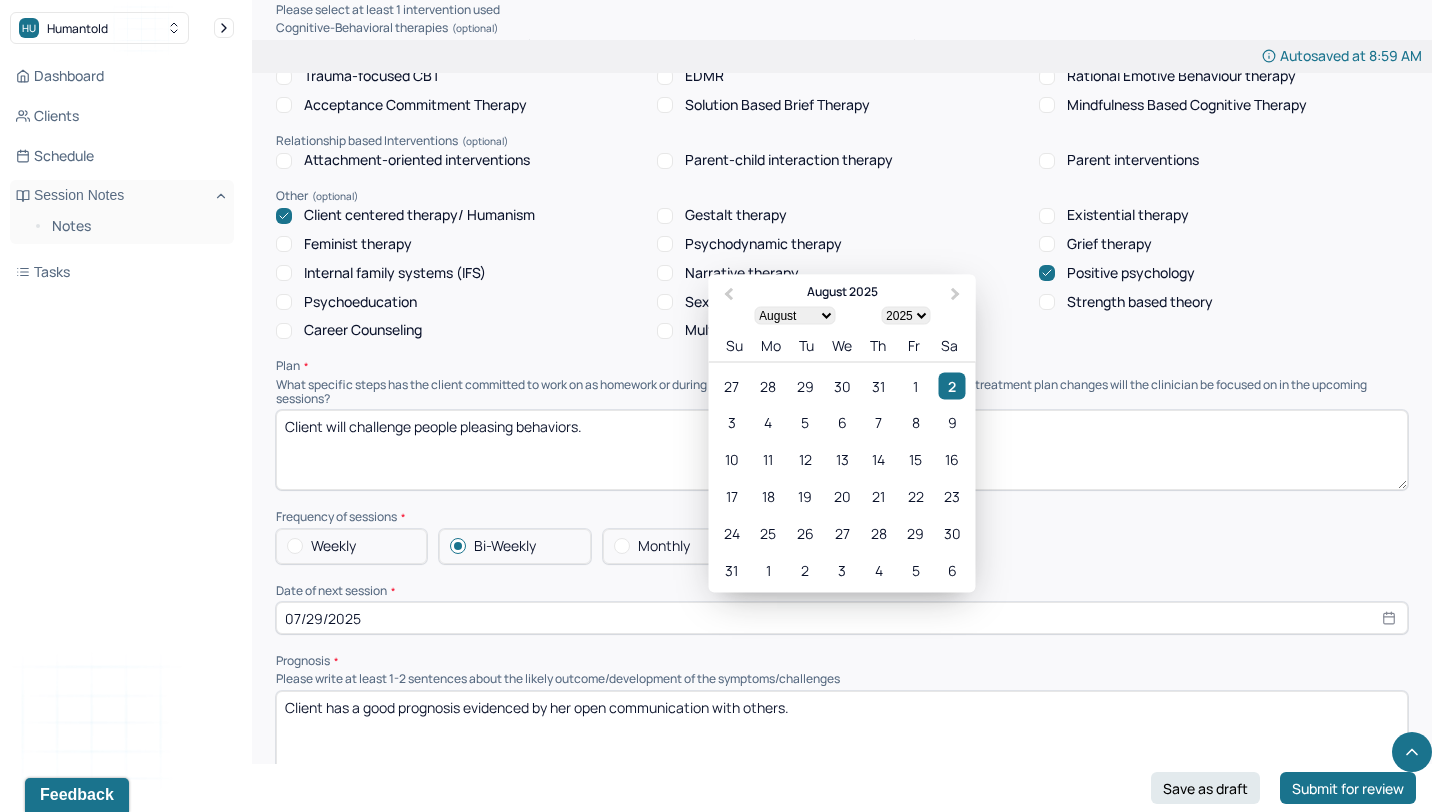 type on "[DATE]" 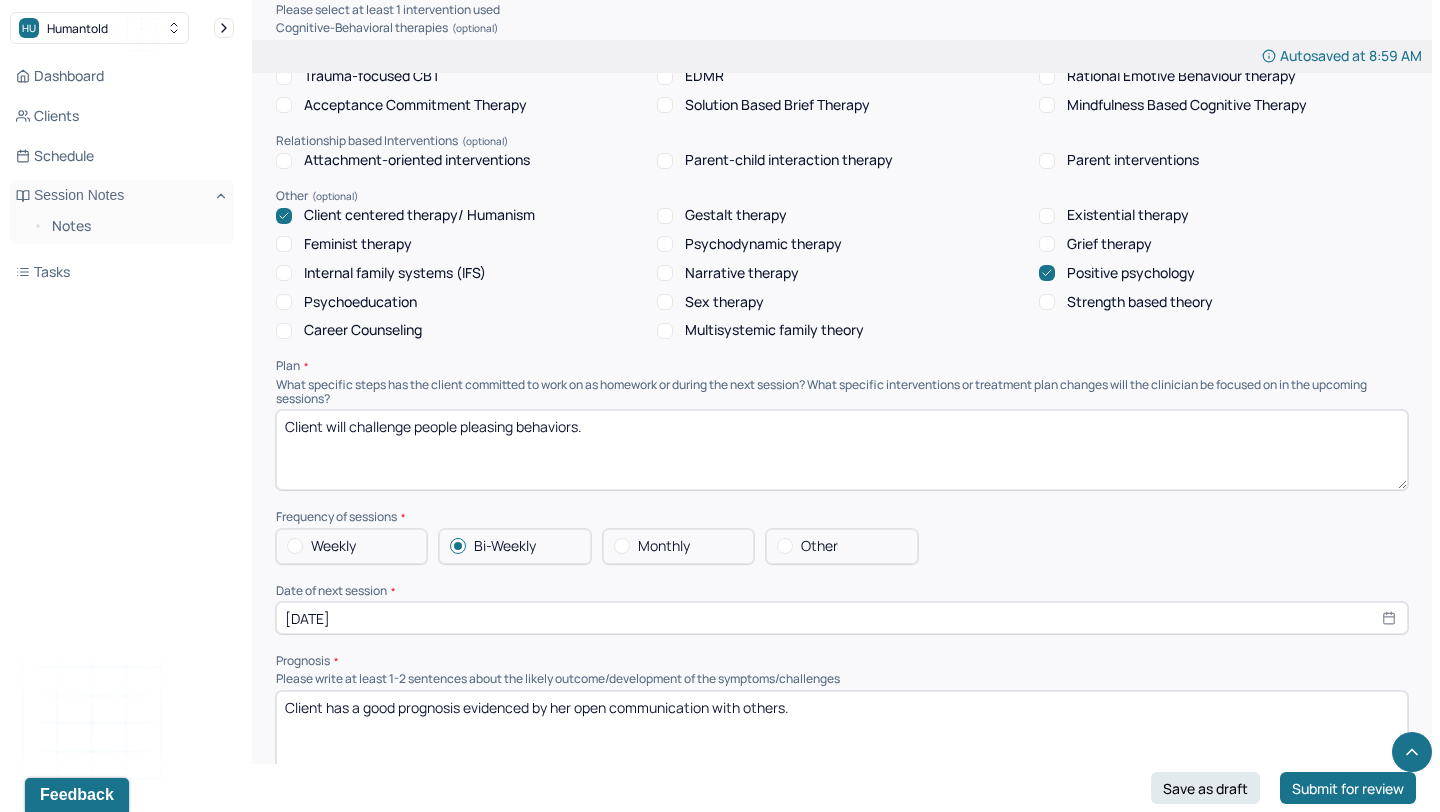 click on "Client has a good prognosis evidenced by her open communication with others." at bounding box center (842, 731) 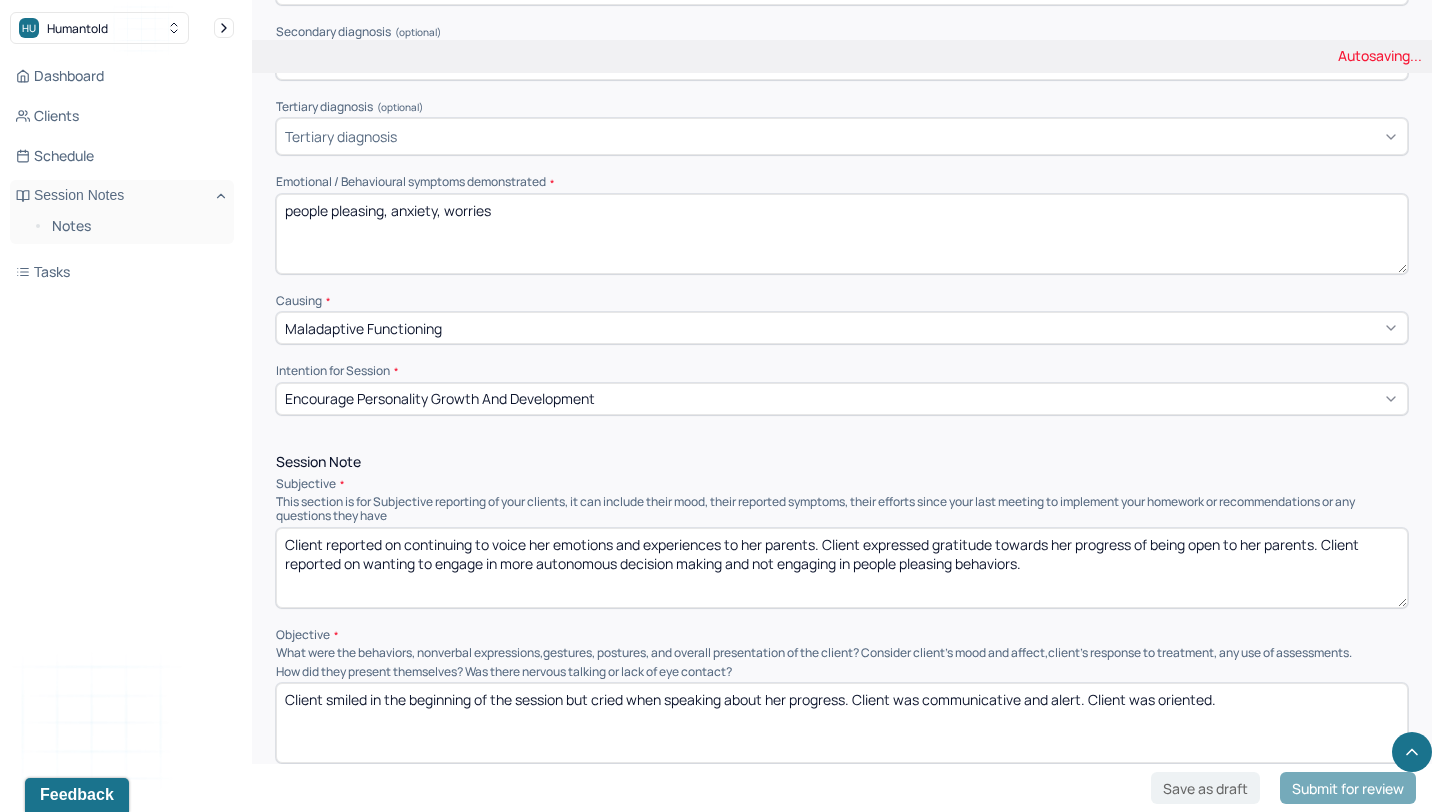 scroll, scrollTop: 221, scrollLeft: 0, axis: vertical 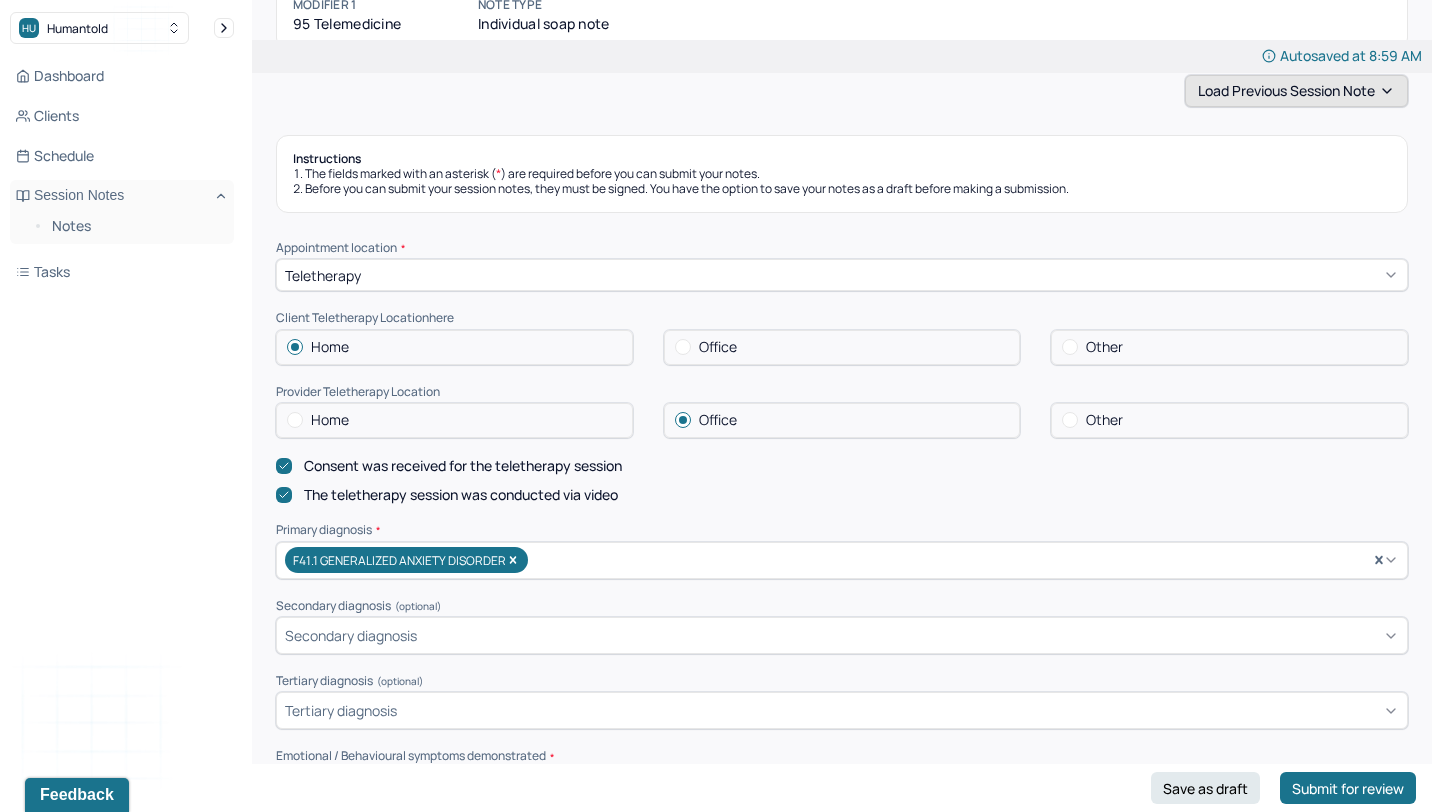 click on "Load previous session note" at bounding box center [1296, 91] 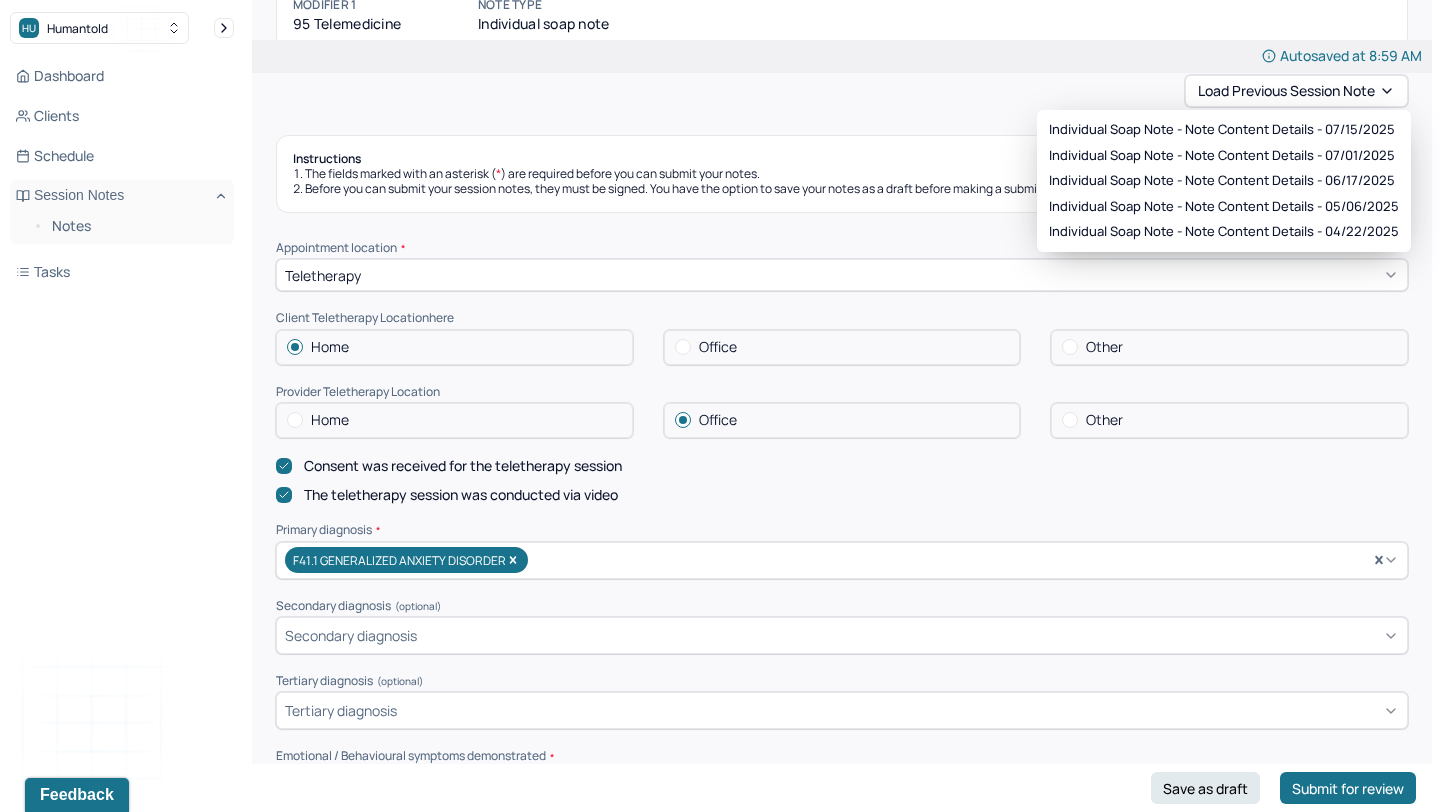 click on "Appointment location * Teletherapy Client Teletherapy Location here Home Office Other Provider Teletherapy Location Home Office Other Consent was received for the teletherapy session The teletherapy session was conducted via video Primary diagnosis * F41.1 GENERALIZED ANXIETY DISORDER Secondary diagnosis (optional) Secondary diagnosis Tertiary diagnosis (optional) Tertiary diagnosis Emotional / Behavioural symptoms demonstrated * people pleasing, anxiety, worries Causing * Maladaptive Functioning Intention for Session * Encourage personality growth and development" at bounding box center (842, 615) 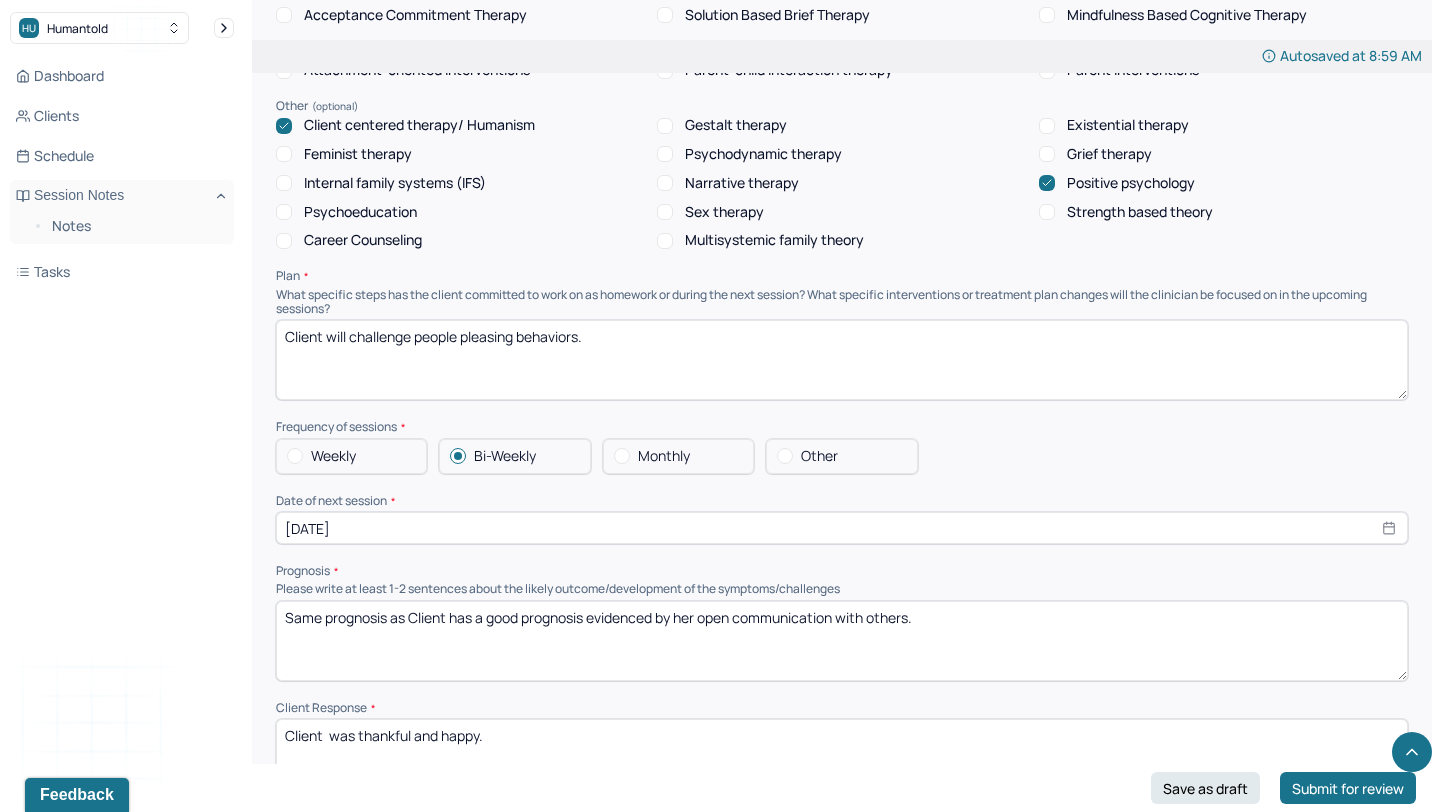 scroll, scrollTop: 1949, scrollLeft: 0, axis: vertical 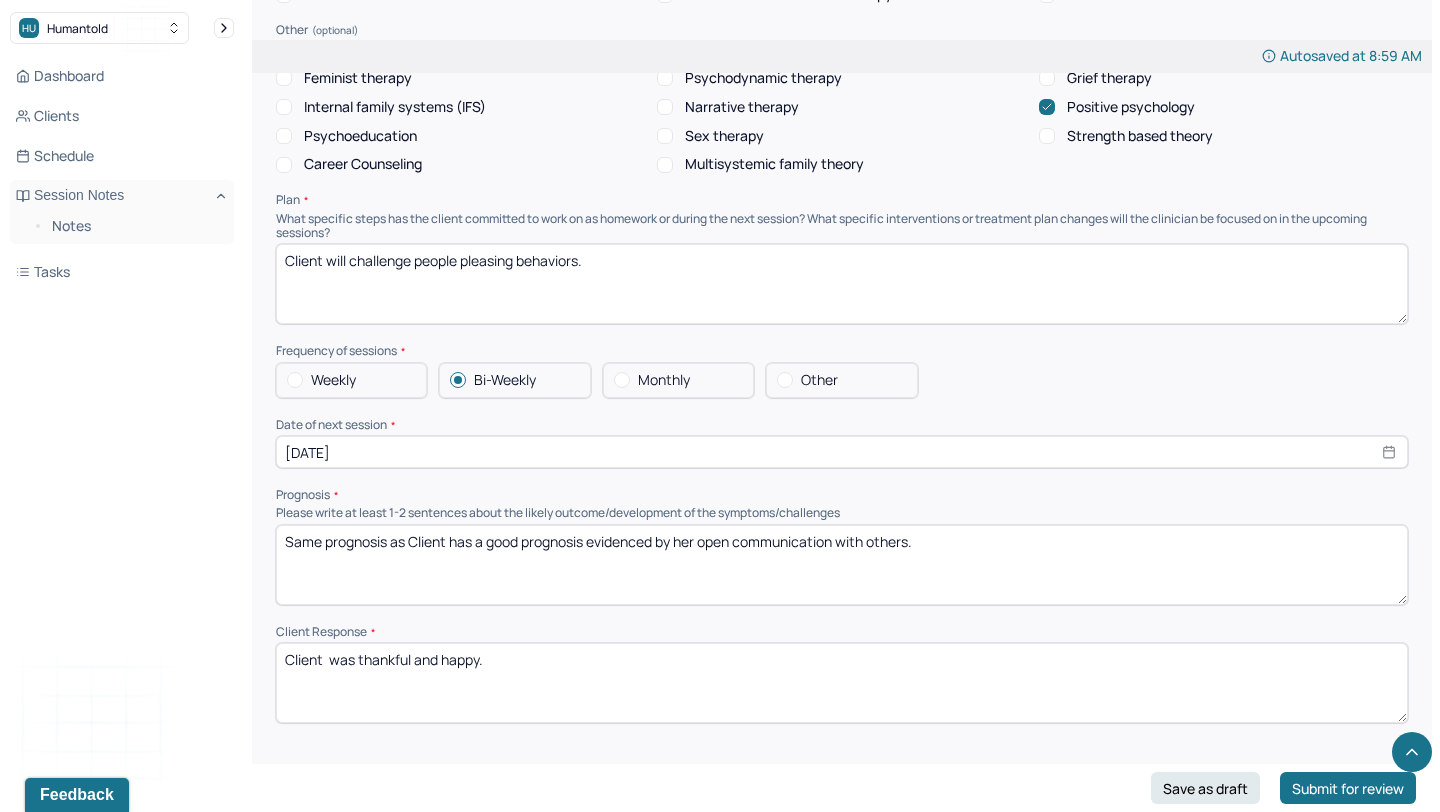 click on "Same prognosis as Client has a good prognosis evidenced by her open communication with others." at bounding box center [842, 565] 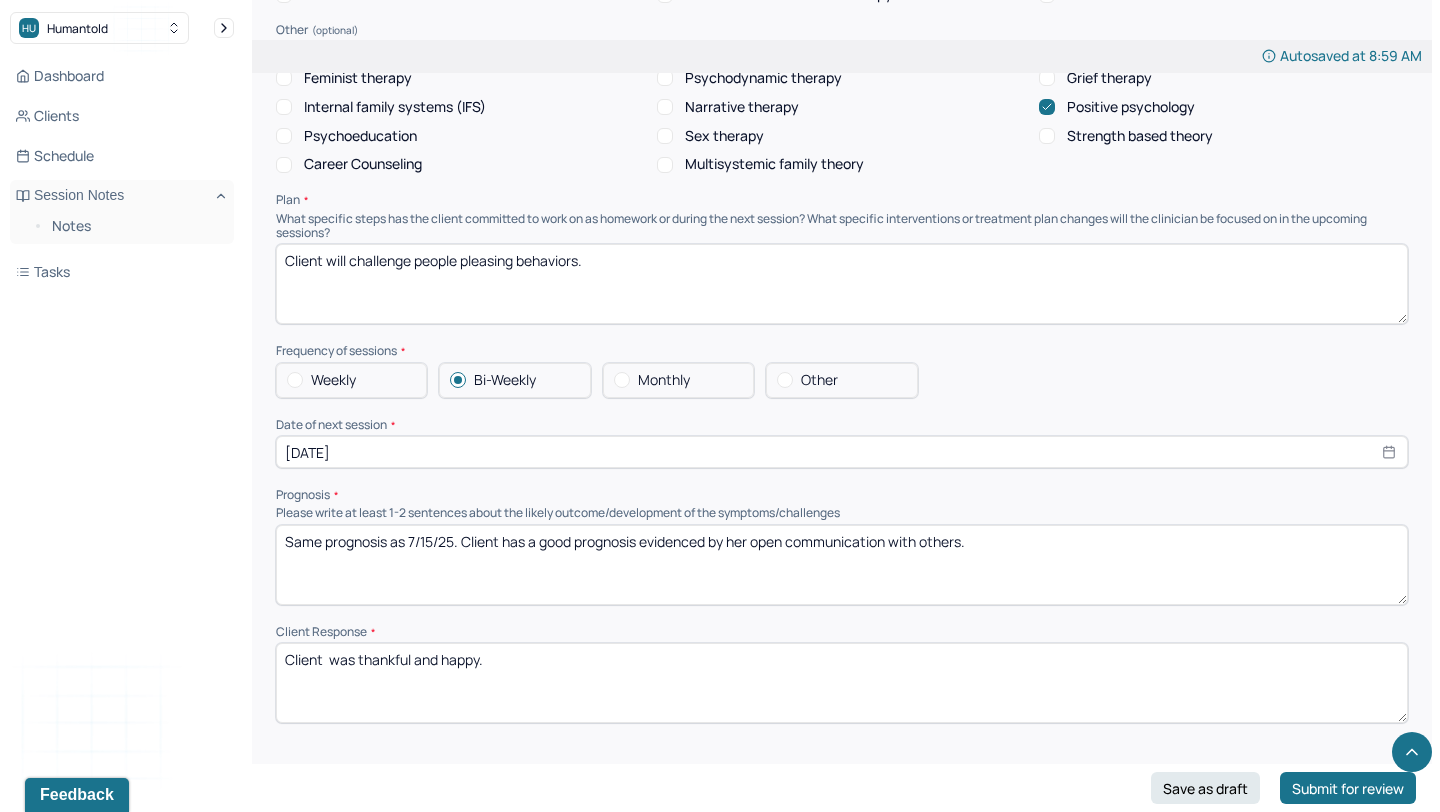 type on "Same prognosis as 7/15/25. Client has a good prognosis evidenced by her open communication with others." 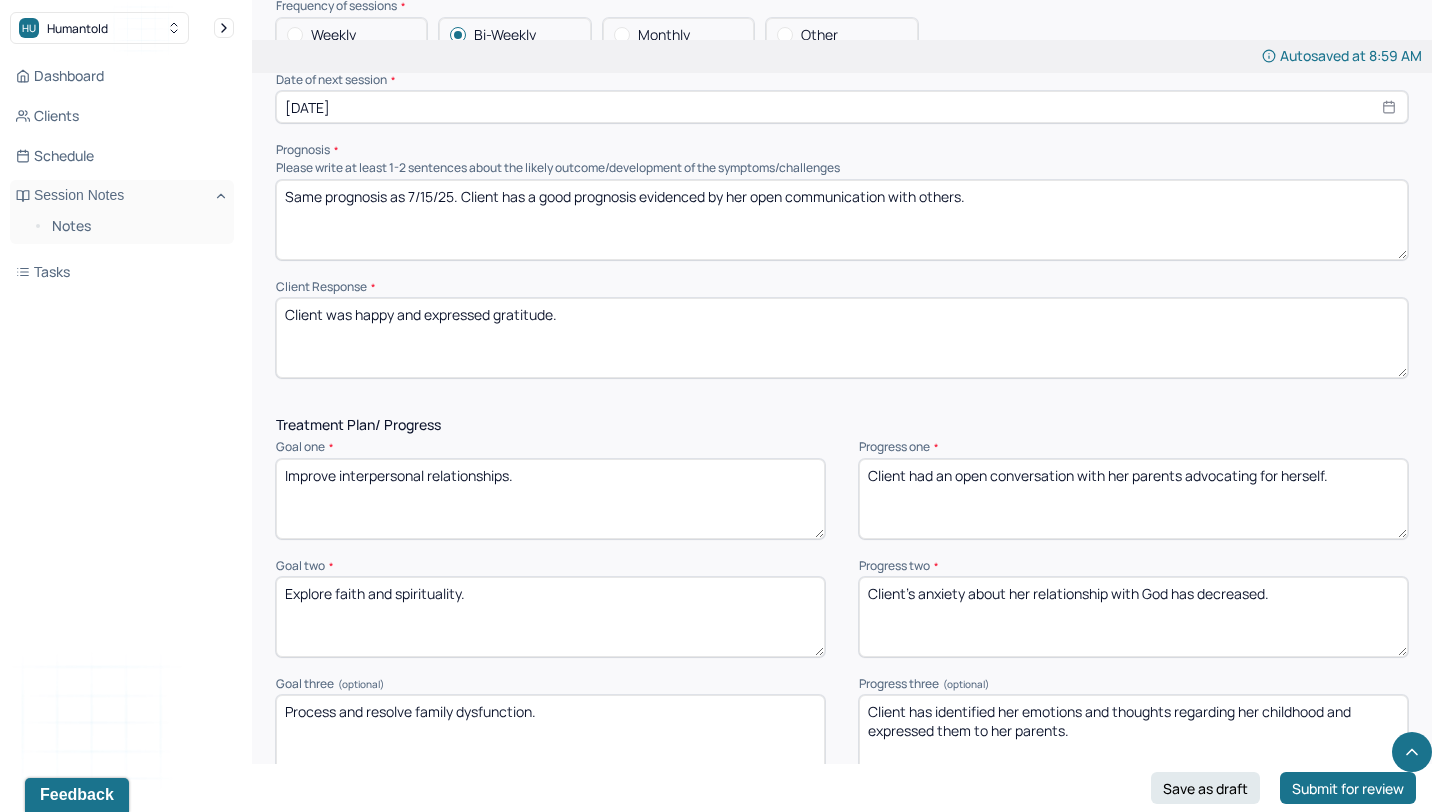 scroll, scrollTop: 2331, scrollLeft: 0, axis: vertical 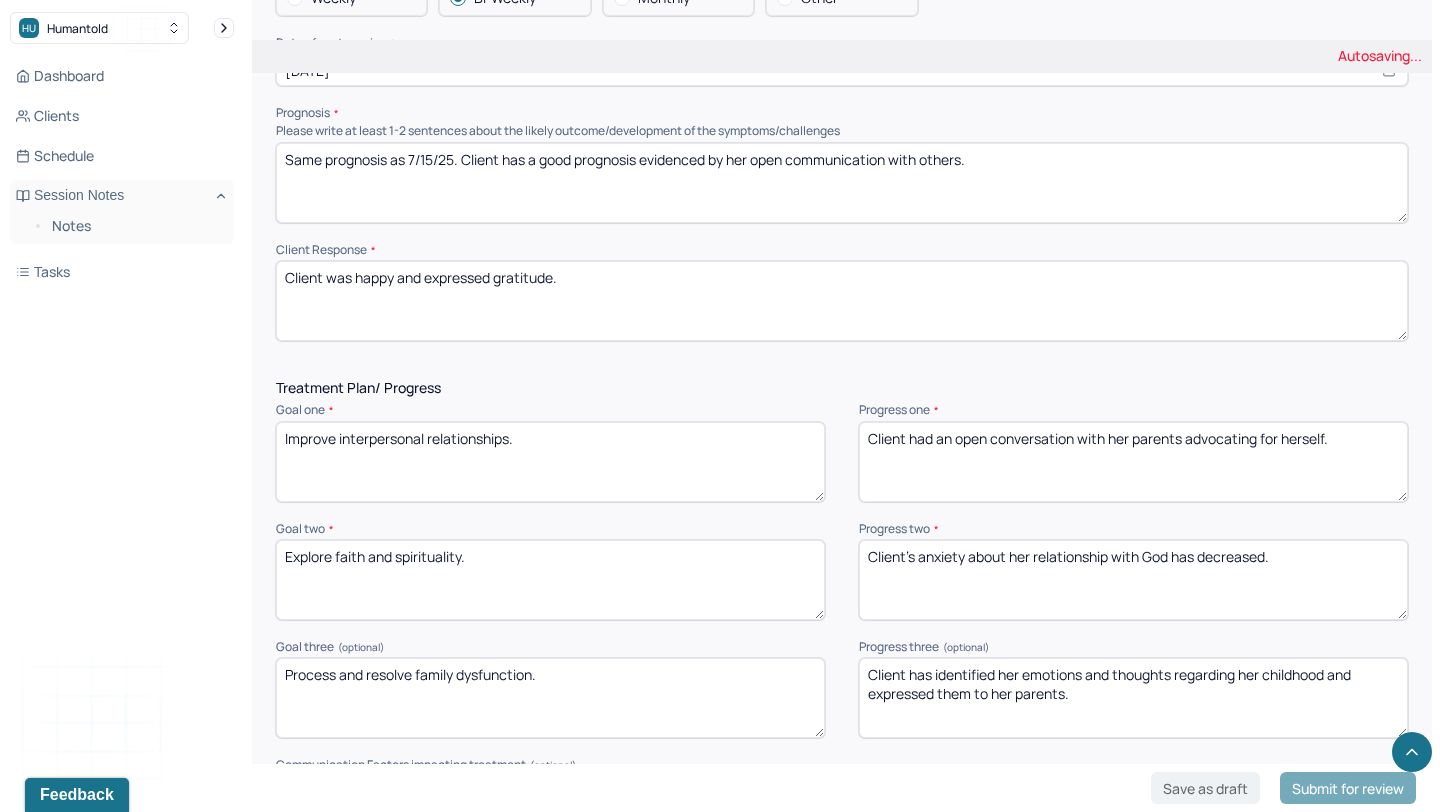 type on "Client was happy and expressed gratitude." 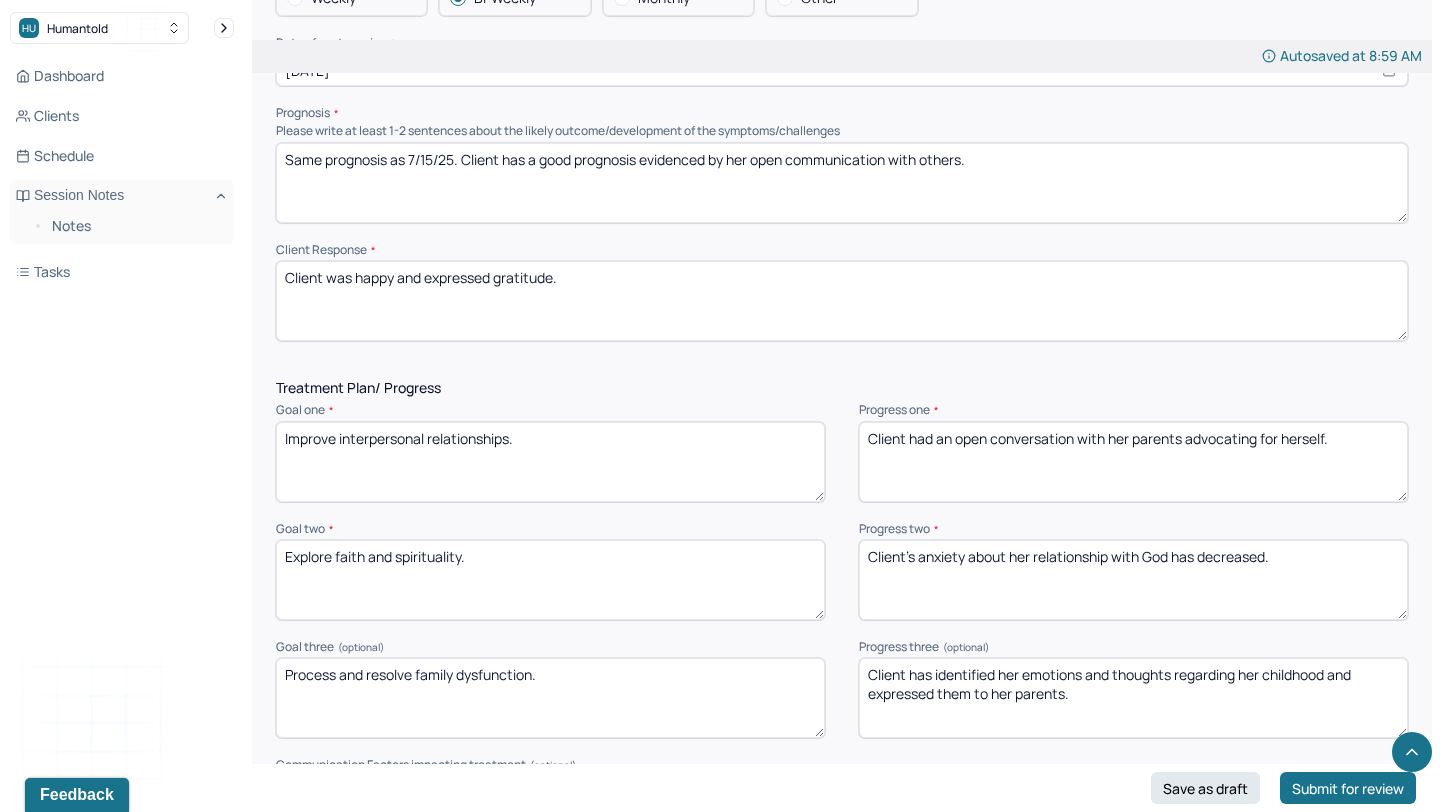 click on "Client had an open conversation with her parents advocating for herself." at bounding box center [1133, 462] 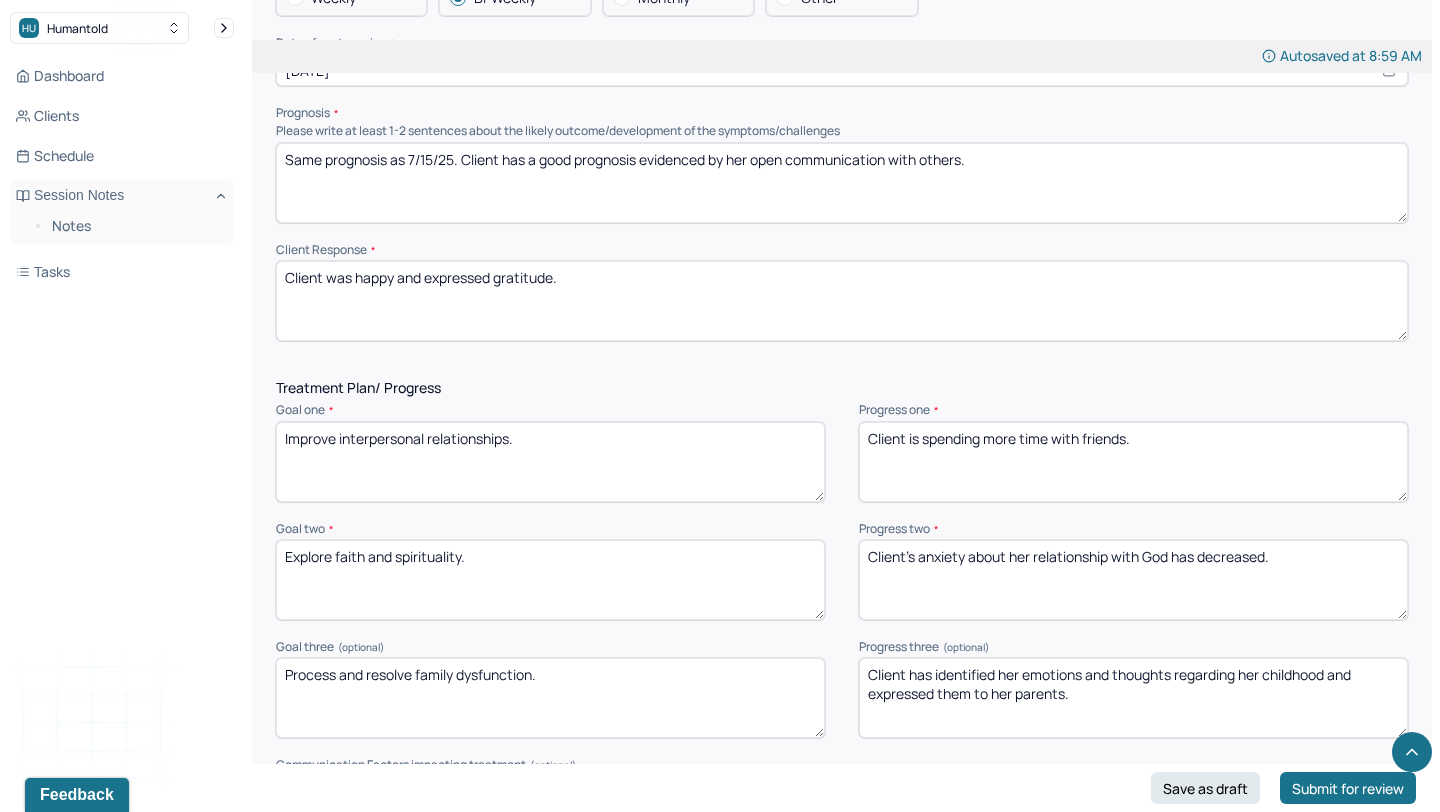 type on "Client is spending more time with friends." 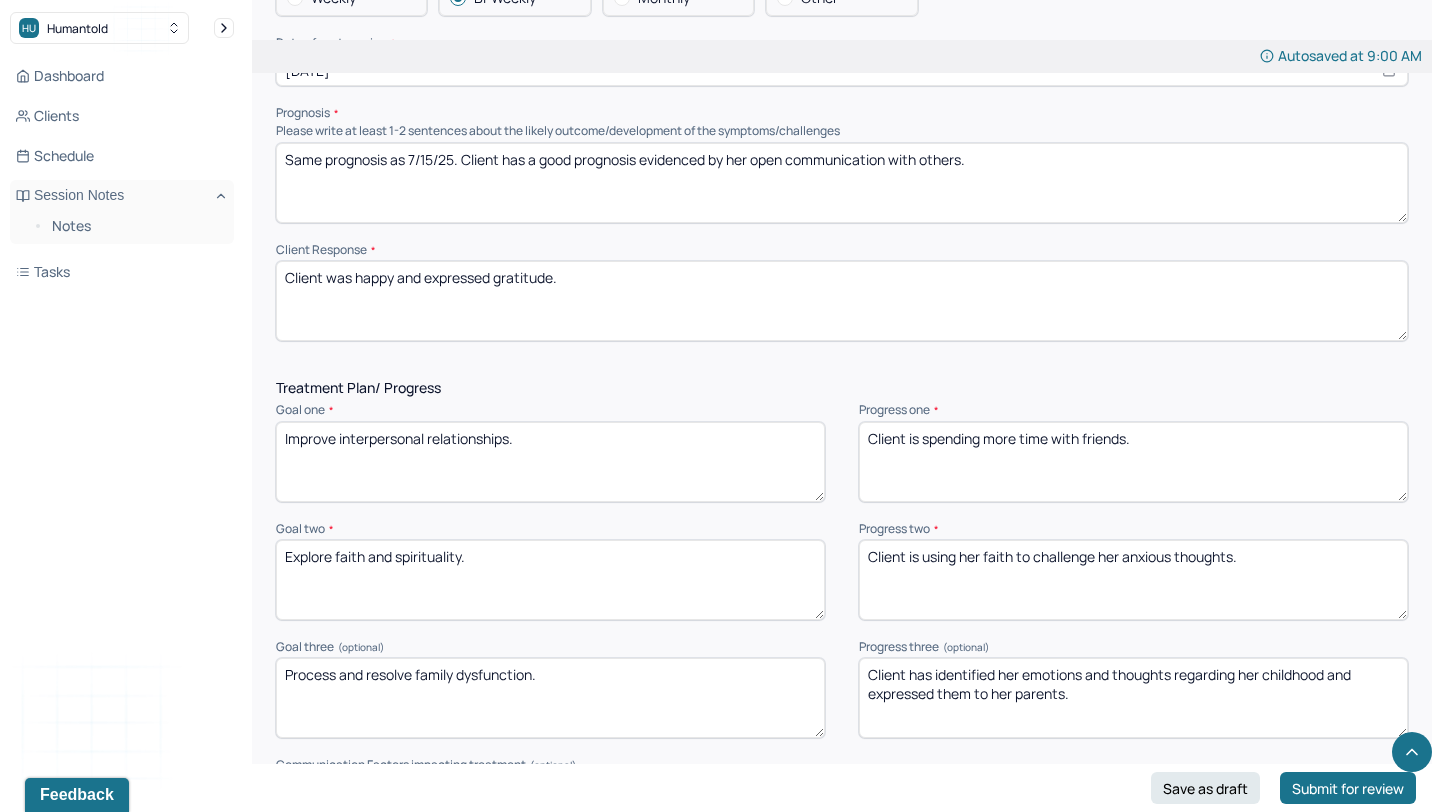 type on "Client is using her faith to challenge her anxious thoughts." 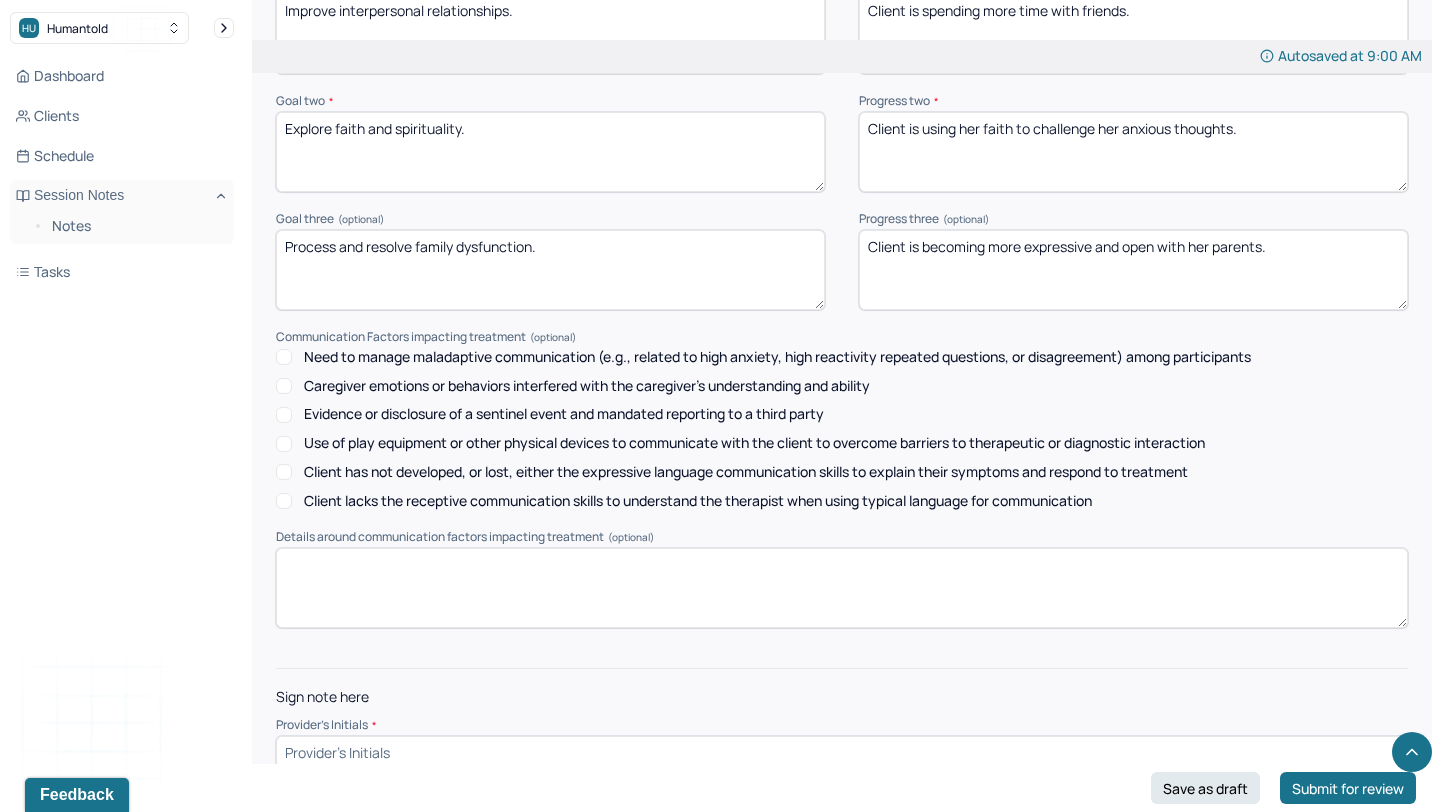 scroll, scrollTop: 2783, scrollLeft: 0, axis: vertical 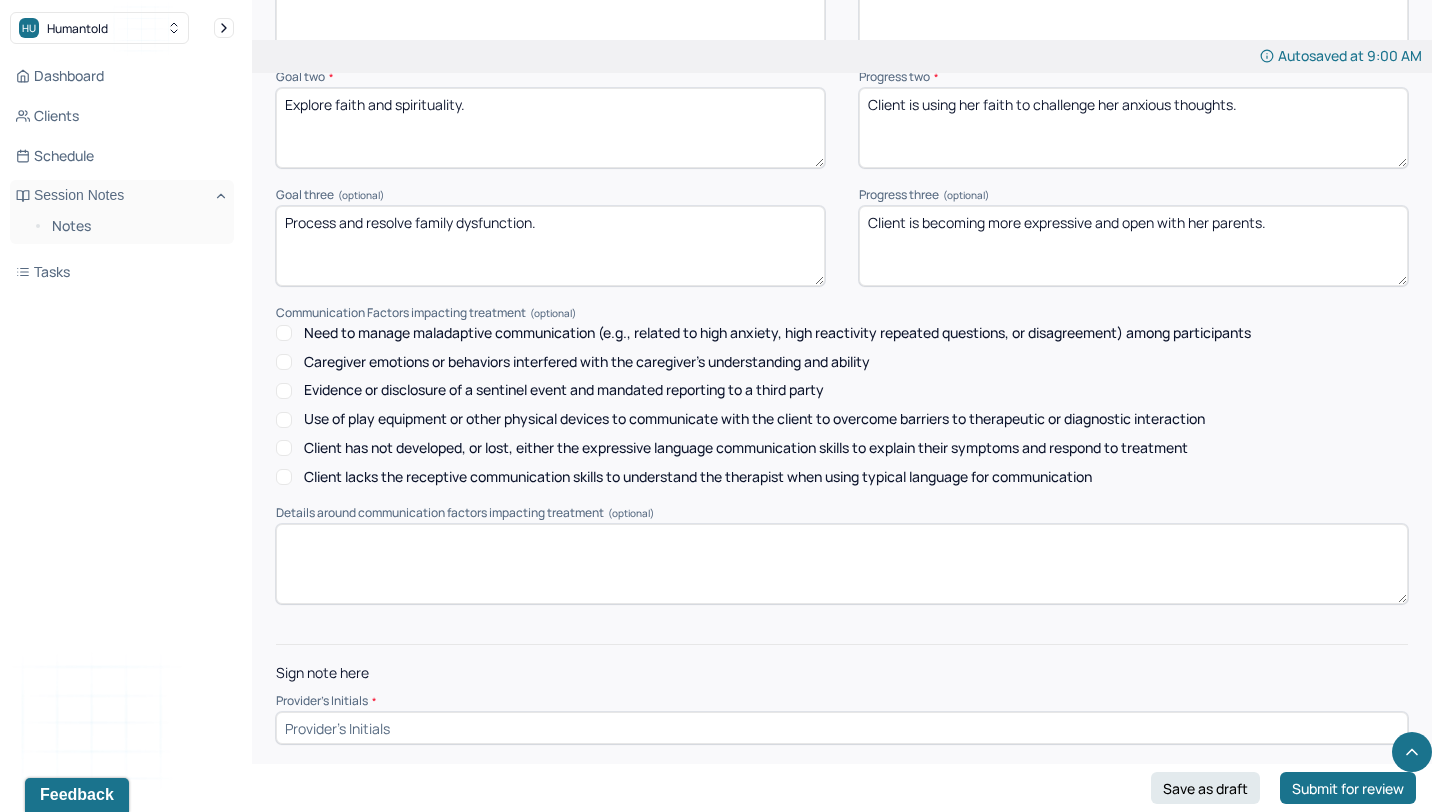 type on "Client is becoming more expressive and open with her parents." 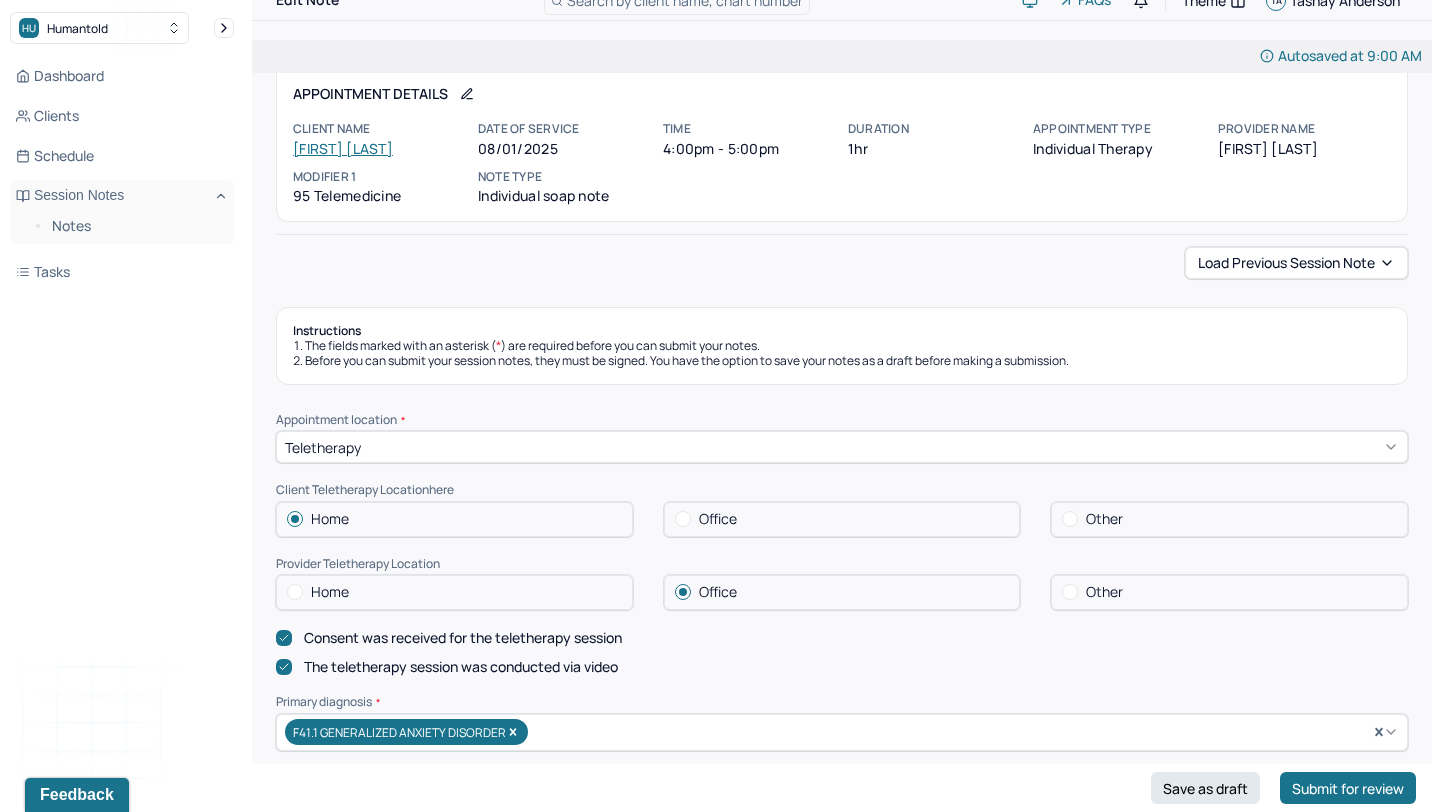 scroll, scrollTop: 0, scrollLeft: 0, axis: both 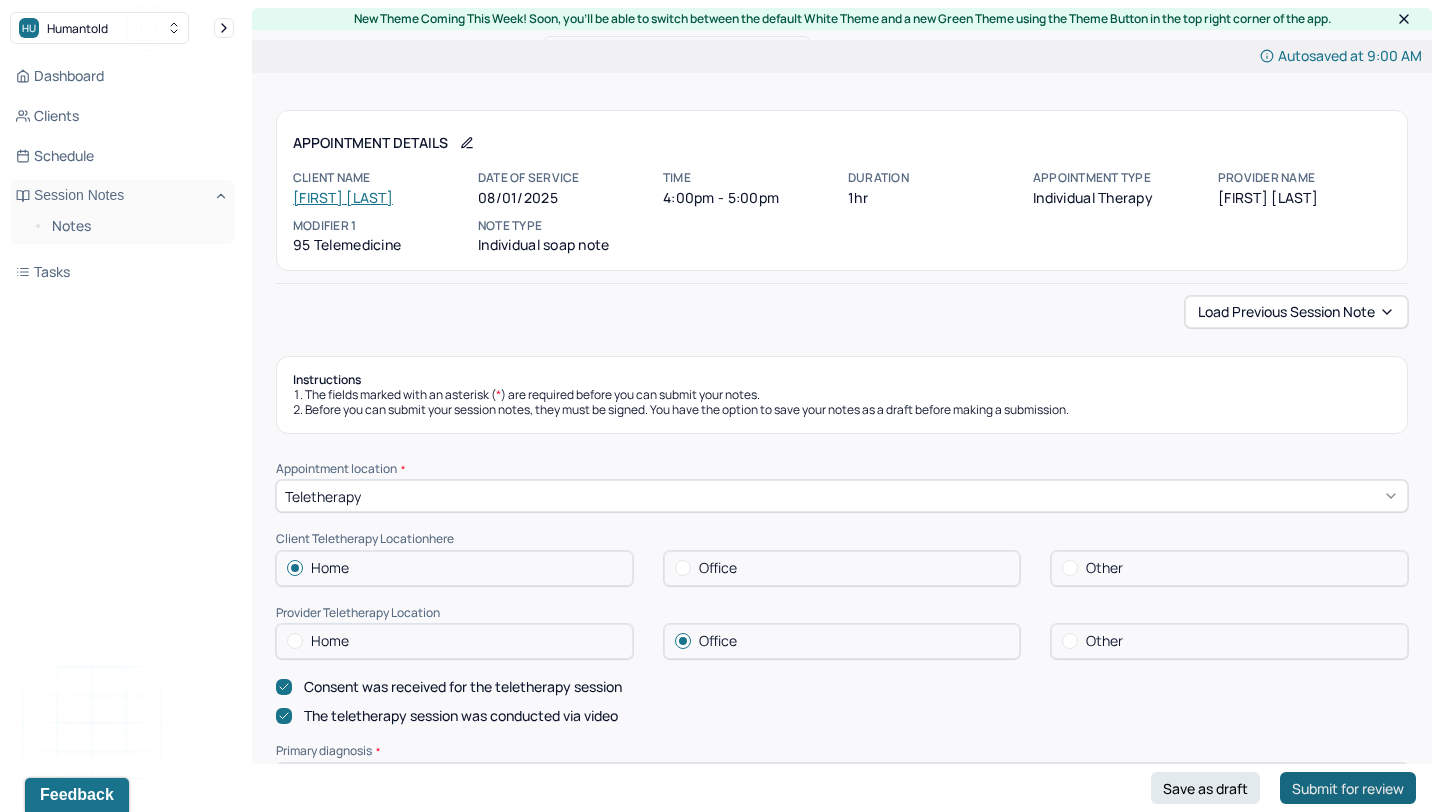type on "TA" 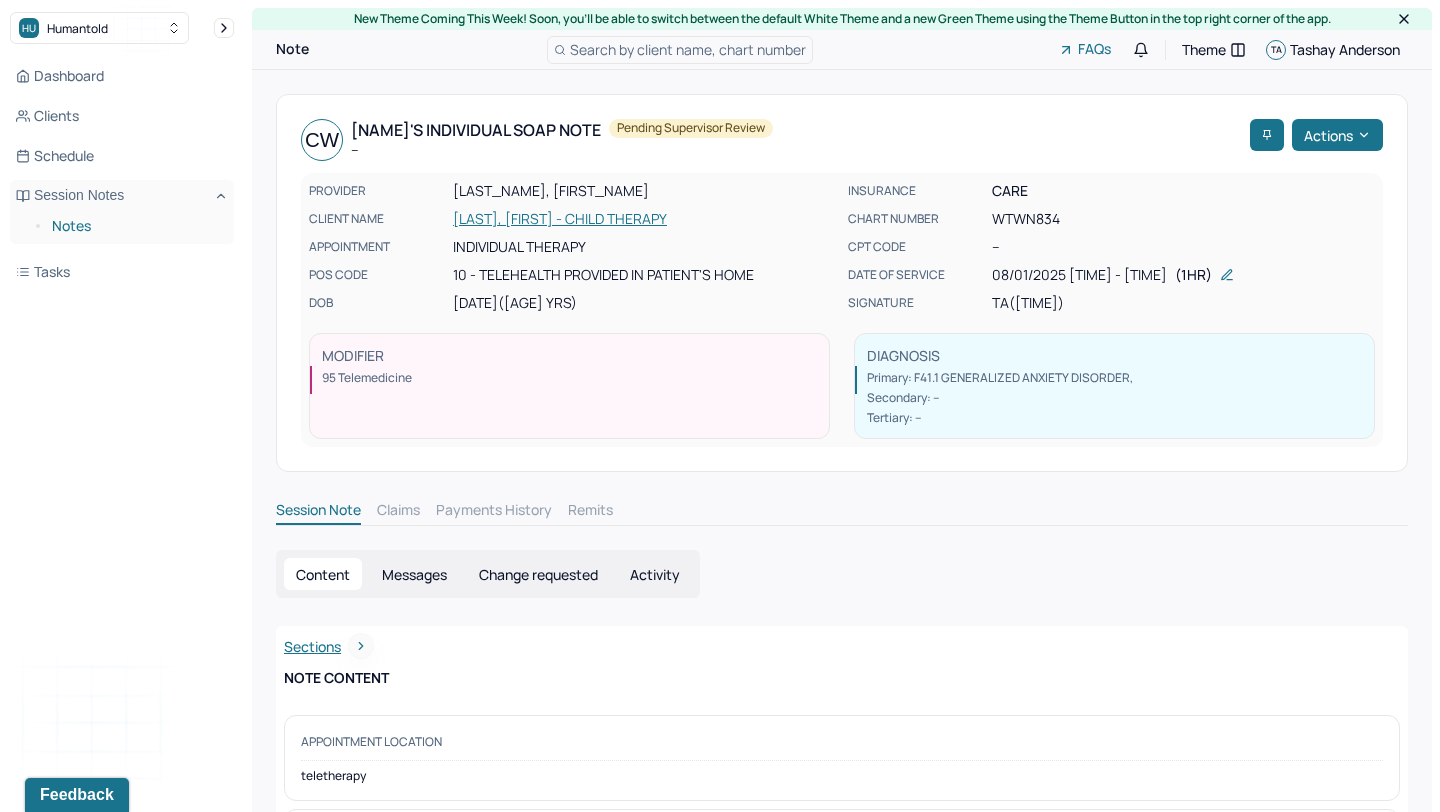 click on "Notes" at bounding box center [135, 226] 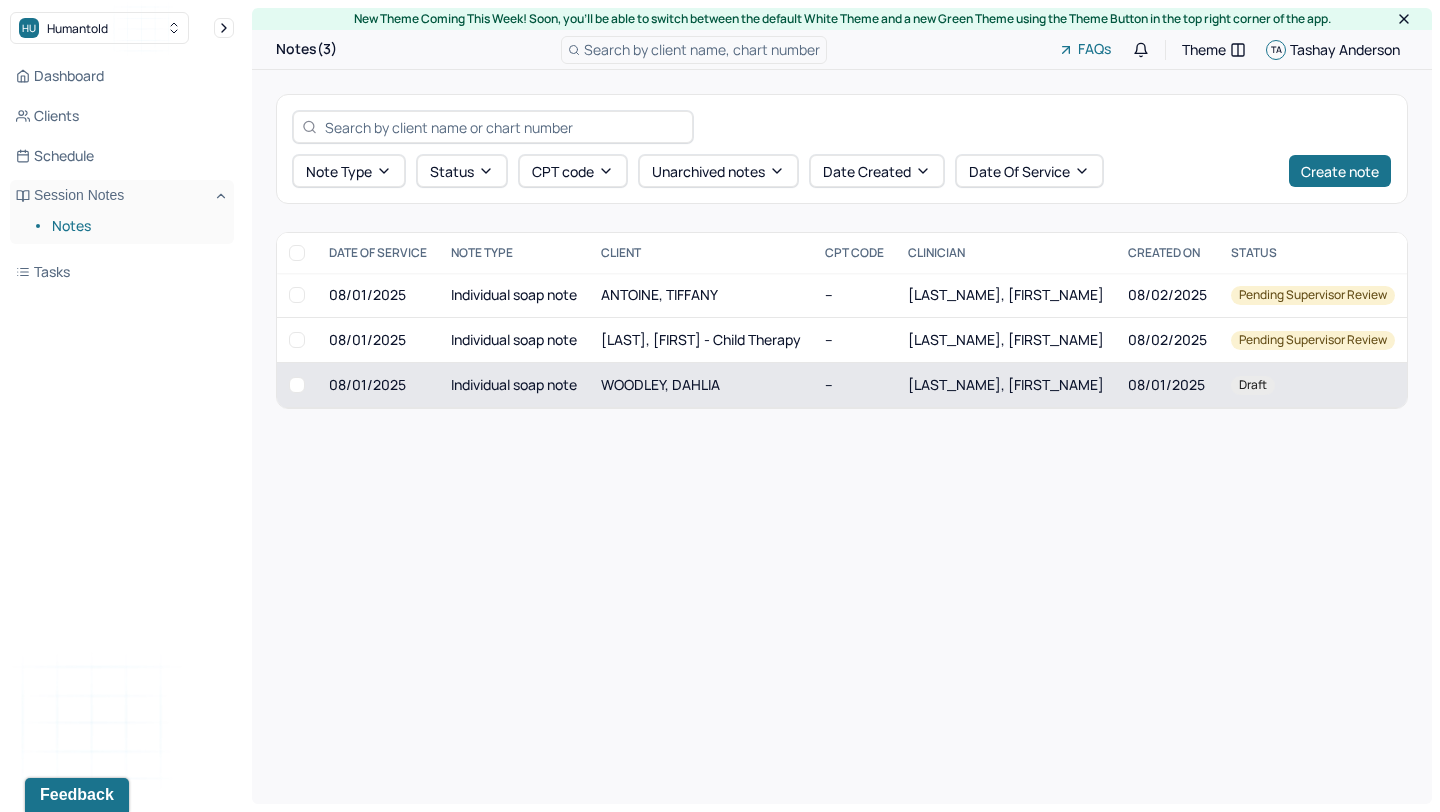 click on "WOODLEY, DAHLIA" at bounding box center [660, 384] 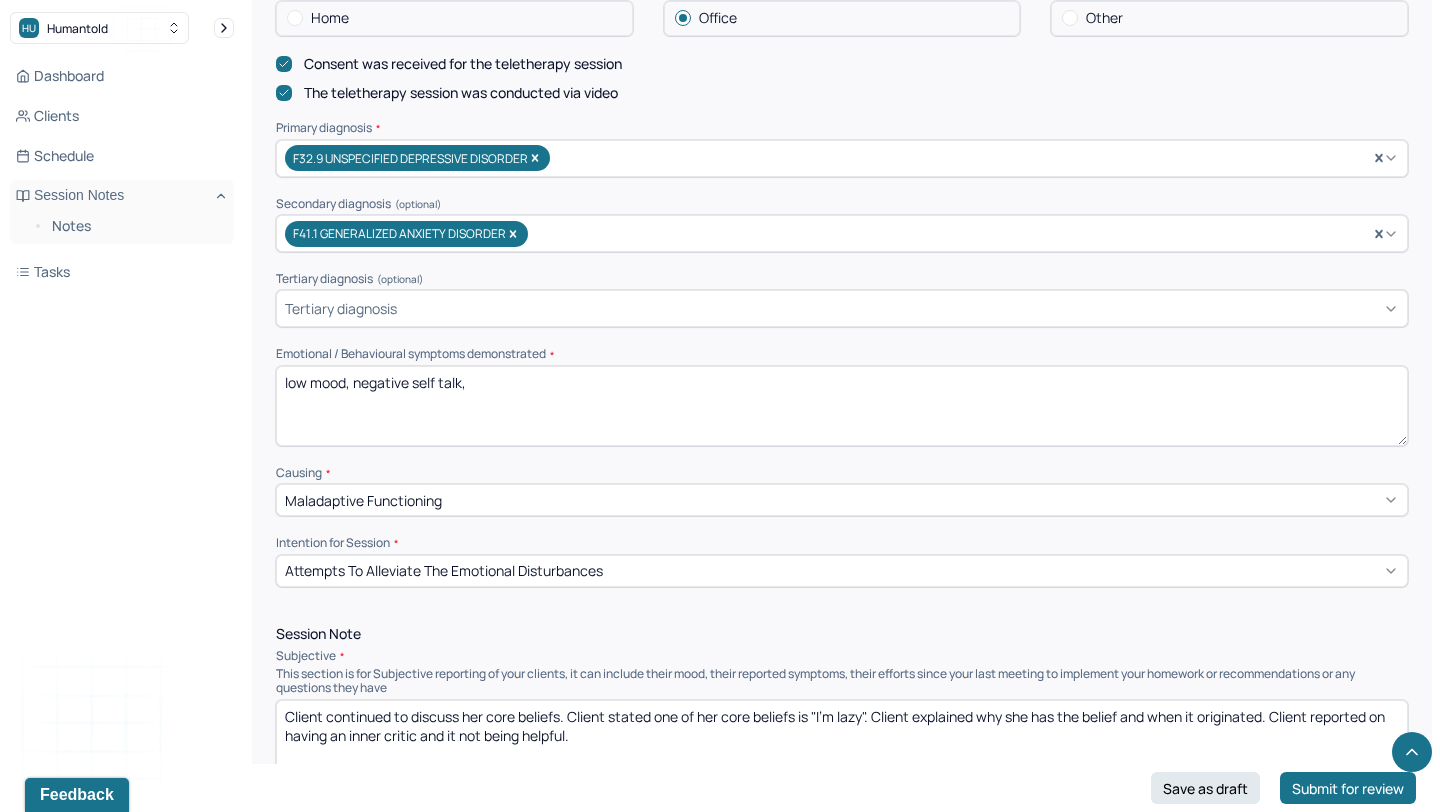 scroll, scrollTop: 596, scrollLeft: 0, axis: vertical 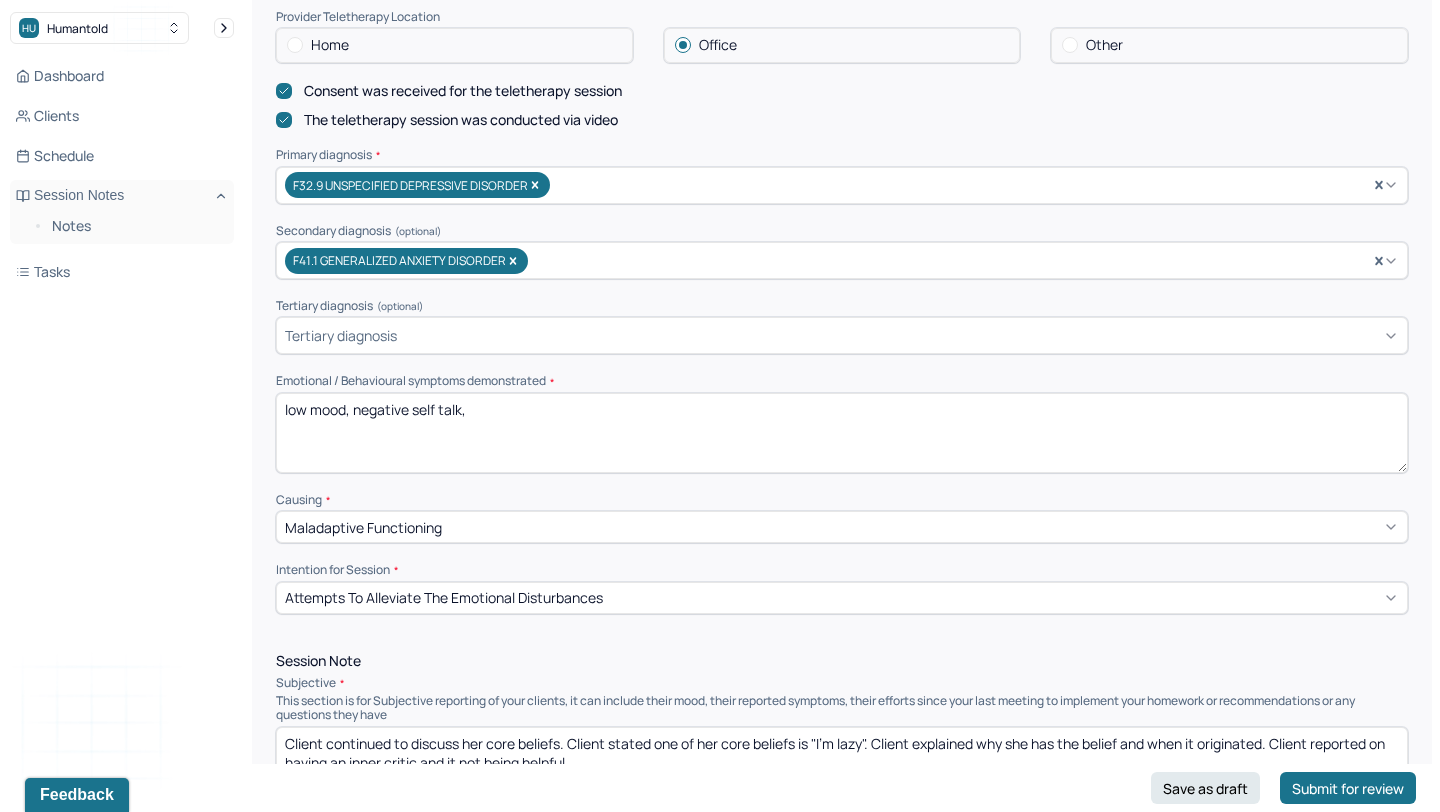 click on "low mood, negative self talk," at bounding box center (842, 433) 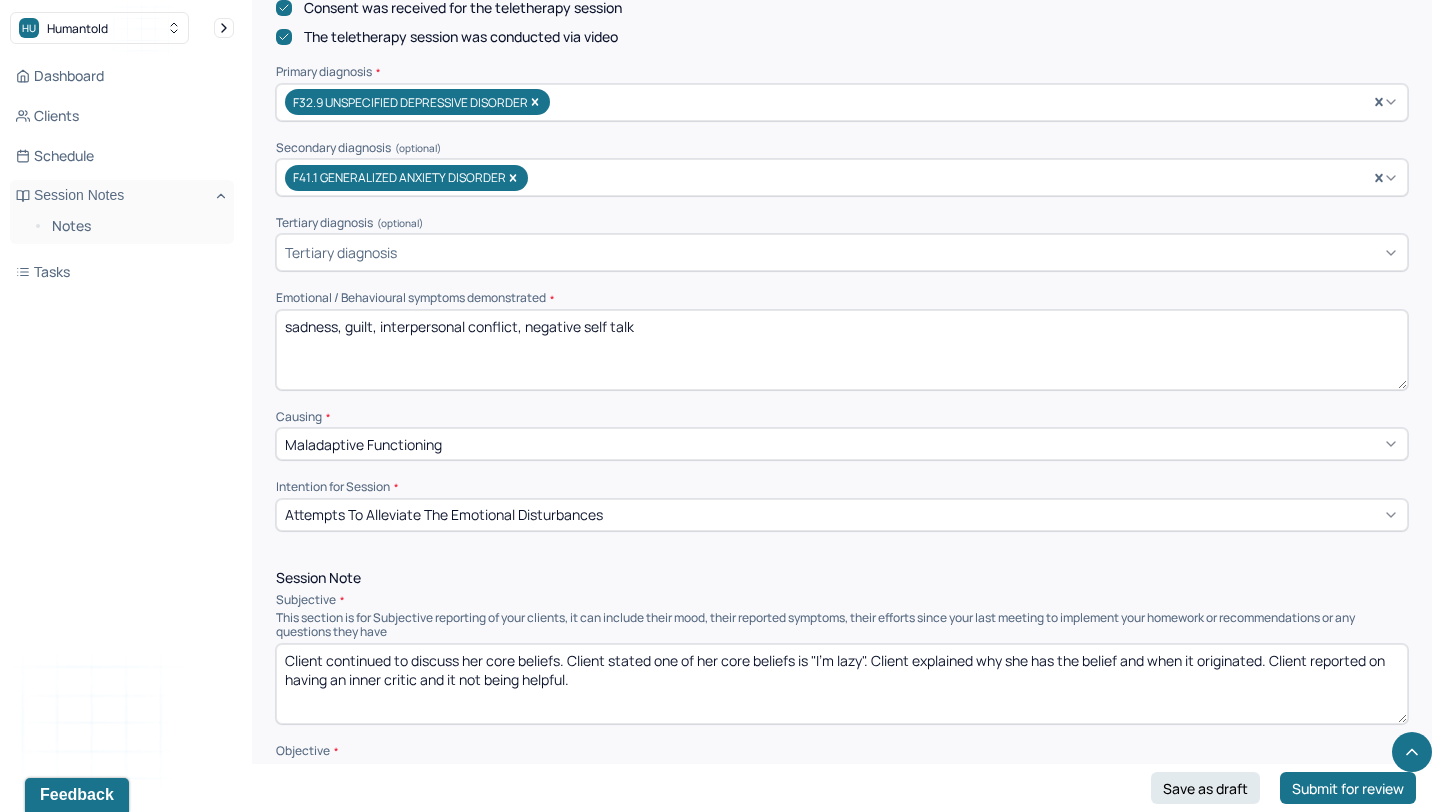 scroll, scrollTop: 784, scrollLeft: 0, axis: vertical 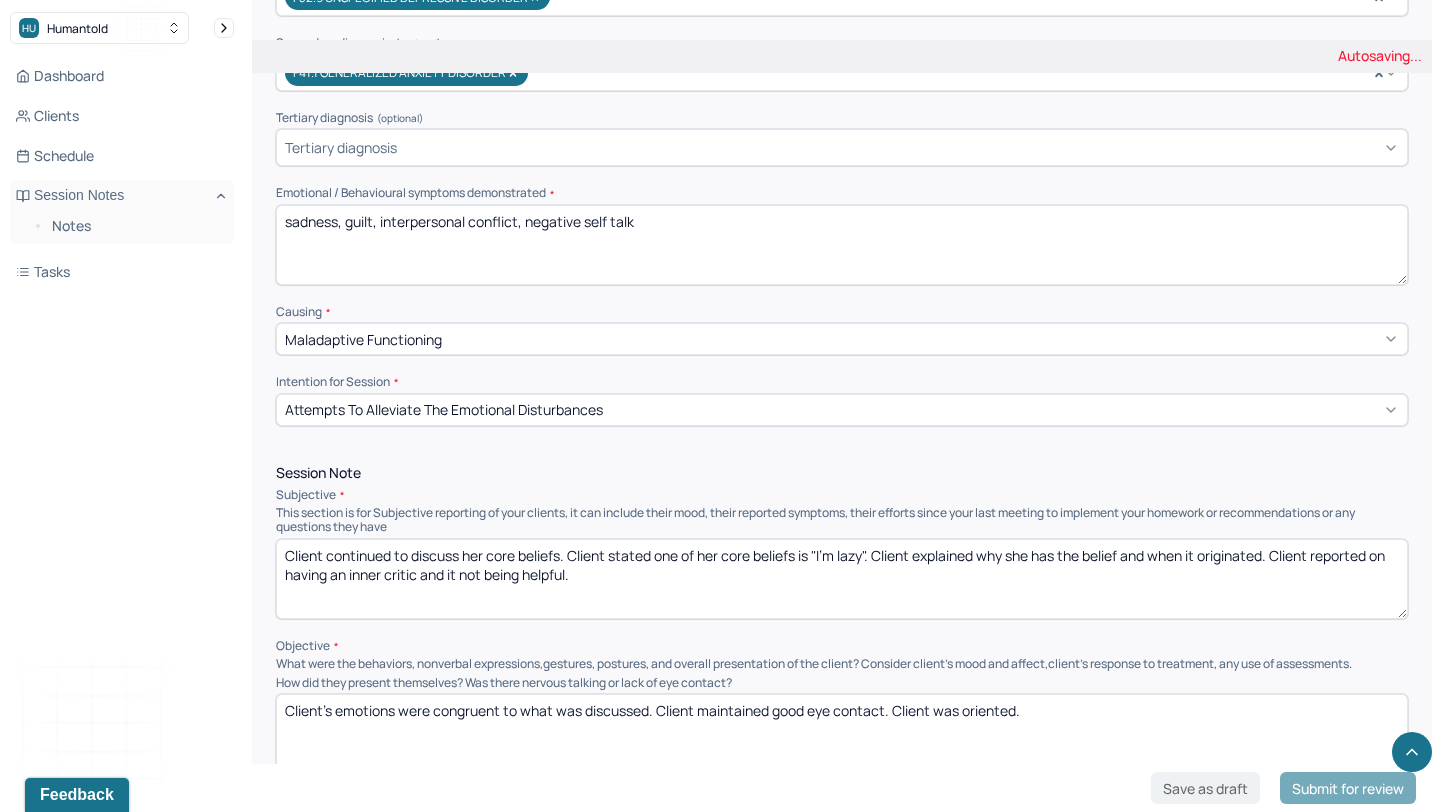 type on "sadness, guilt, interpersonal conflict, negative self talk" 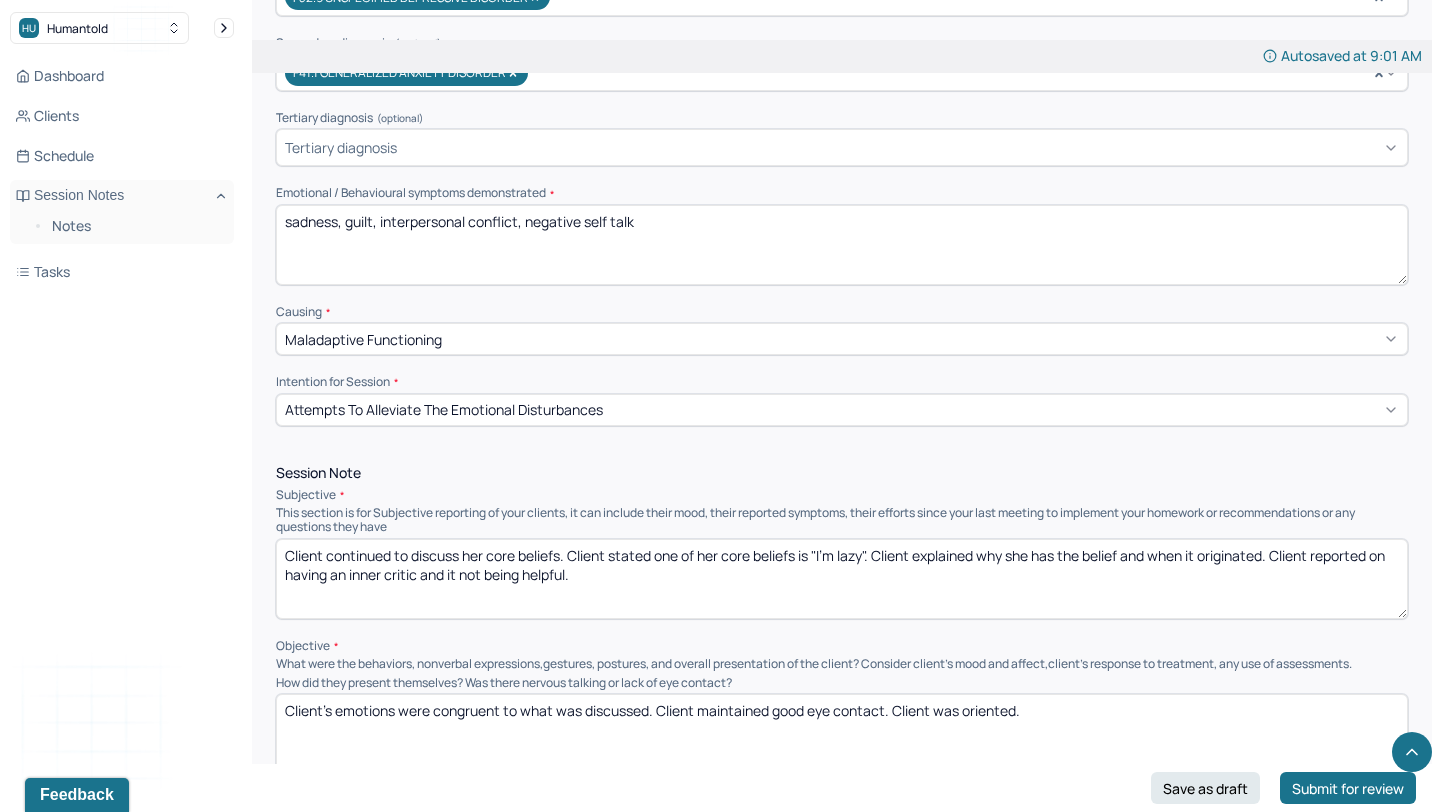 click on "Client continued to discuss her core beliefs. Client stated one of her core beliefs is "I'm lazy". Client explained why she has the belief and when it originated. Client reported on having an inner critic and it not being helpful." at bounding box center [842, 579] 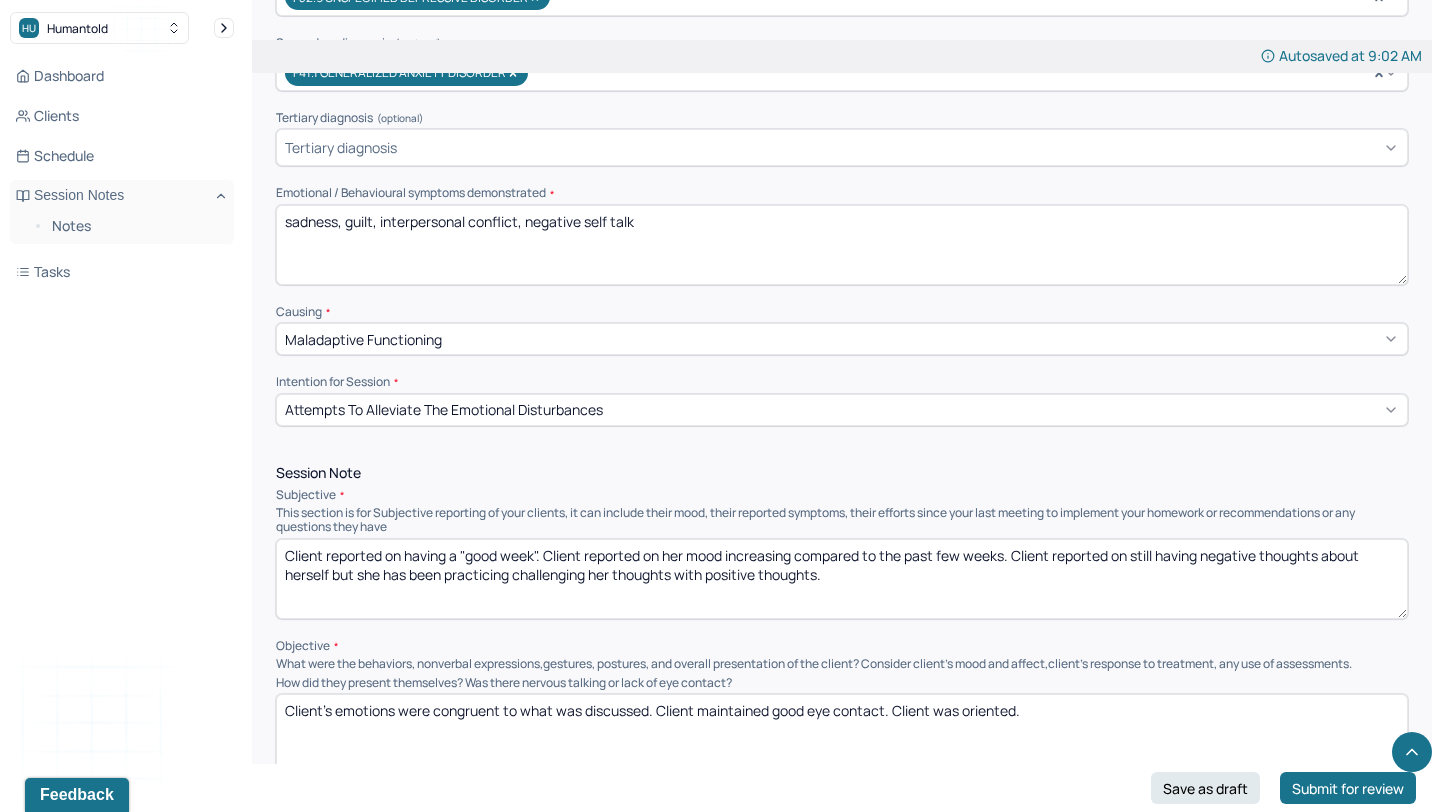 scroll, scrollTop: 876, scrollLeft: 0, axis: vertical 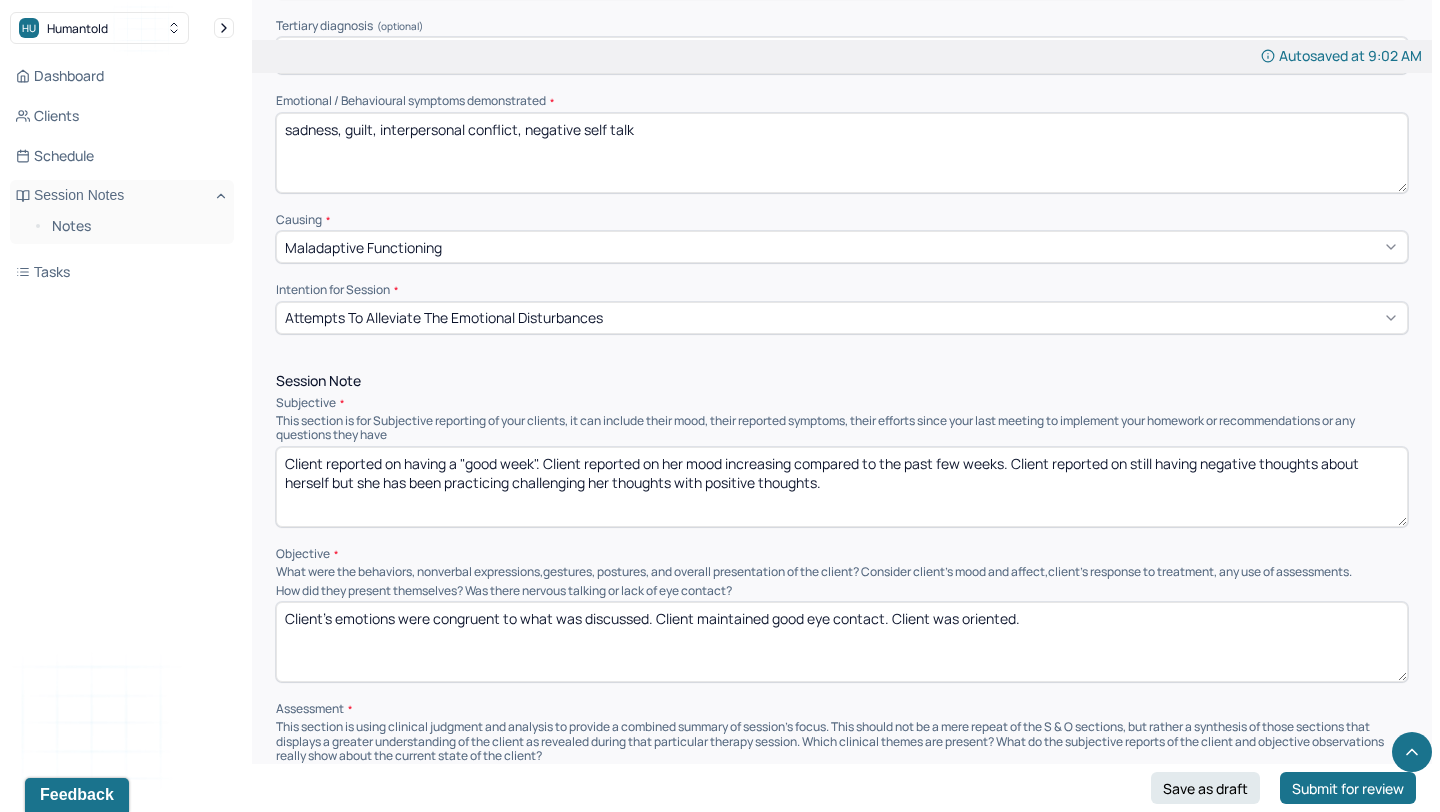 type on "Client reported on having a "good week". Client reported on her mood increasing compared to the past few weeks. Client reported on still having negative thoughts about herself but she has been practicing challenging her thoughts with positive thoughts." 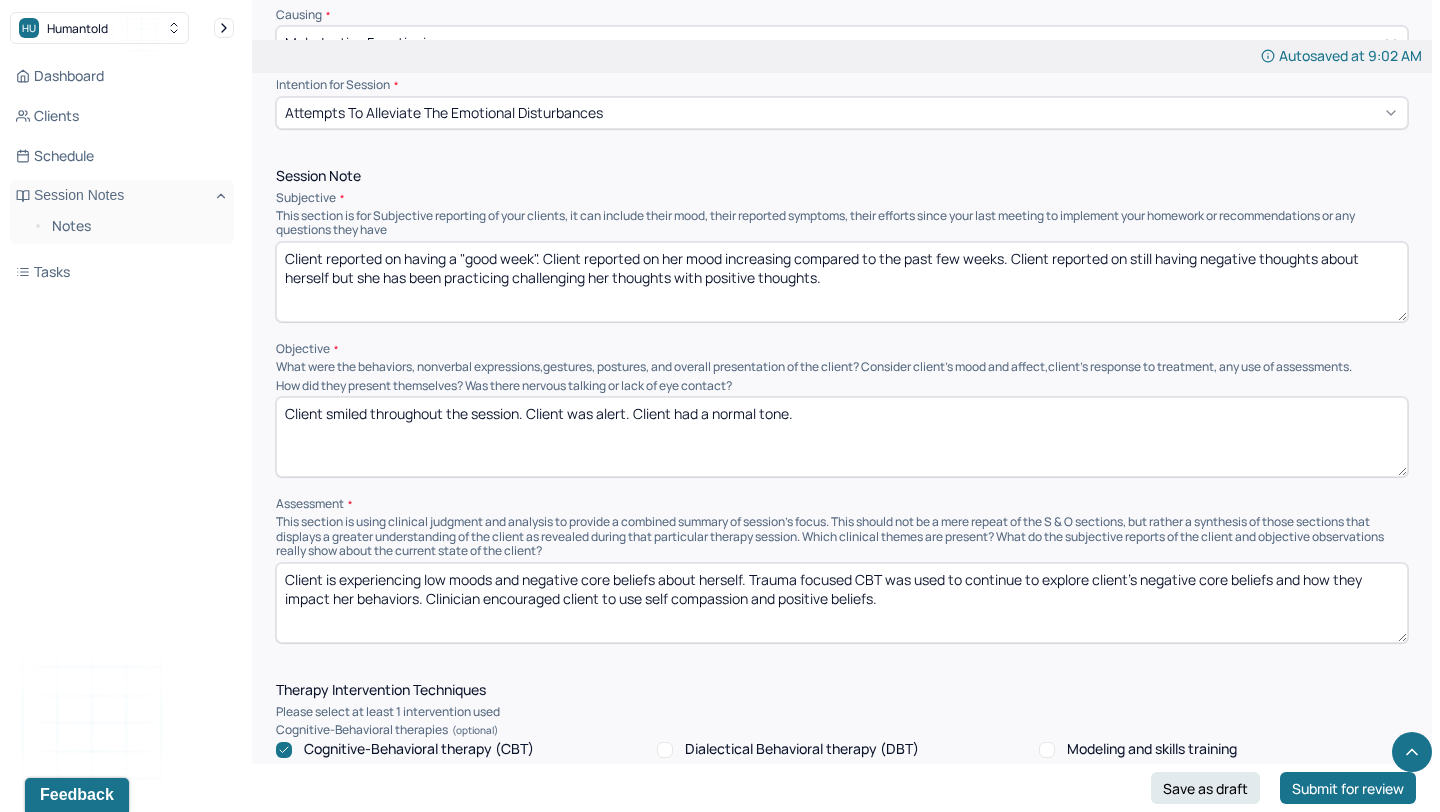 scroll, scrollTop: 1341, scrollLeft: 0, axis: vertical 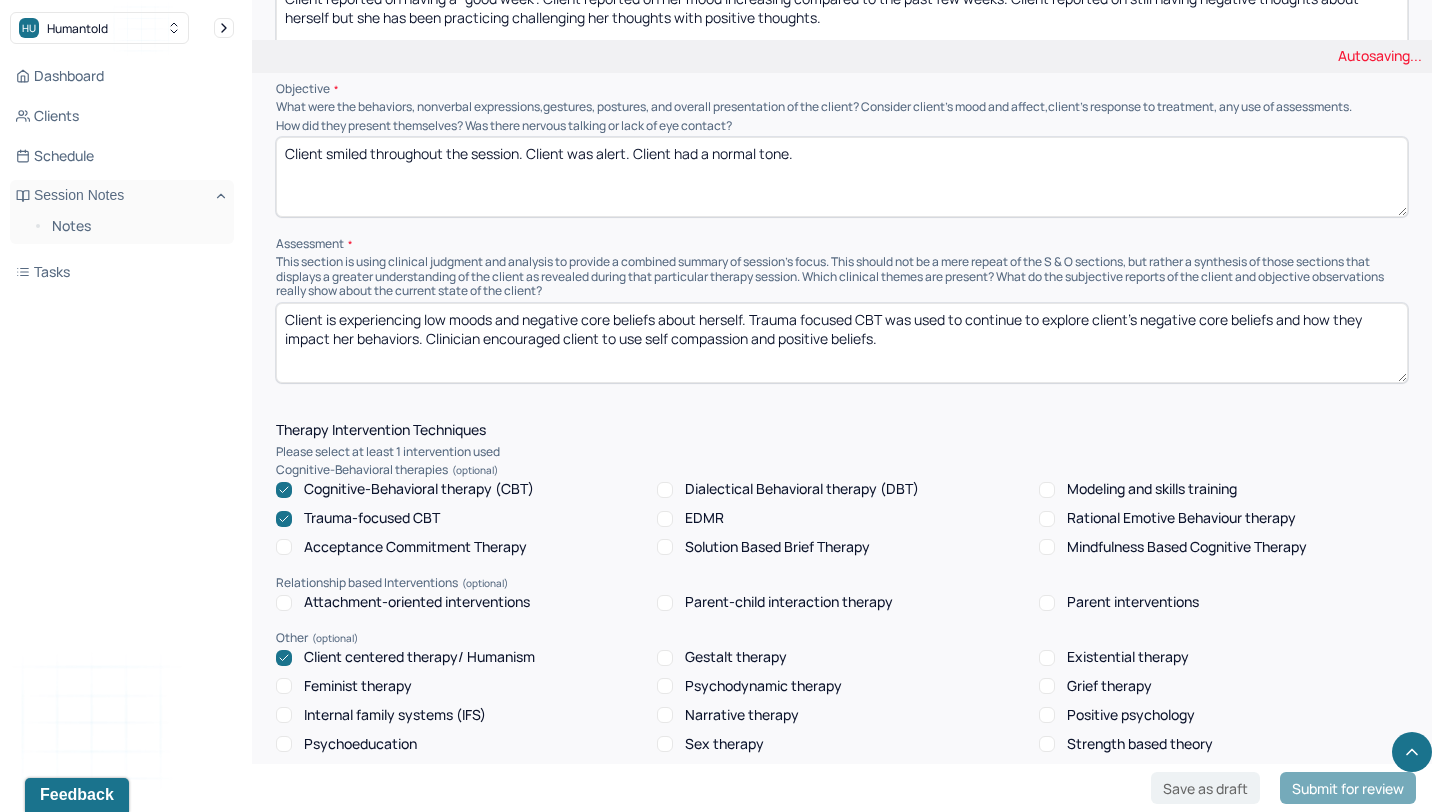 type on "Client smiled throughout the session. Client was alert. Client had a normal tone." 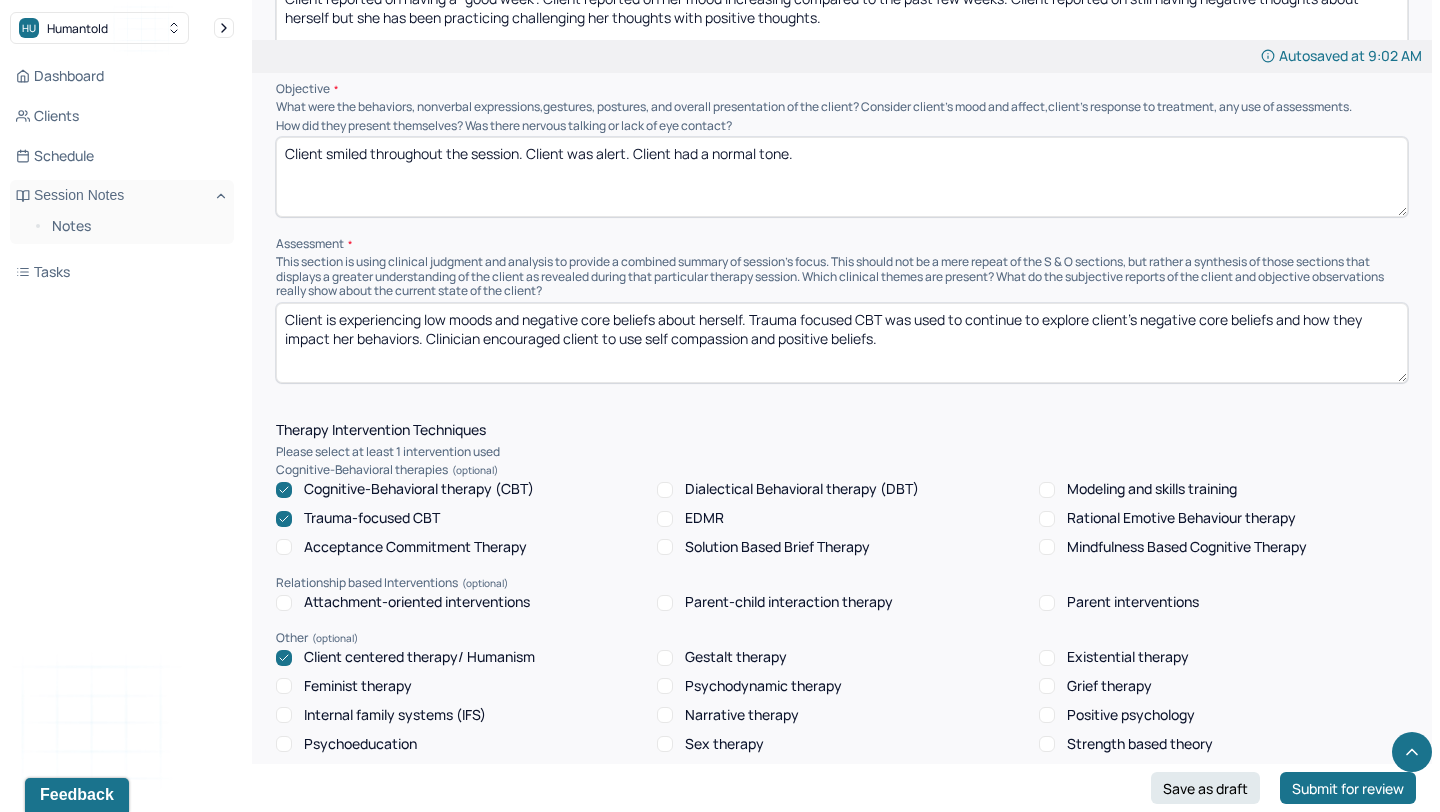click on "Client is experiencing low moods and negative core beliefs about herself. Trauma focused CBT was used to continue to explore client's negative core beliefs and how they impact her behaviors. Clinician encouraged client to use self compassion and positive beliefs." at bounding box center [842, 343] 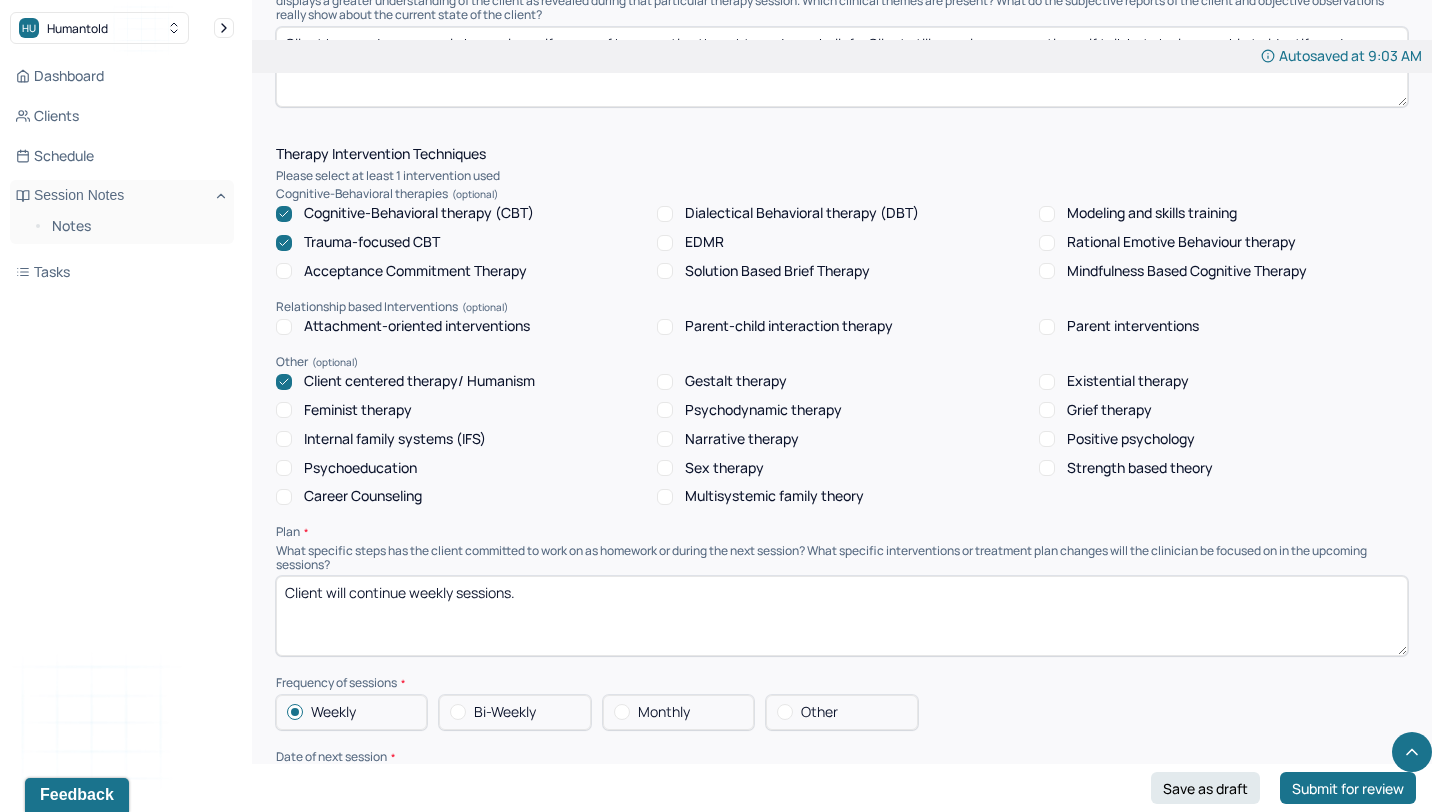 scroll, scrollTop: 1652, scrollLeft: 0, axis: vertical 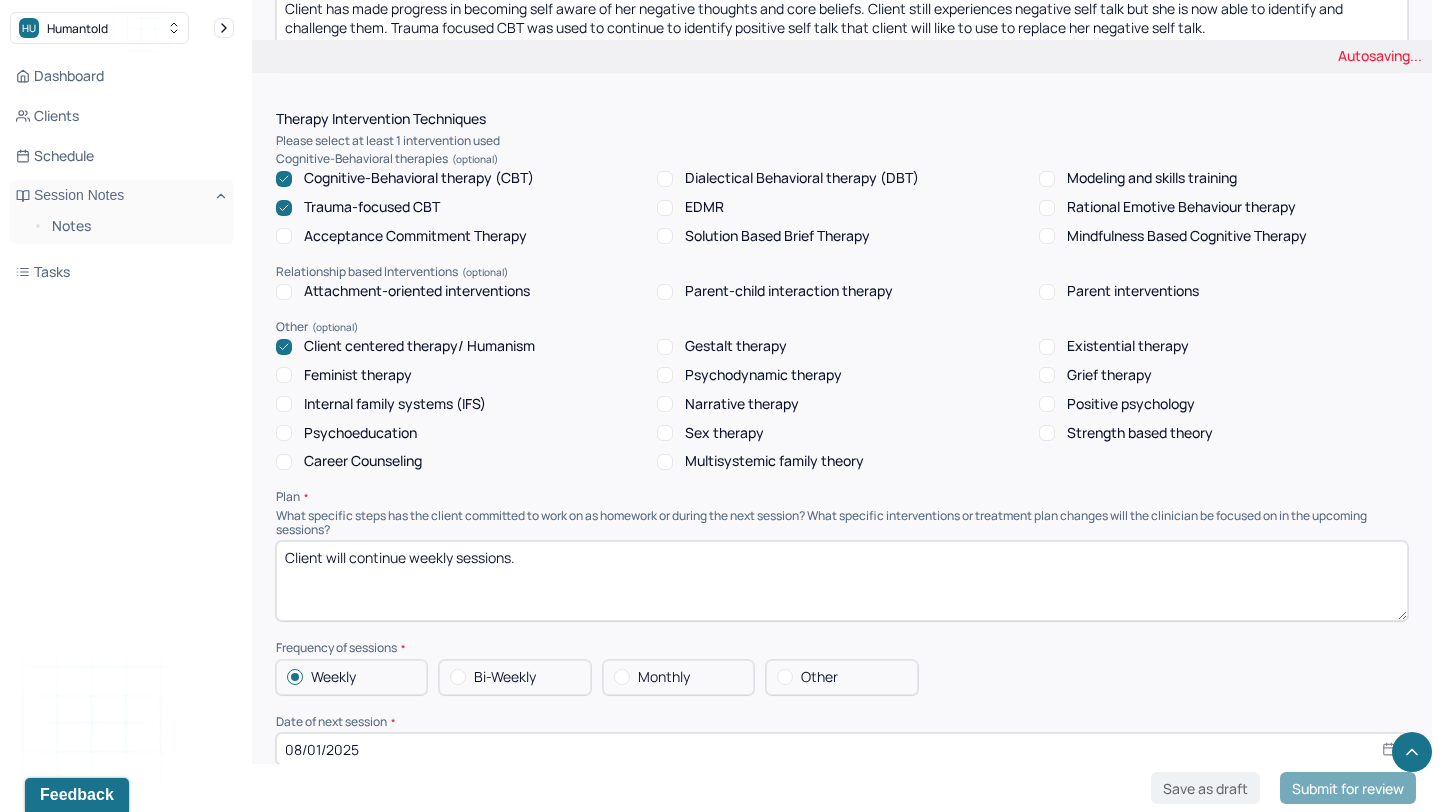 type on "Client has made progress in becoming self aware of her negative thoughts and core beliefs. Client still experiences negative self talk but she is now able to identify and challenge them. Trauma focused CBT was used to continue to identify positive self talk that client will like to use to replace her negative self talk." 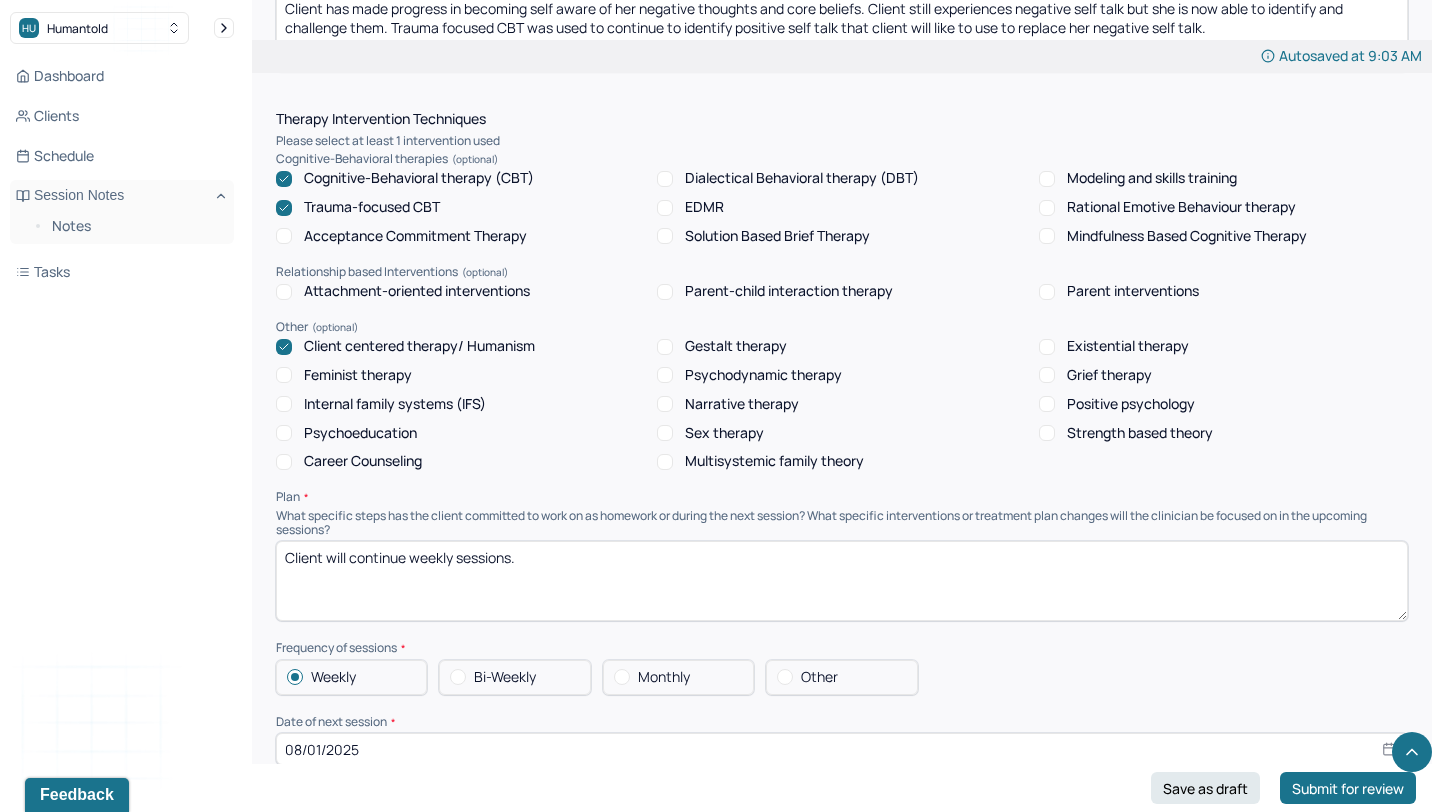 click on "Client will continue weekly sessions." at bounding box center (842, 581) 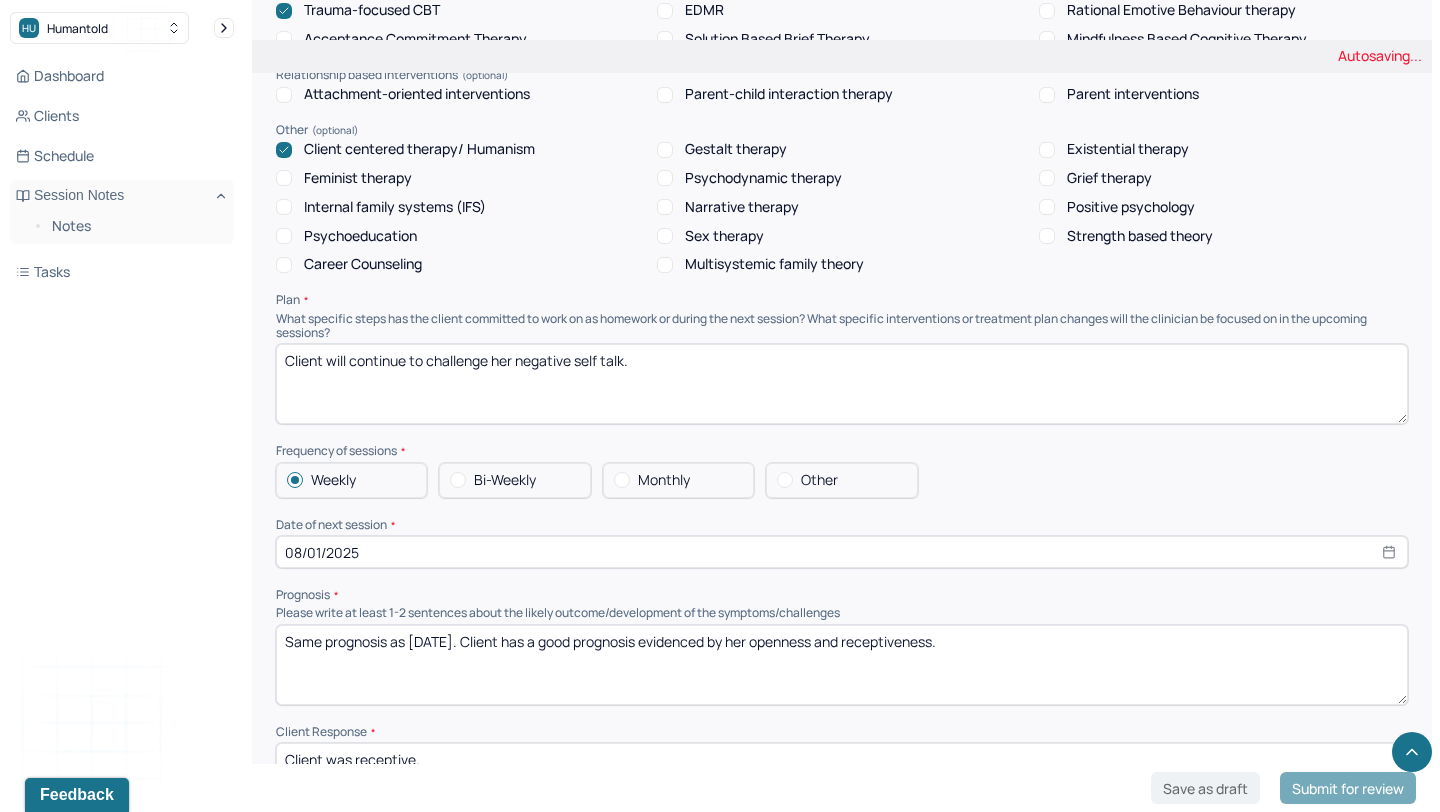scroll, scrollTop: 1874, scrollLeft: 0, axis: vertical 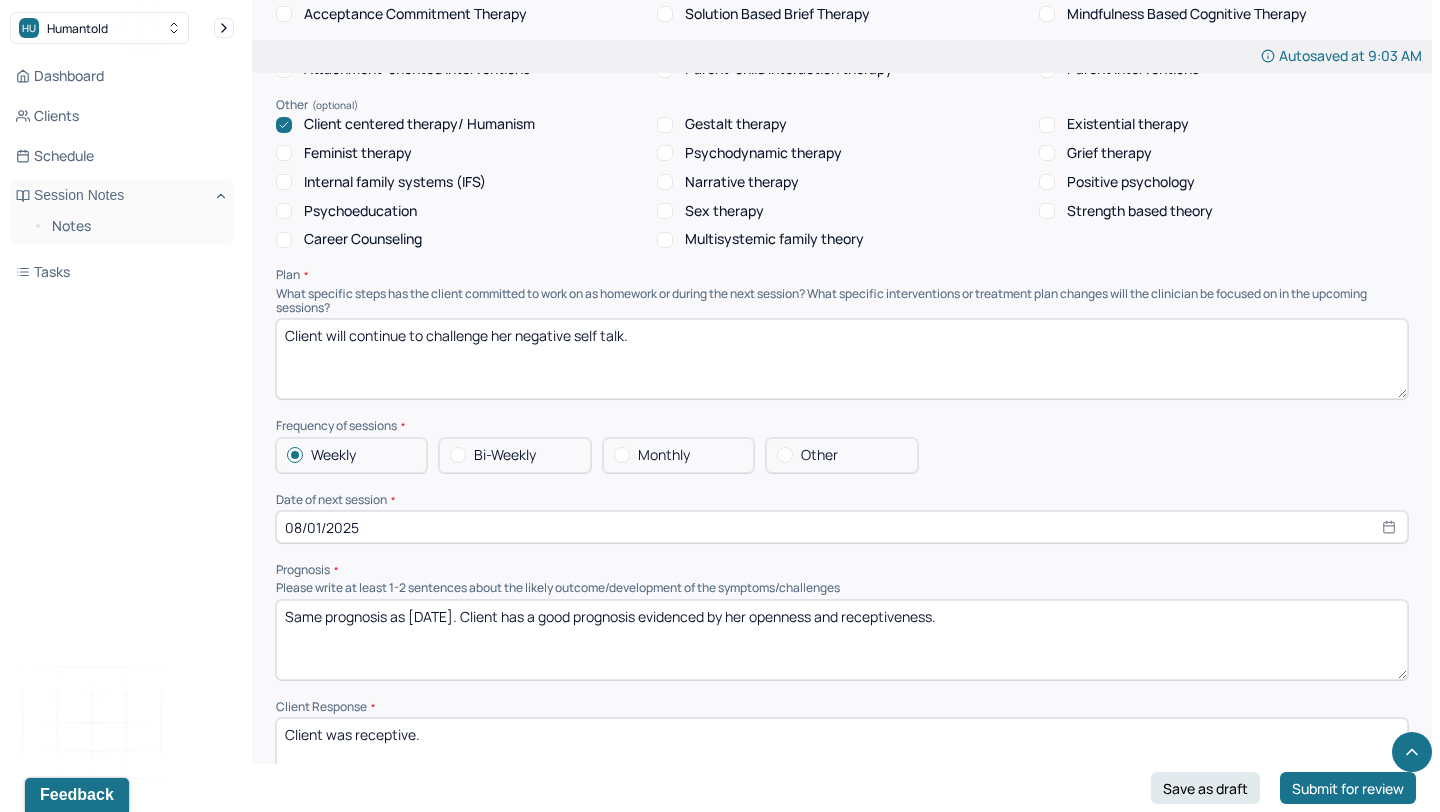 type on "Client will continue to challenge her negative self talk." 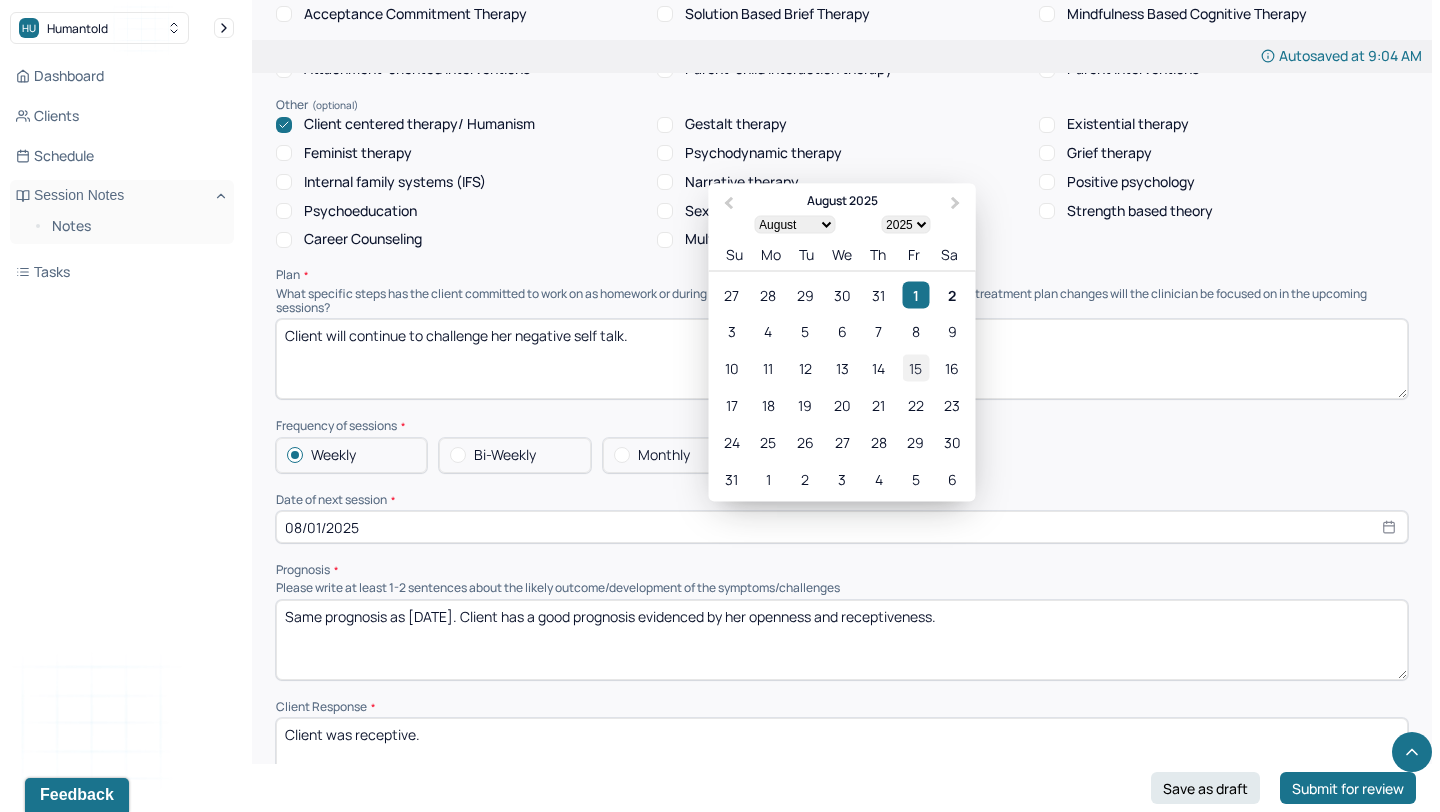 click on "15" at bounding box center [915, 368] 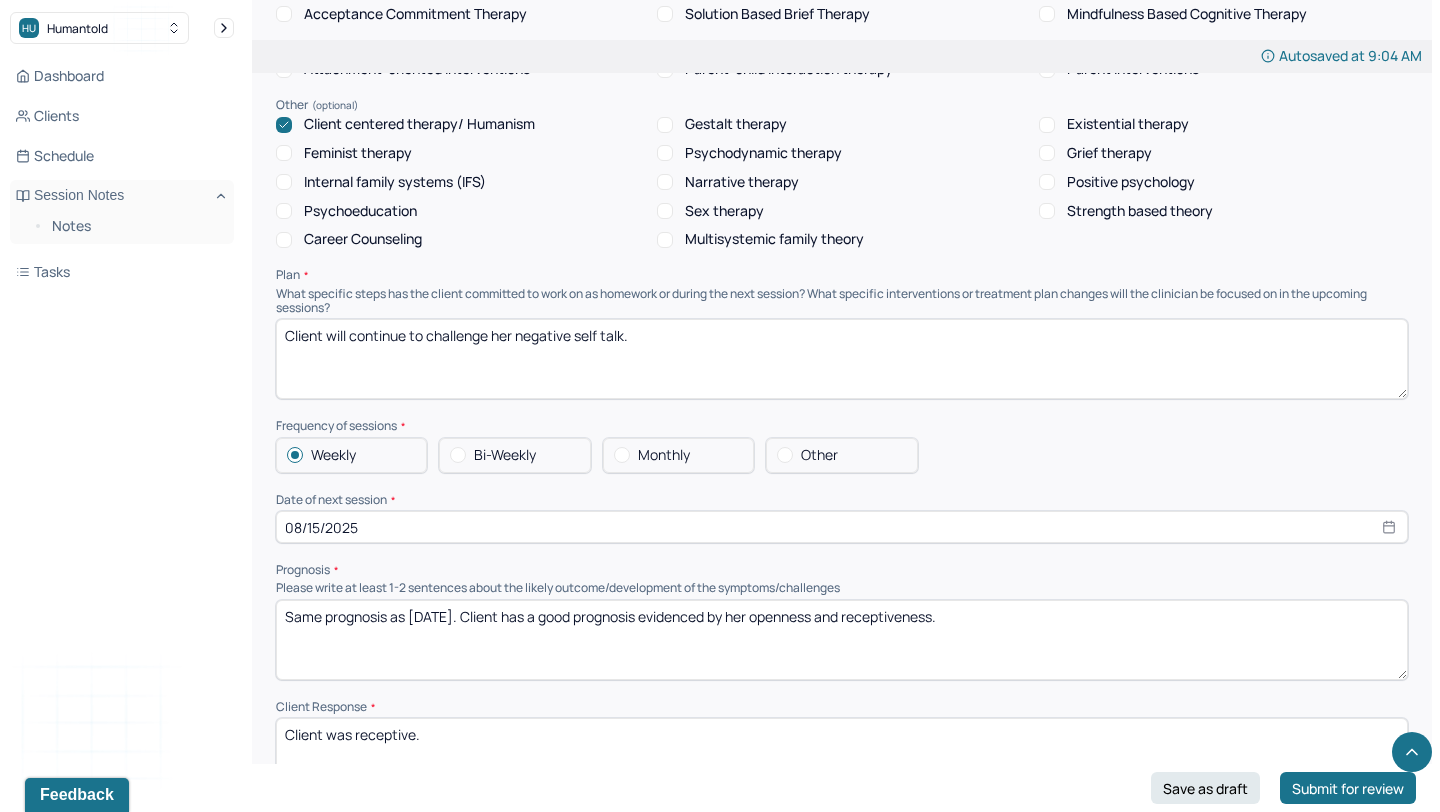 click on "Client Response" at bounding box center (842, 707) 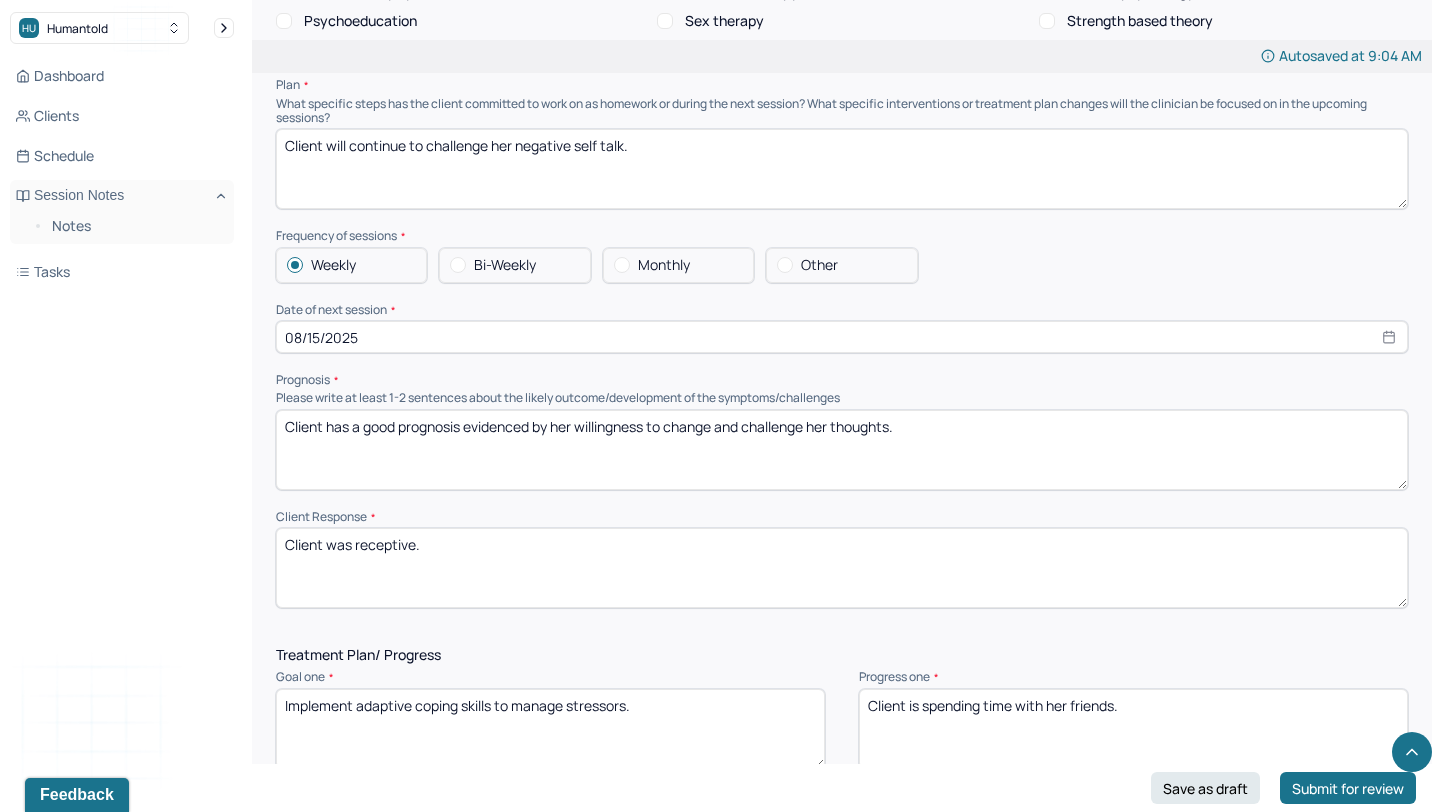 scroll, scrollTop: 2355, scrollLeft: 0, axis: vertical 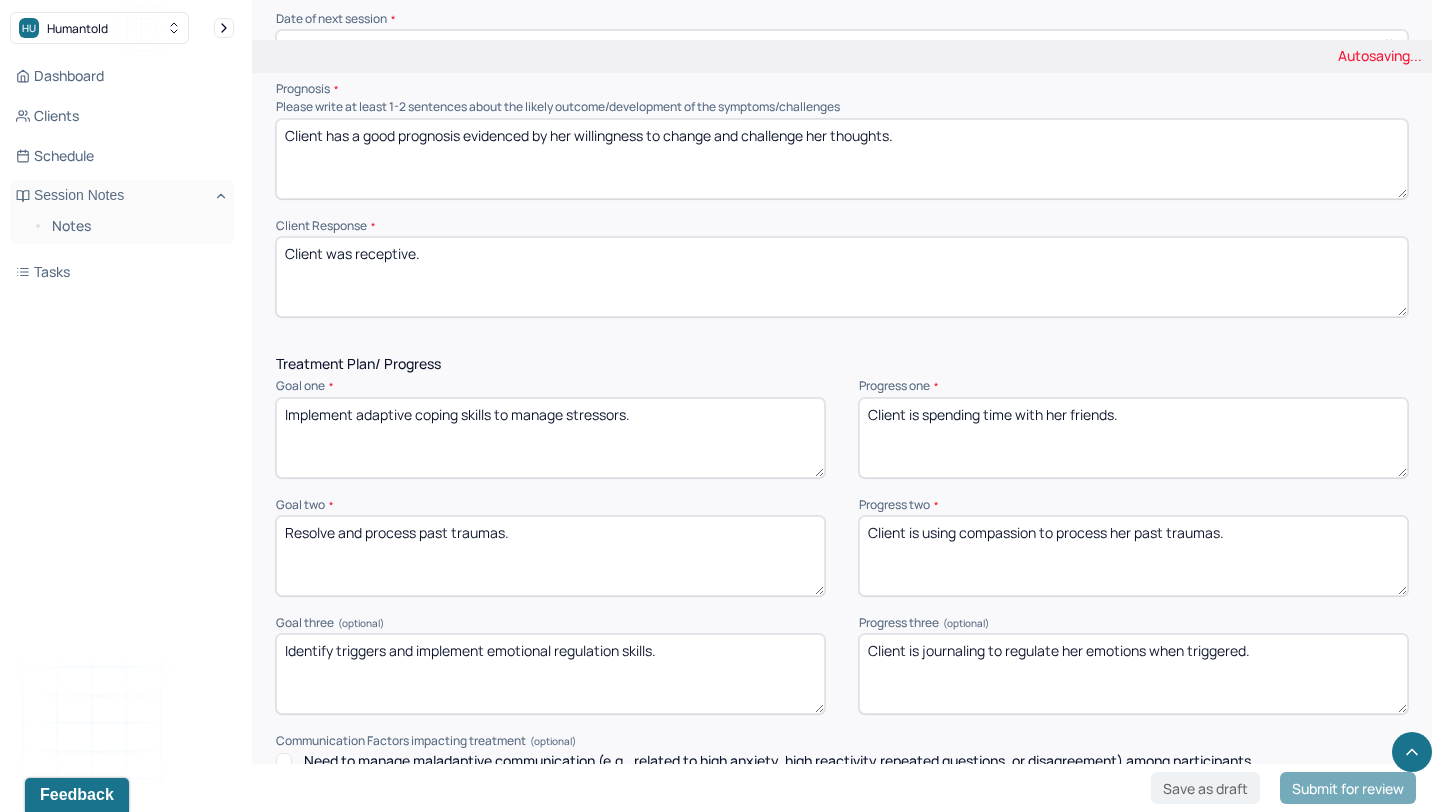 type on "Client has a good prognosis evidenced by her willingness to change and challenge her thoughts." 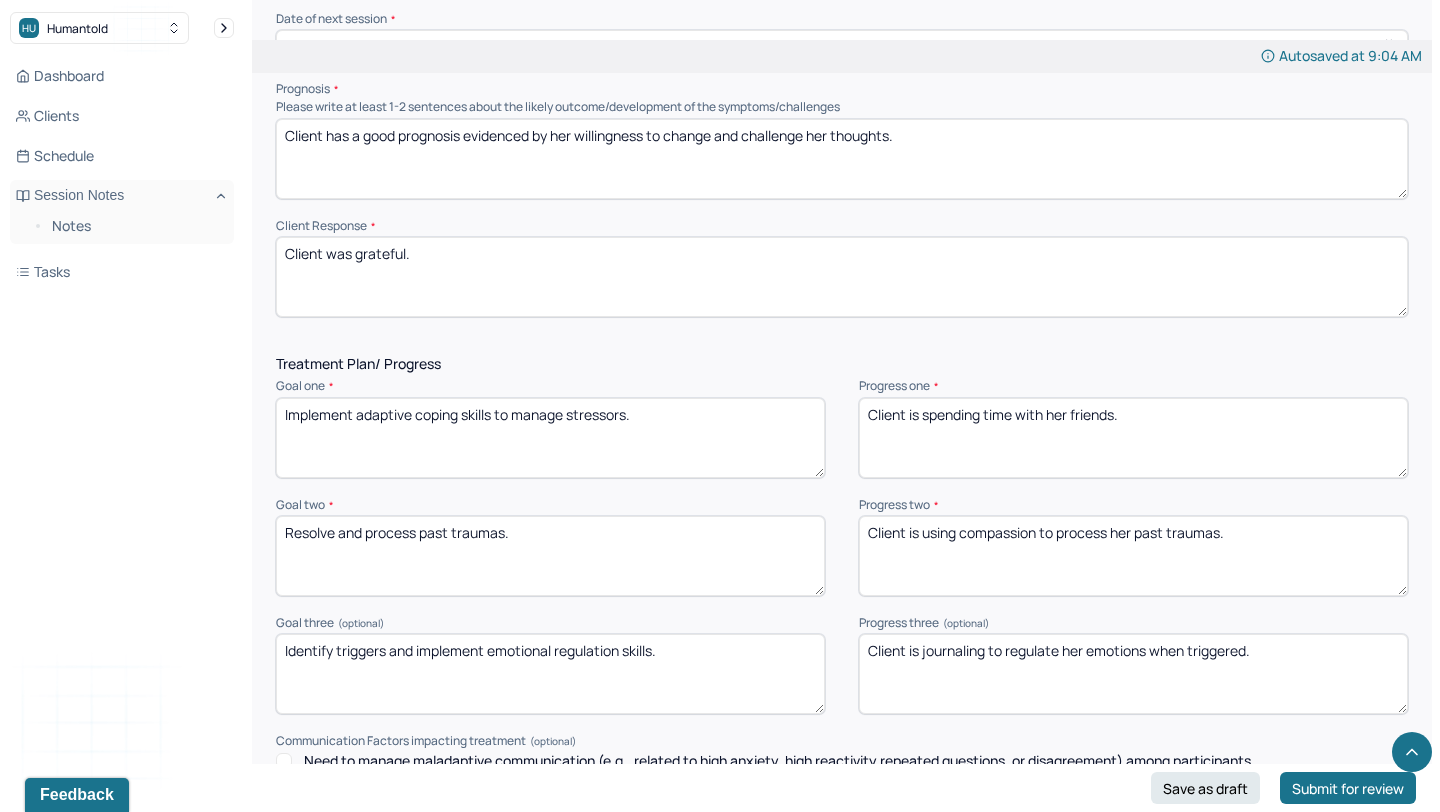 type on "Client was grateful." 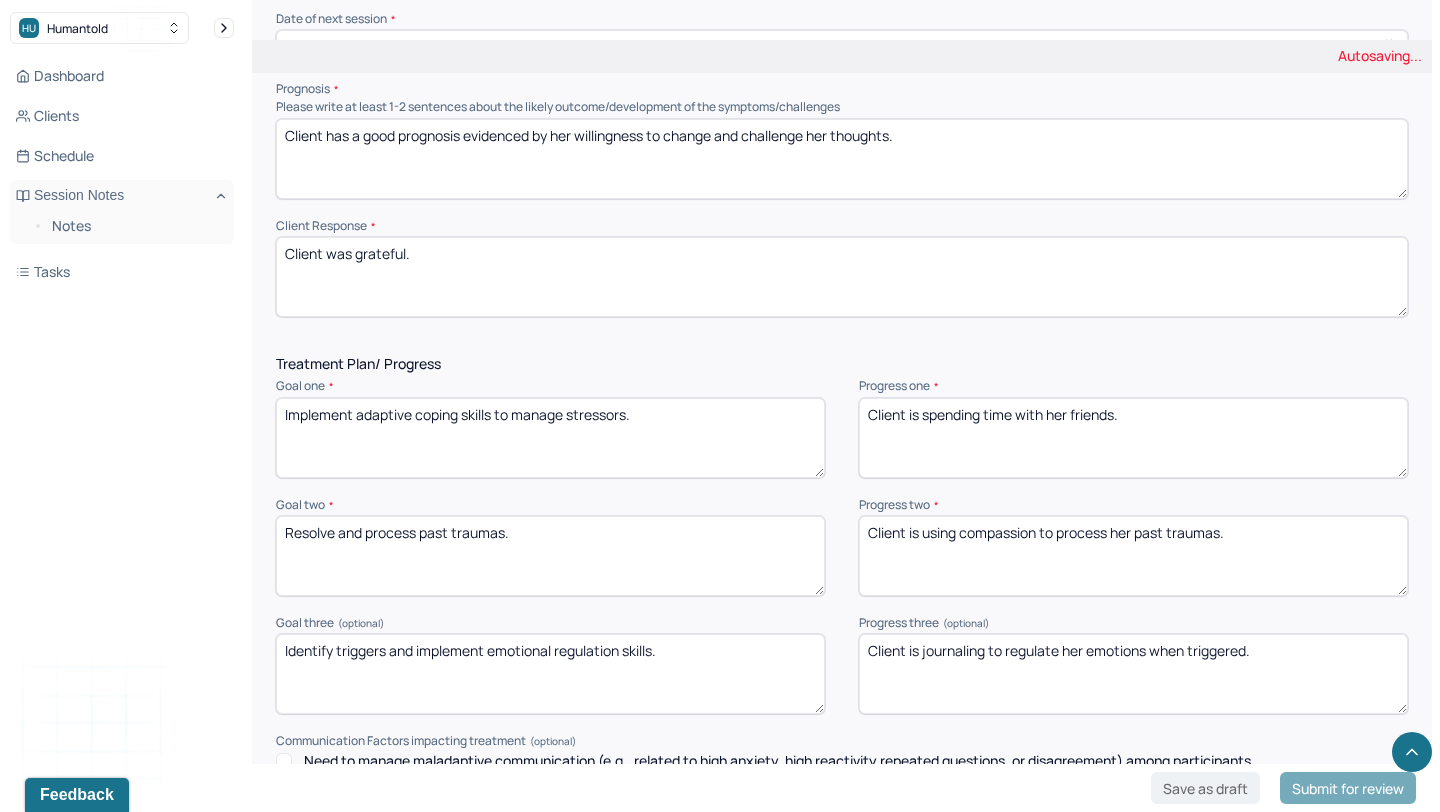 click on "Client is spending time with her friends." at bounding box center (1133, 438) 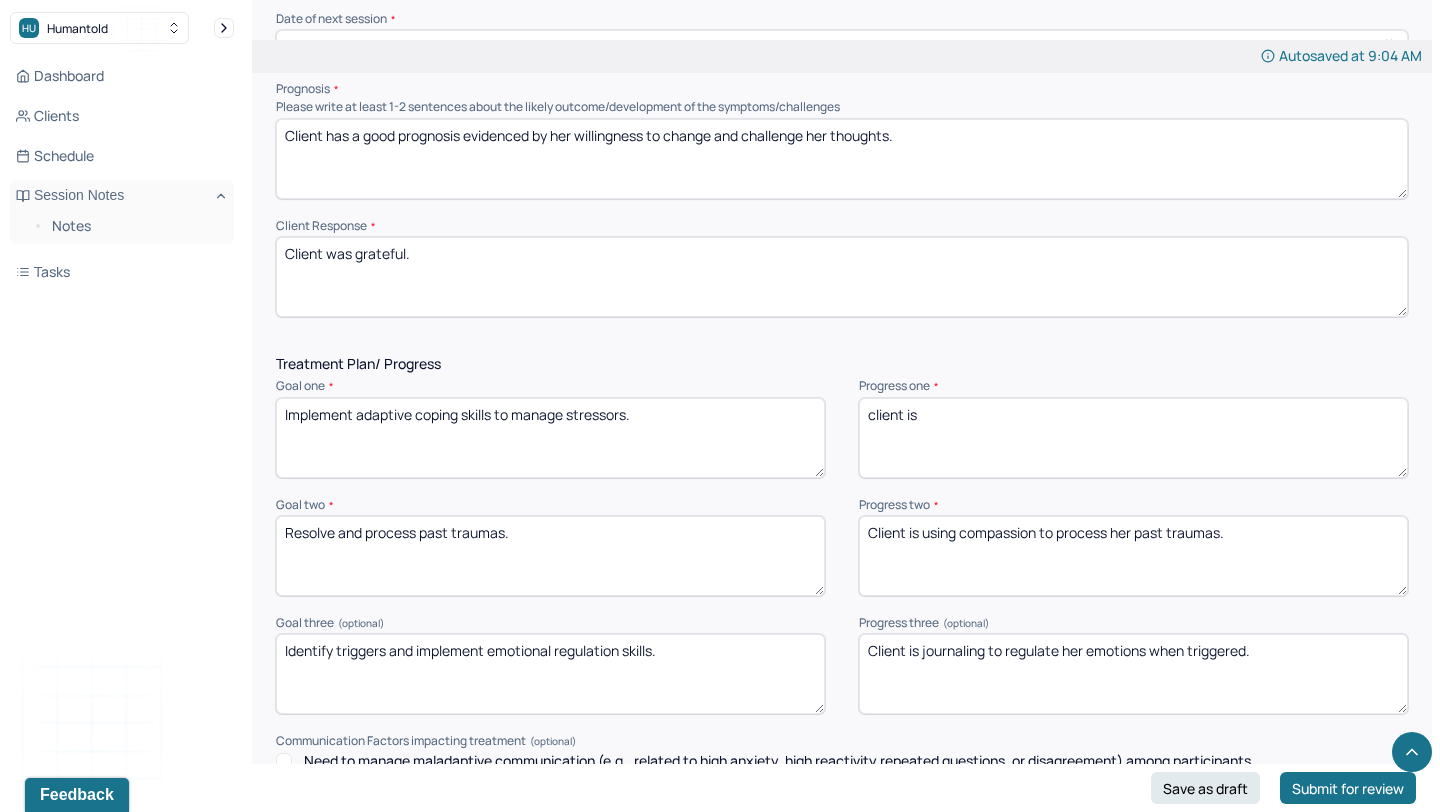 type on "client is" 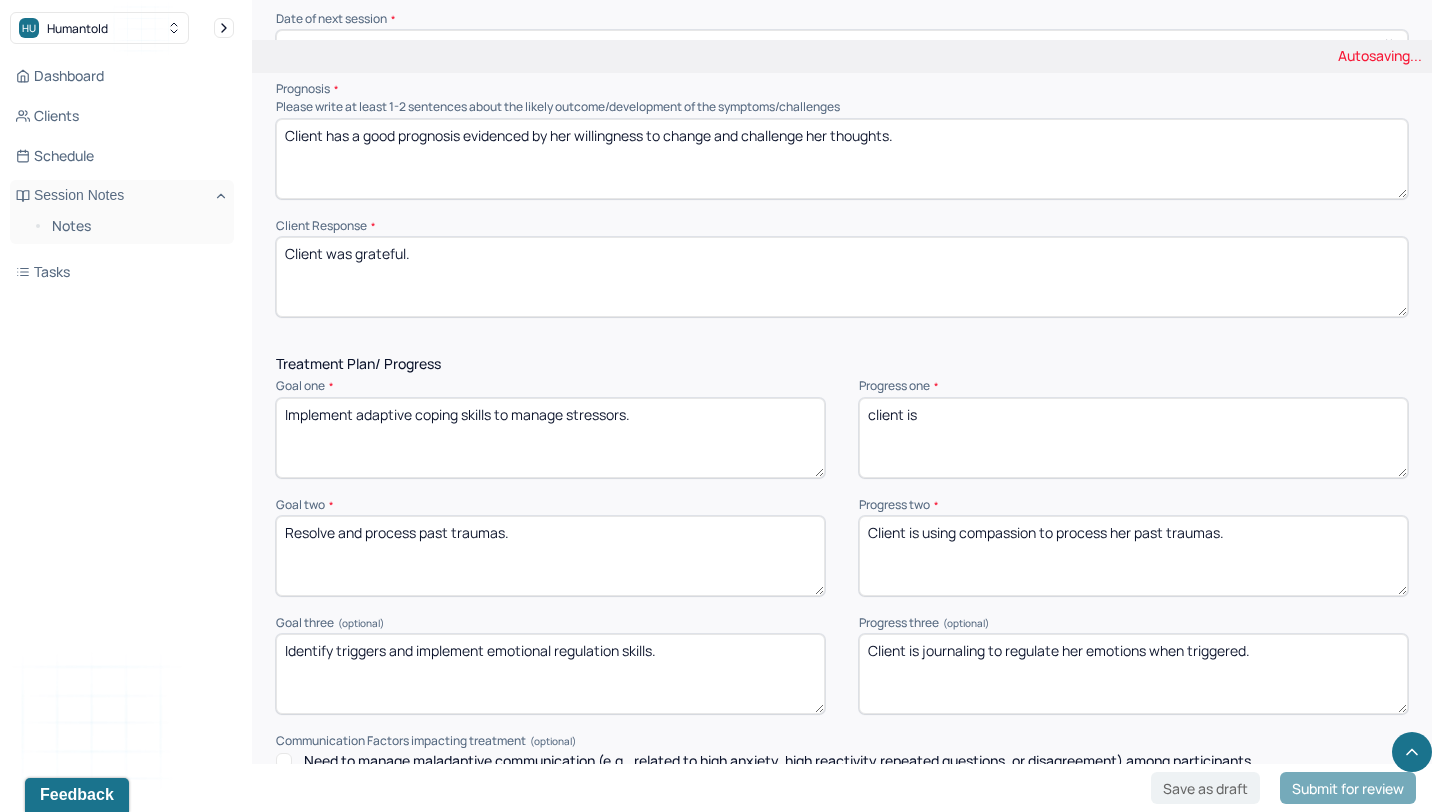 click on "Client is using compassion to process her past traumas." at bounding box center [1133, 556] 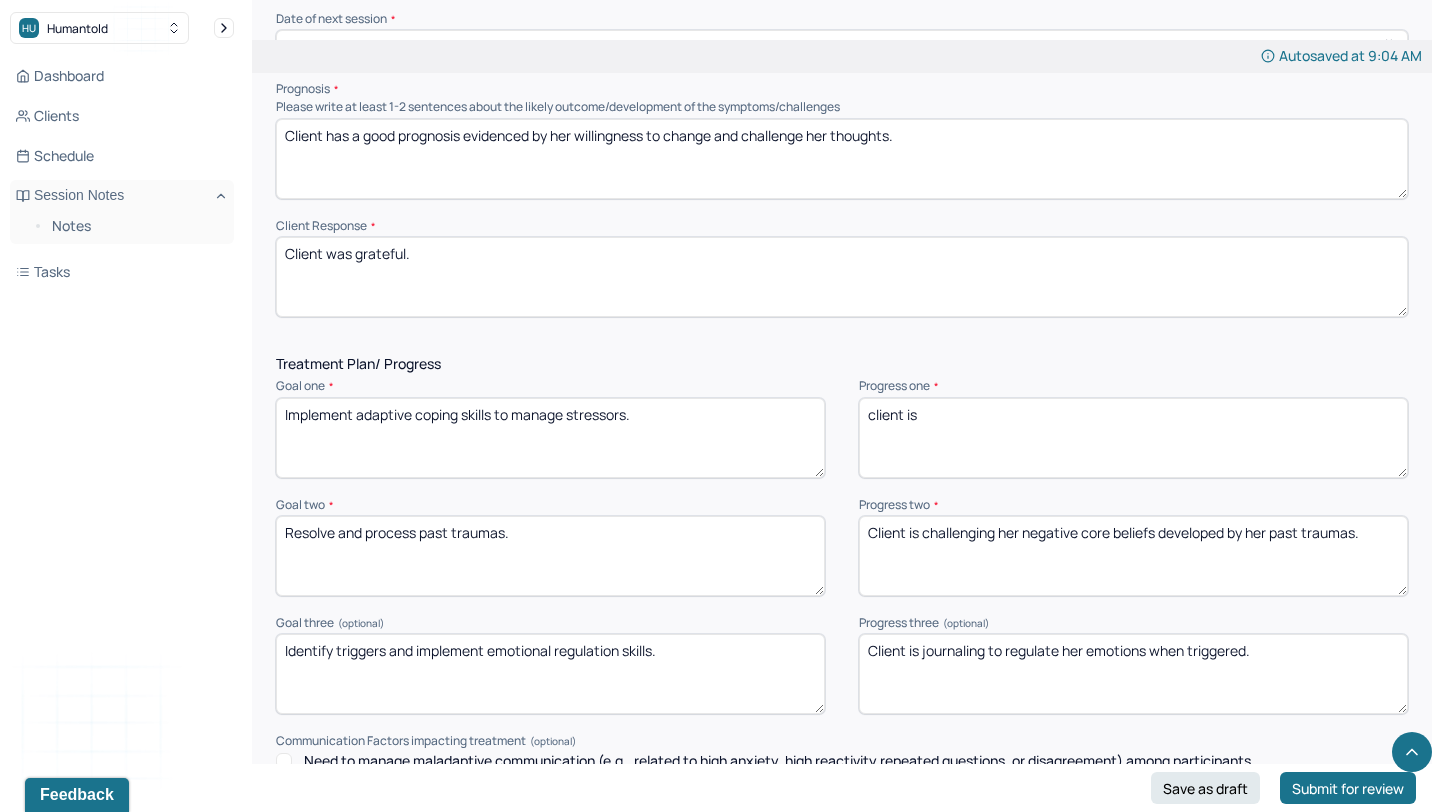 type on "Client is challenging her negative core beliefs developed by her past traumas." 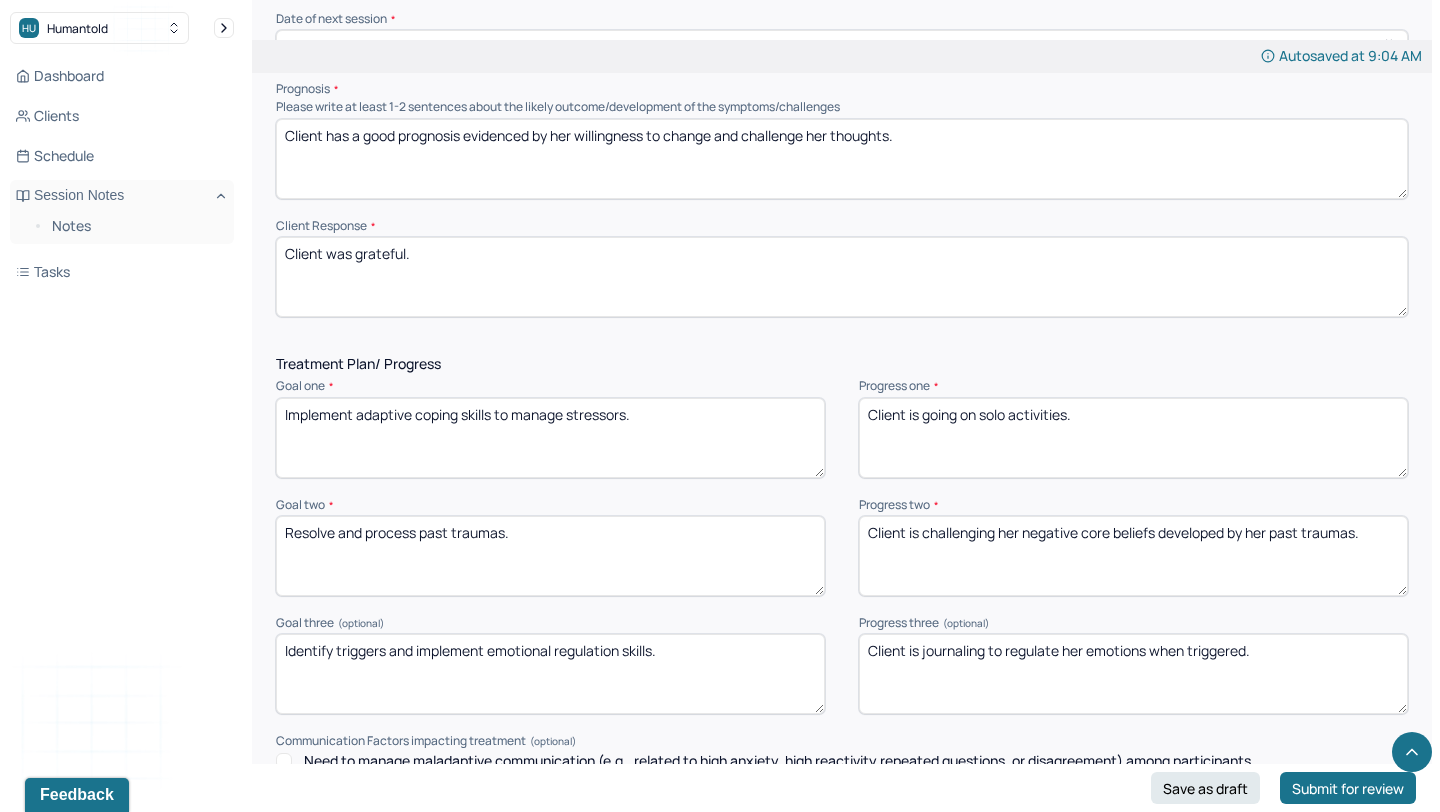 drag, startPoint x: 980, startPoint y: 409, endPoint x: 922, endPoint y: 403, distance: 58.30952 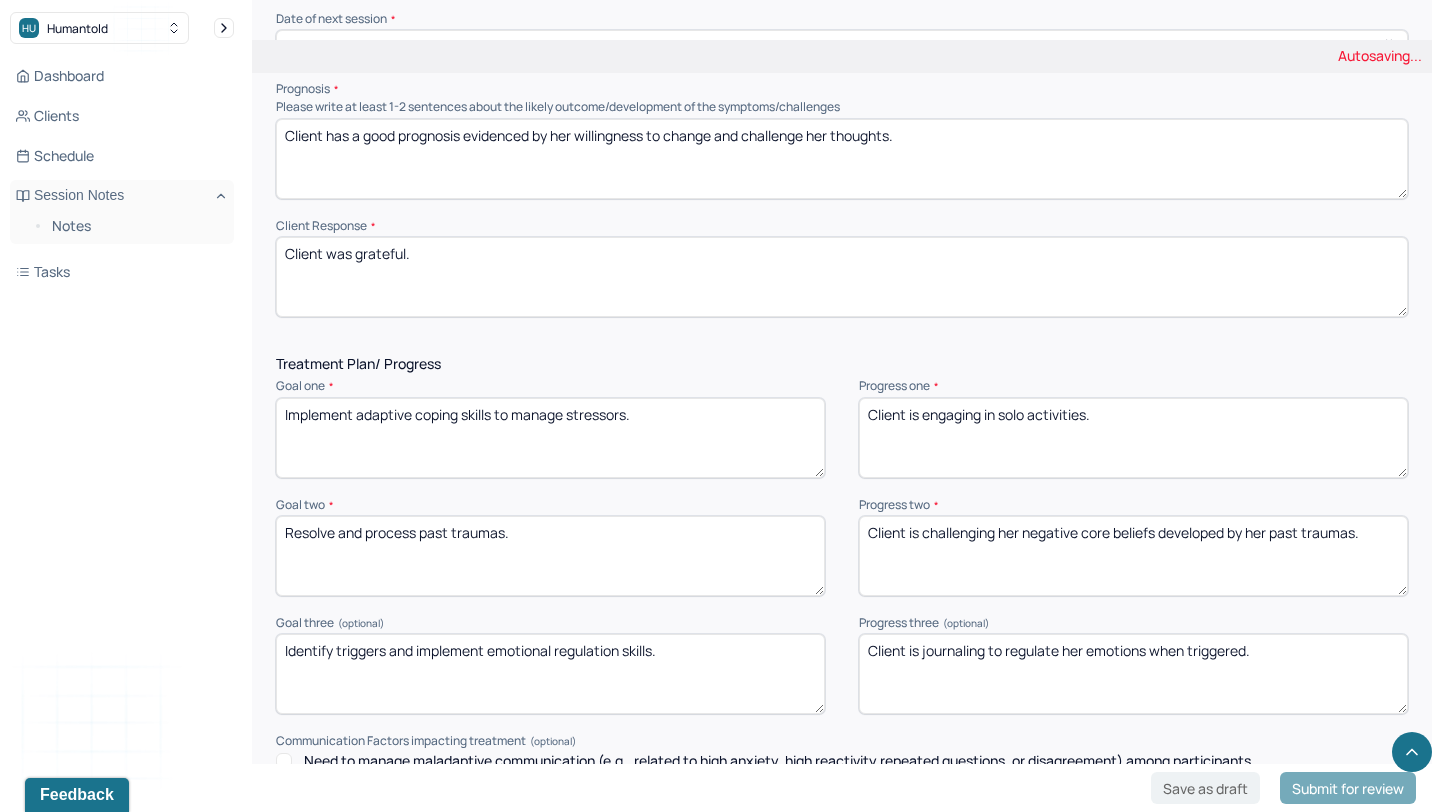 type on "Client is engaging in solo activities." 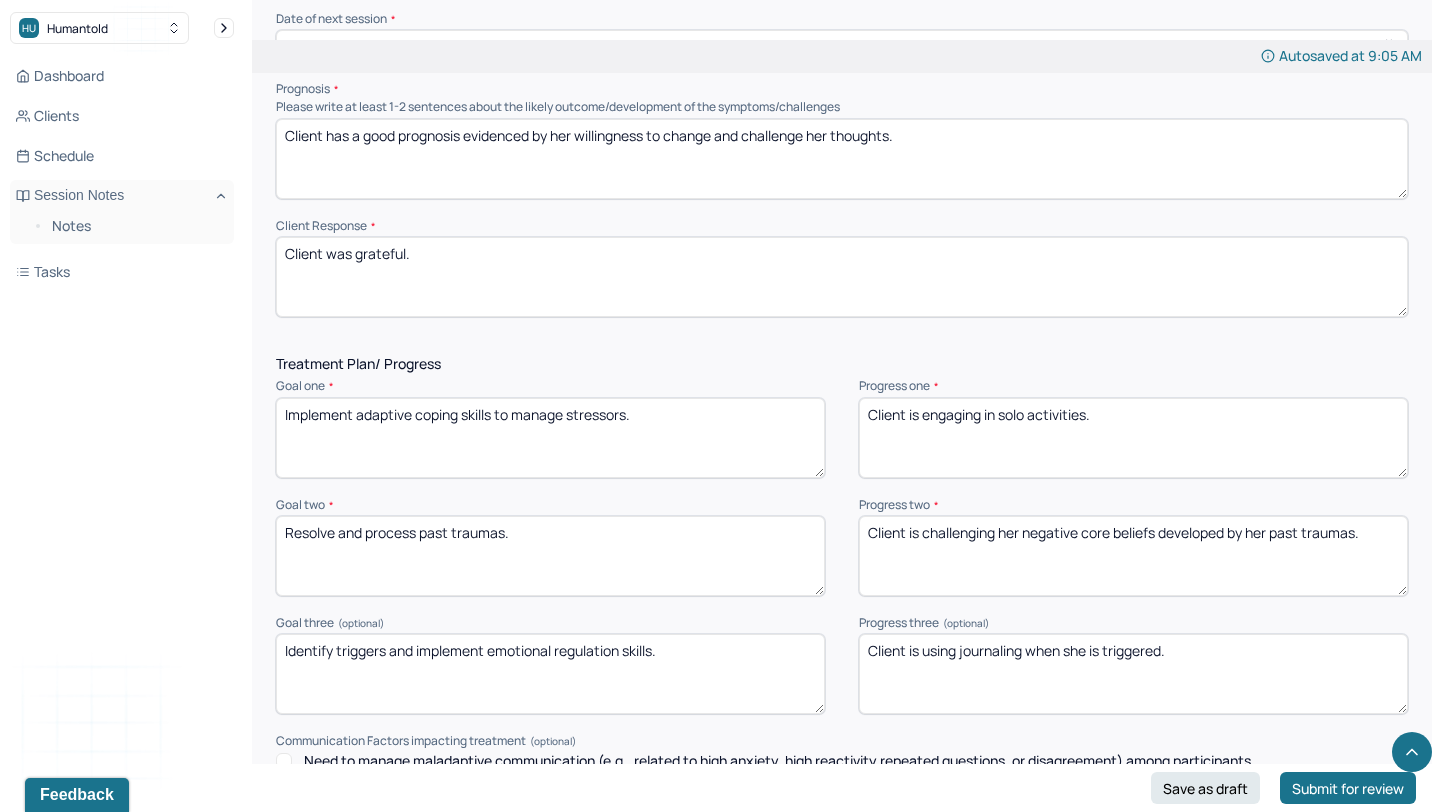scroll, scrollTop: 2783, scrollLeft: 0, axis: vertical 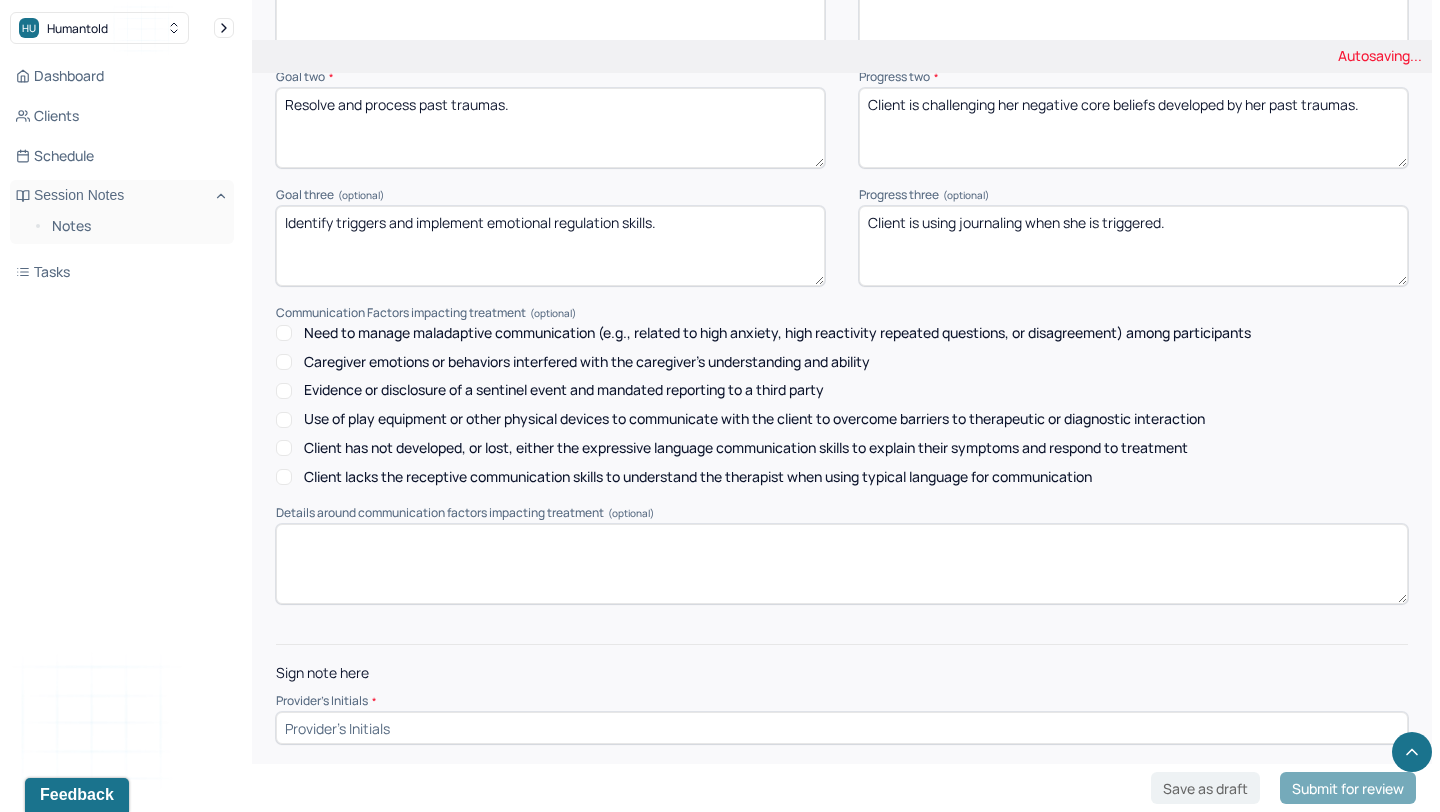 type on "Client is using journaling when she is triggered." 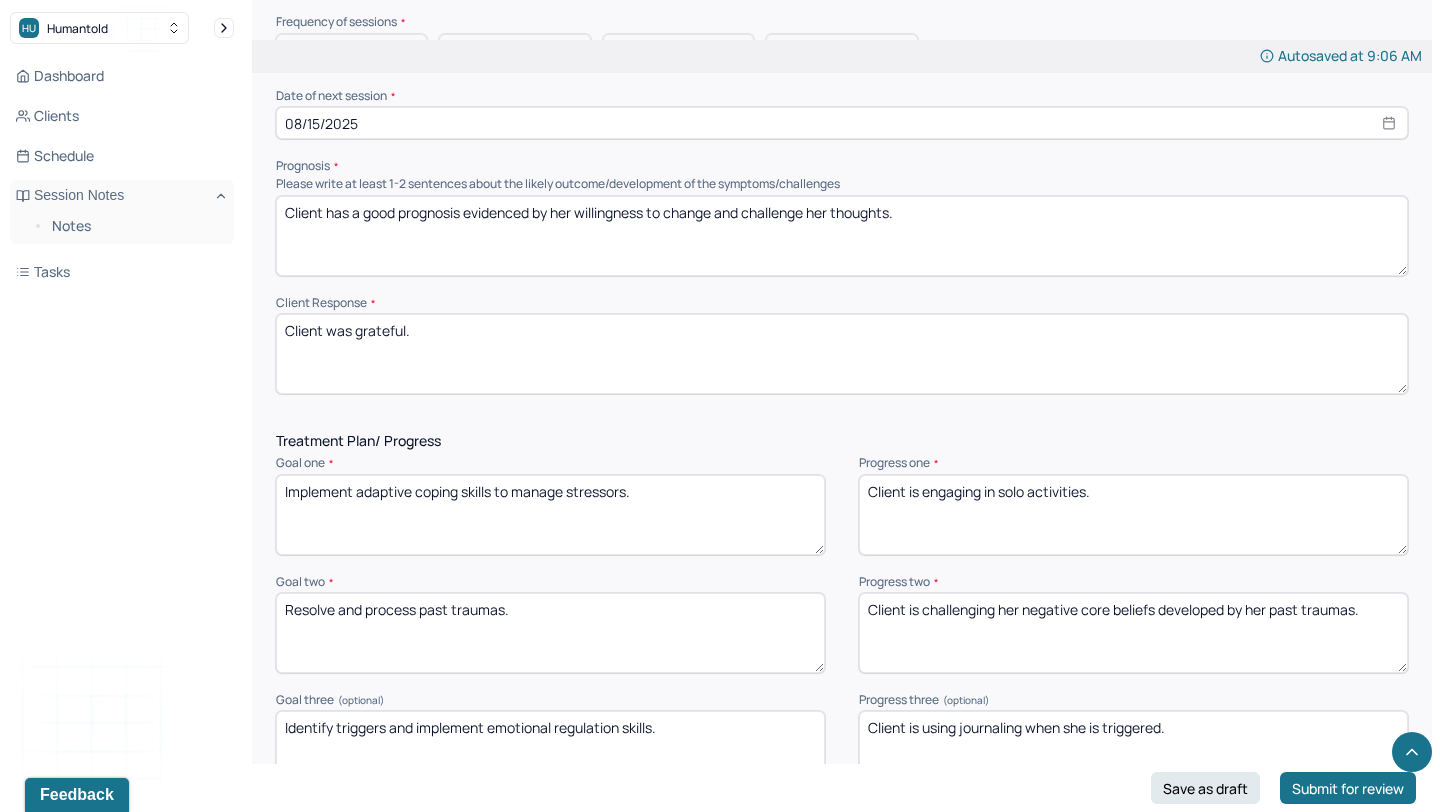 scroll, scrollTop: 2114, scrollLeft: 0, axis: vertical 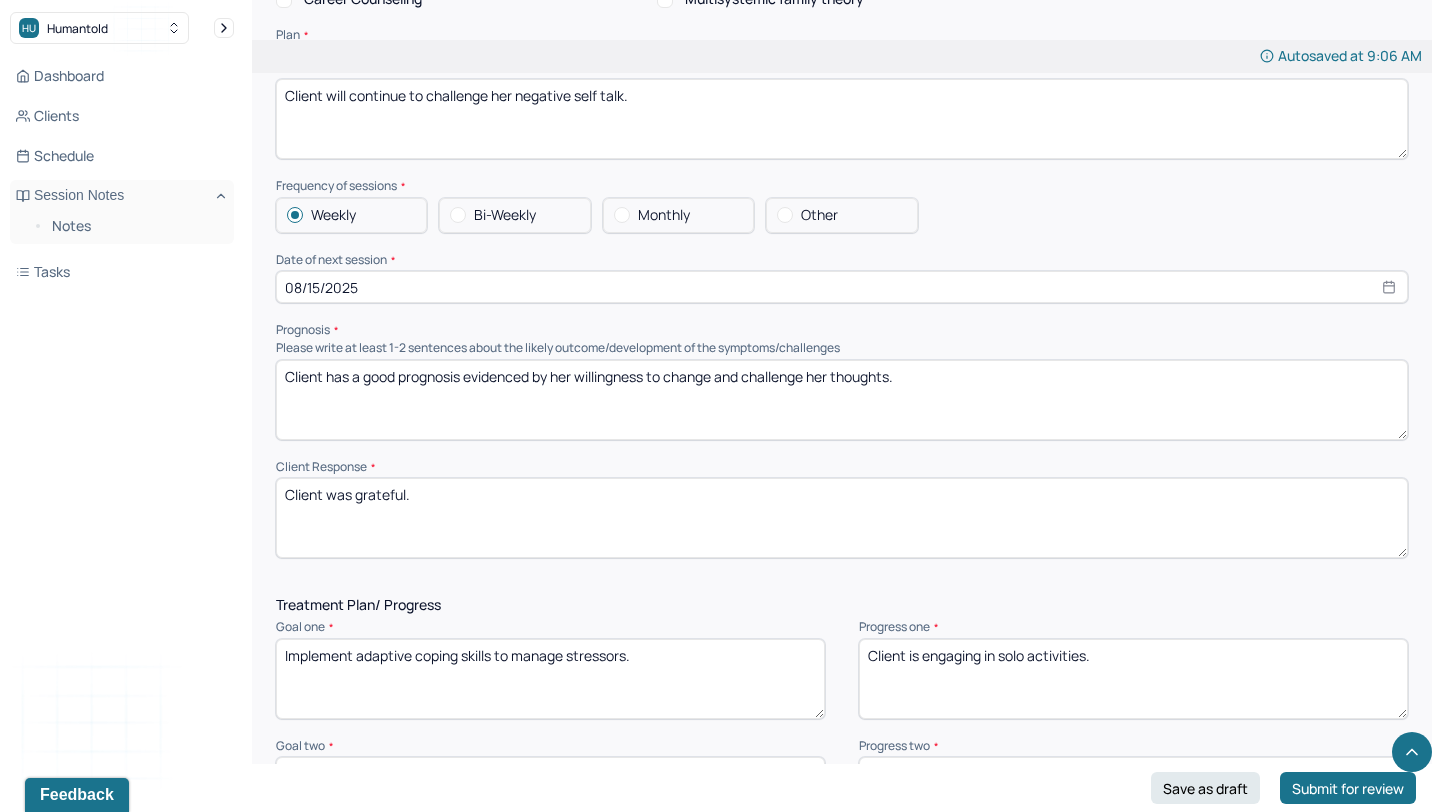 type on "TA" 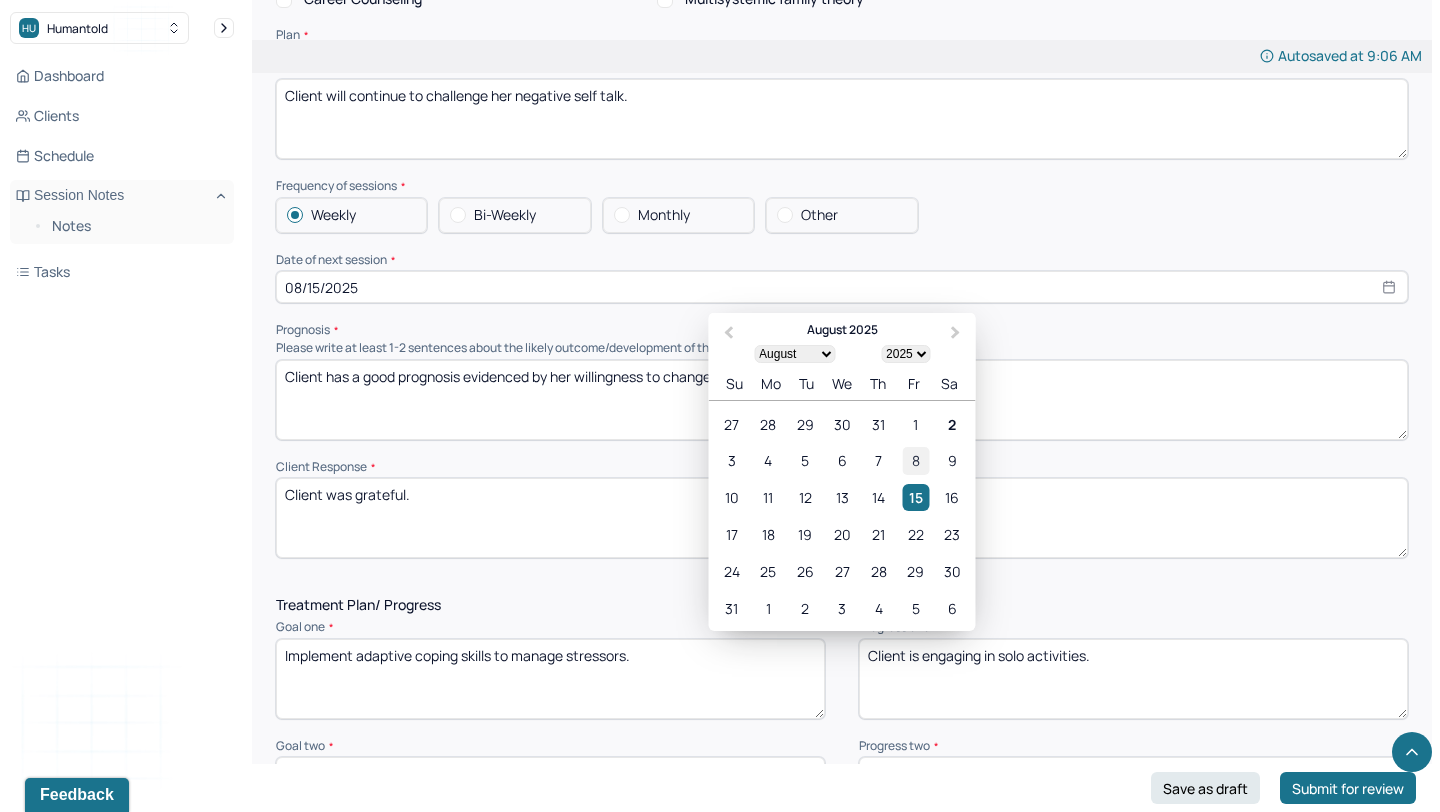 click on "8" at bounding box center [915, 461] 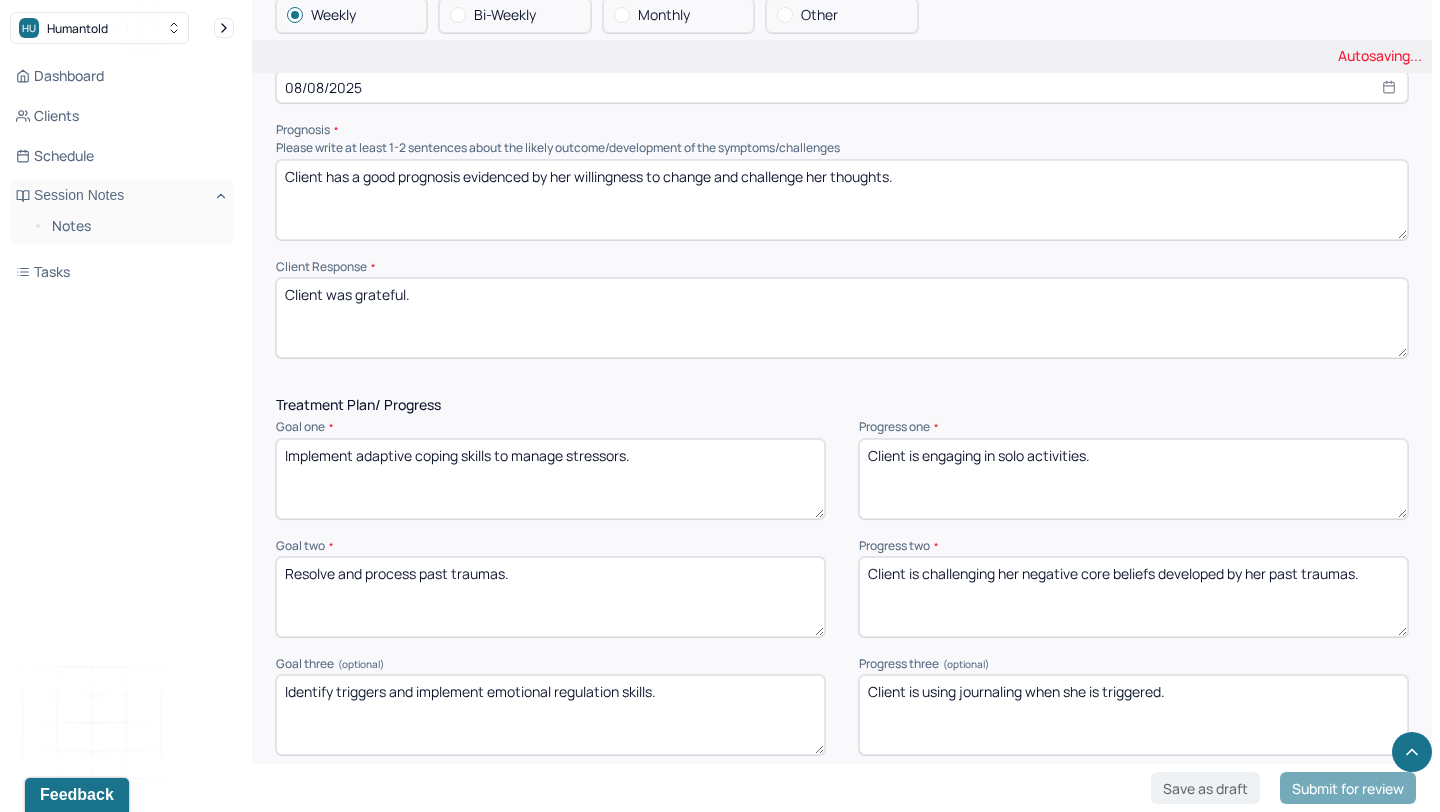 scroll, scrollTop: 2783, scrollLeft: 0, axis: vertical 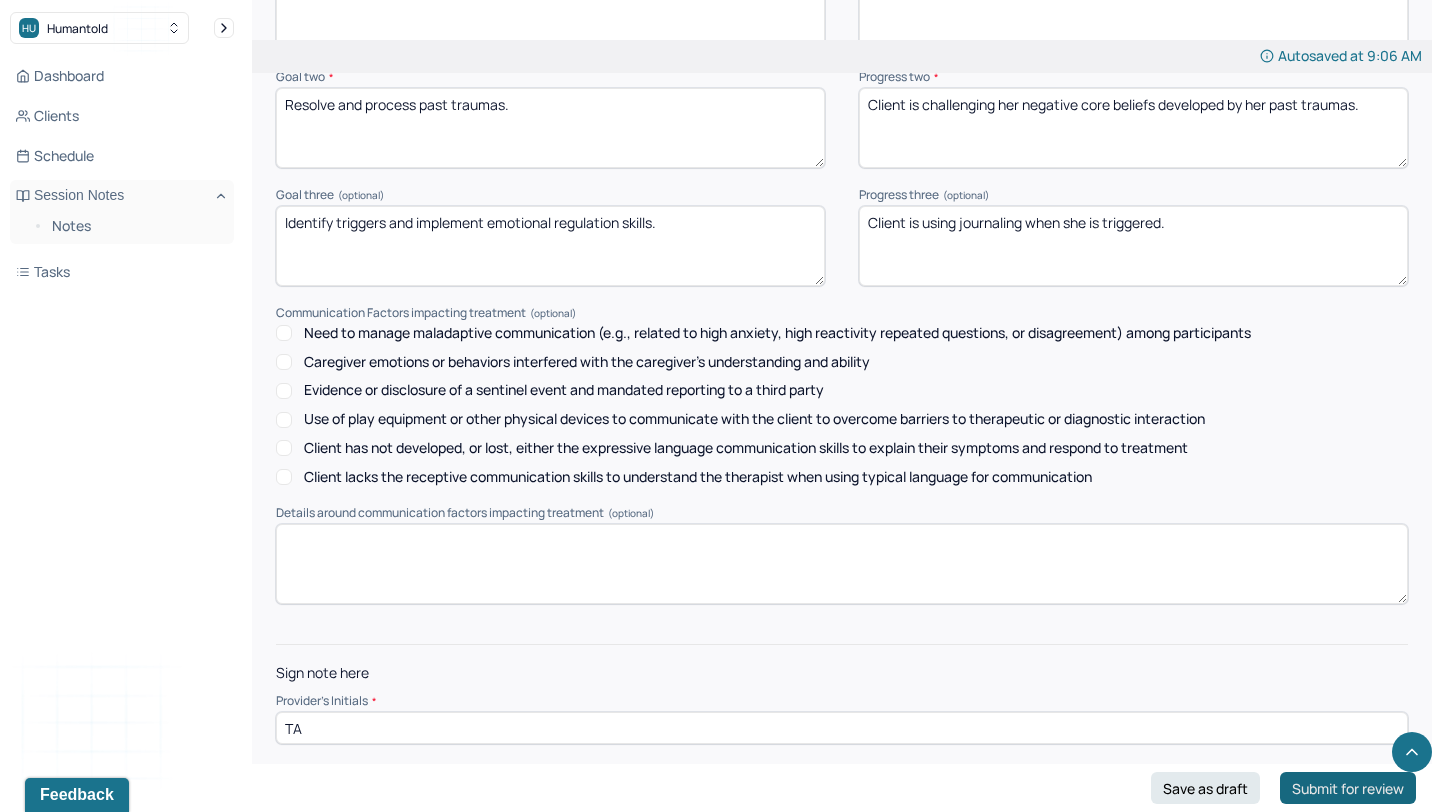 click on "Submit for review" at bounding box center [1348, 788] 